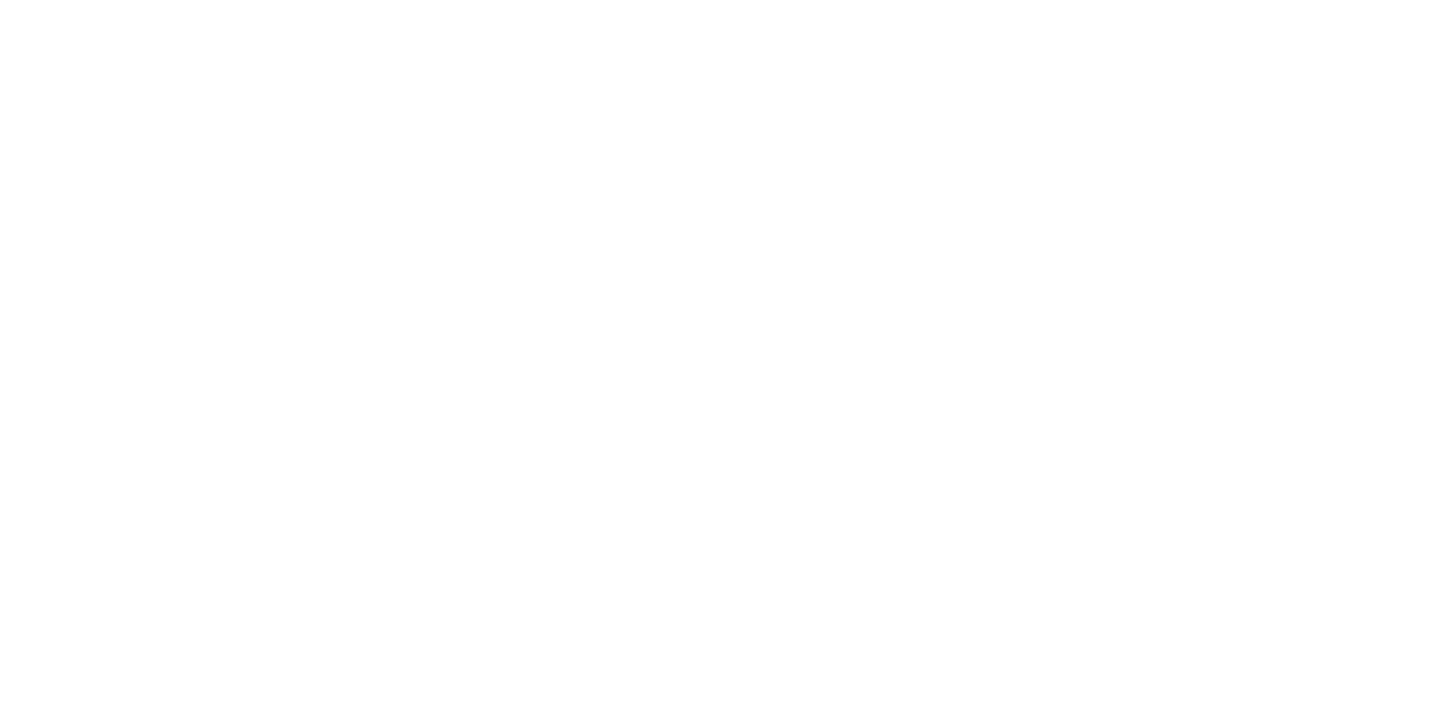 scroll, scrollTop: 0, scrollLeft: 0, axis: both 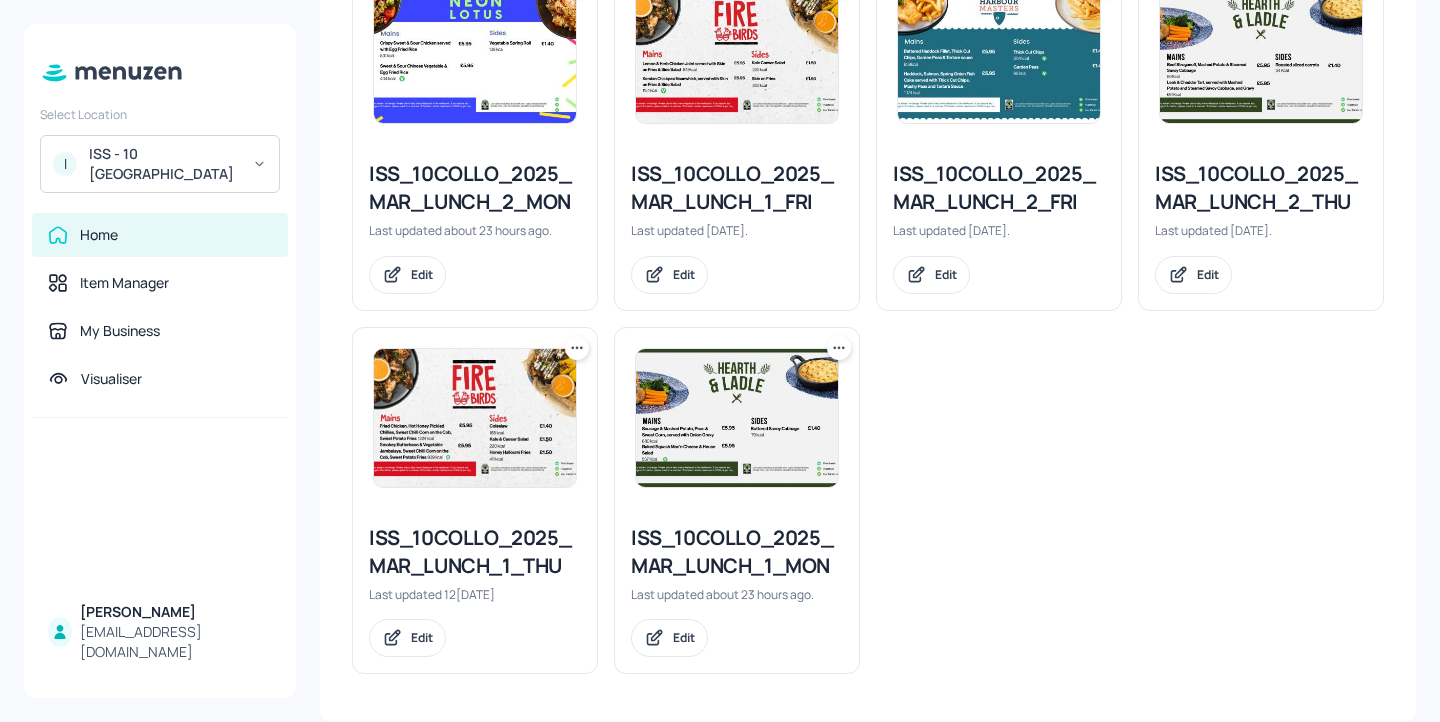 click on "ISS_10COLLO_2025_MAR_LUNCH_1_MON" at bounding box center [737, 552] 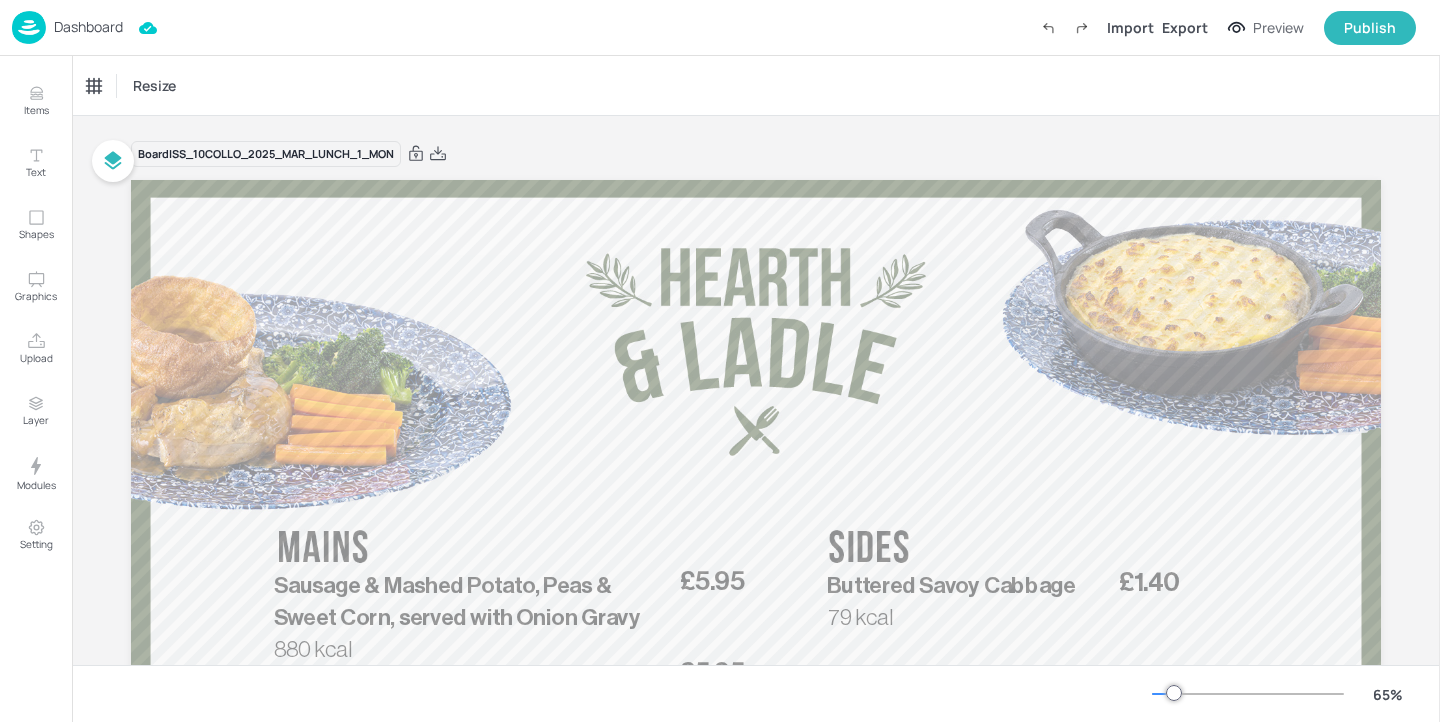 click on "Dashboard" at bounding box center [88, 27] 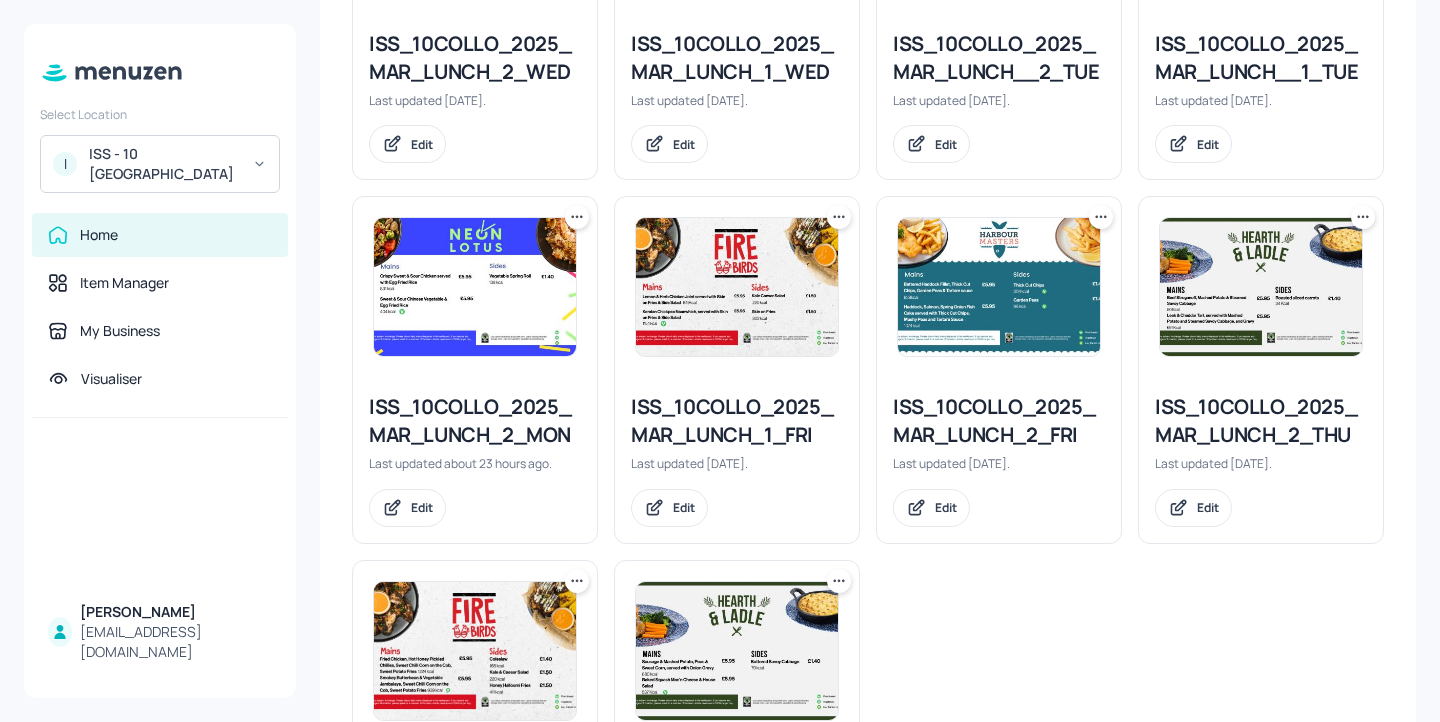 scroll, scrollTop: 421, scrollLeft: 0, axis: vertical 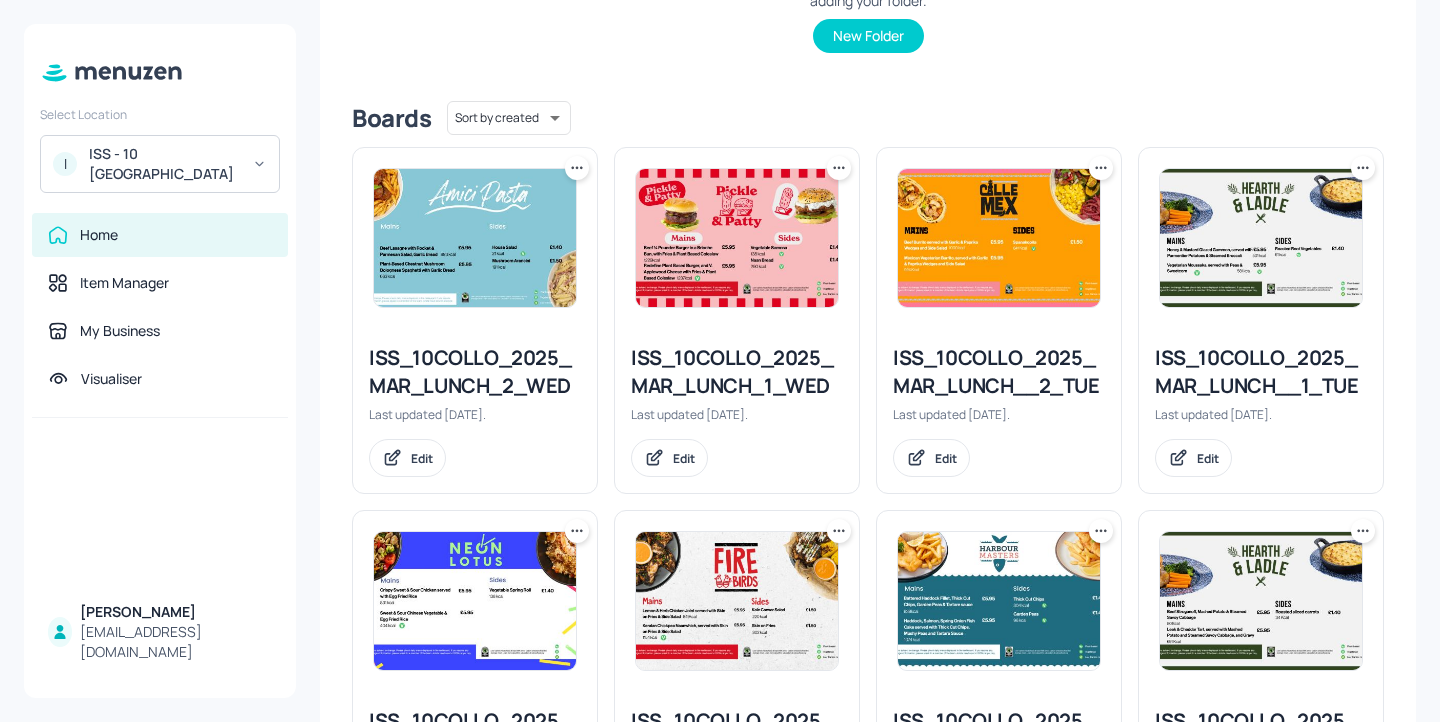 click on "ISS_10COLLO_2025_MAR_LUNCH__1_TUE" at bounding box center [1261, 372] 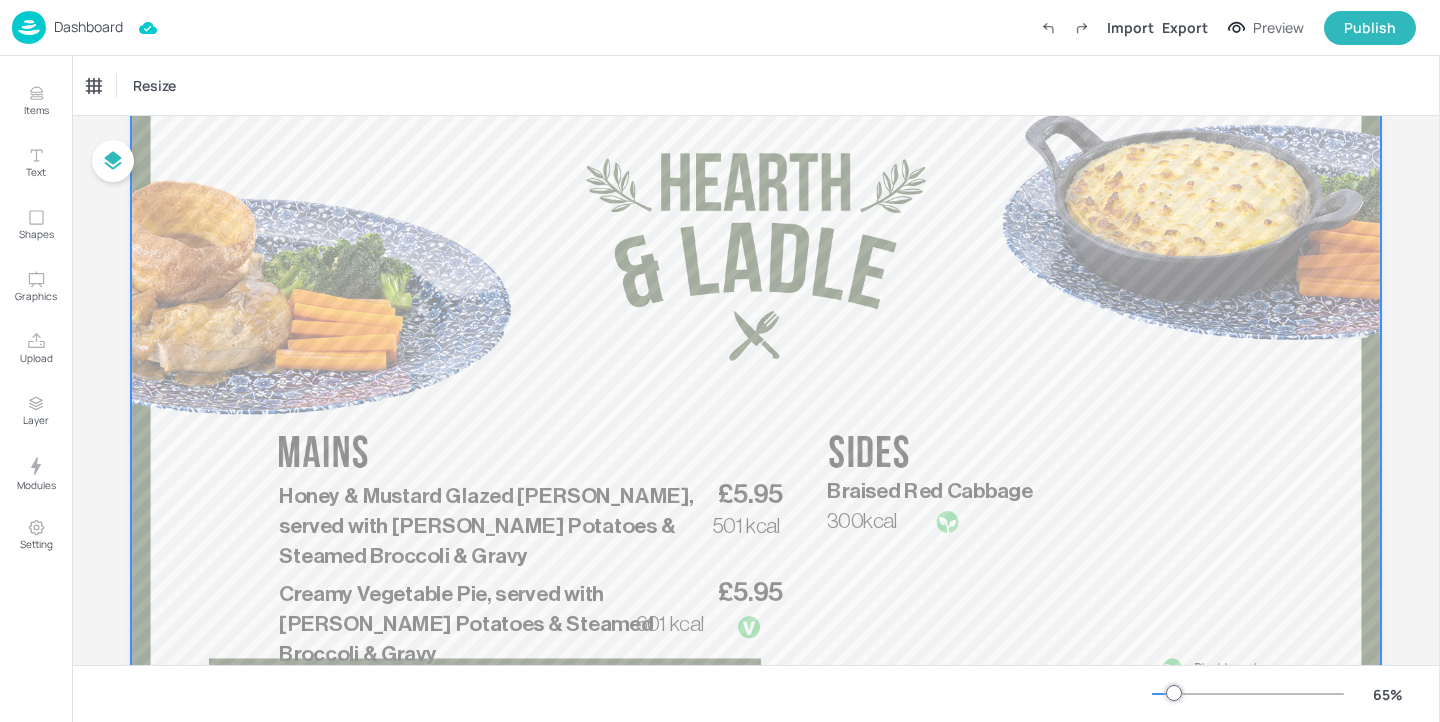scroll, scrollTop: 268, scrollLeft: 0, axis: vertical 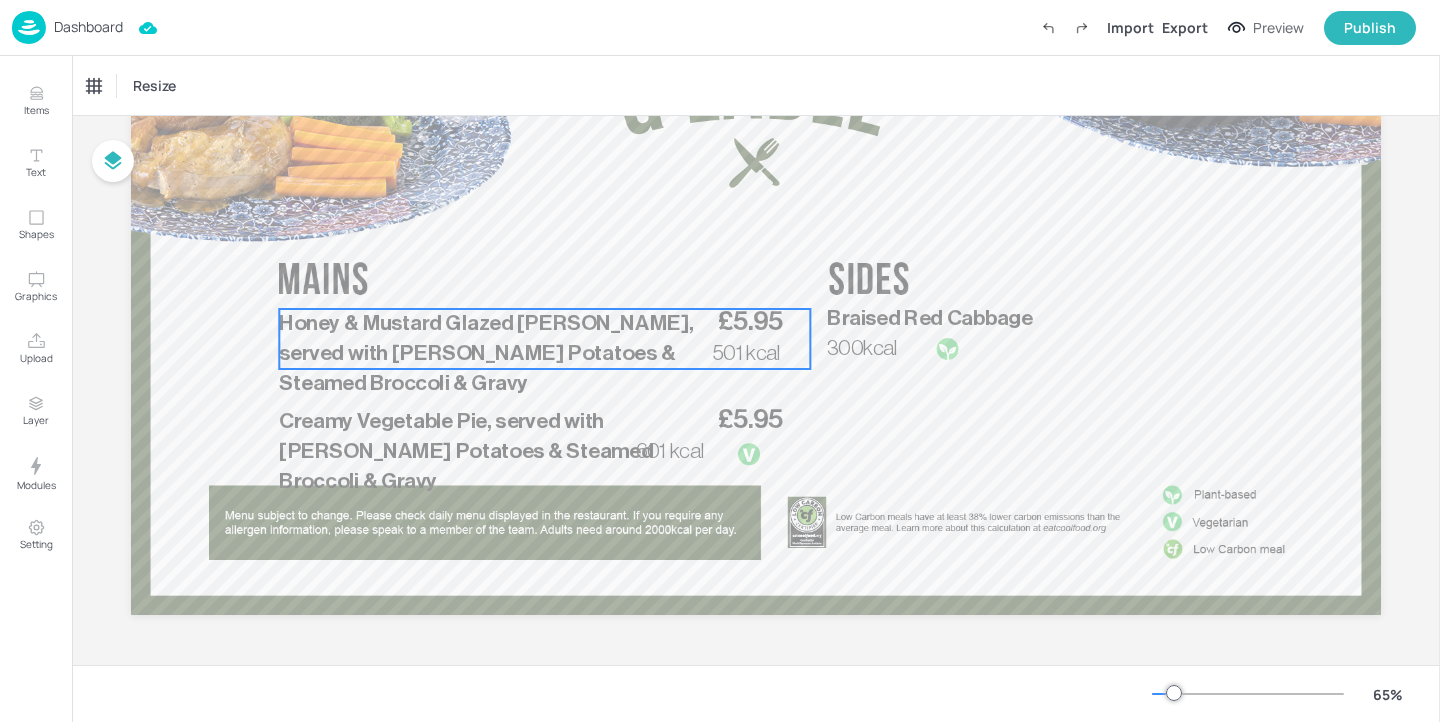 click on "Honey & Mustard Glazed Gammon, served with Parmentier Potatoes & Steamed Broccoli & Gravy" at bounding box center (496, 354) 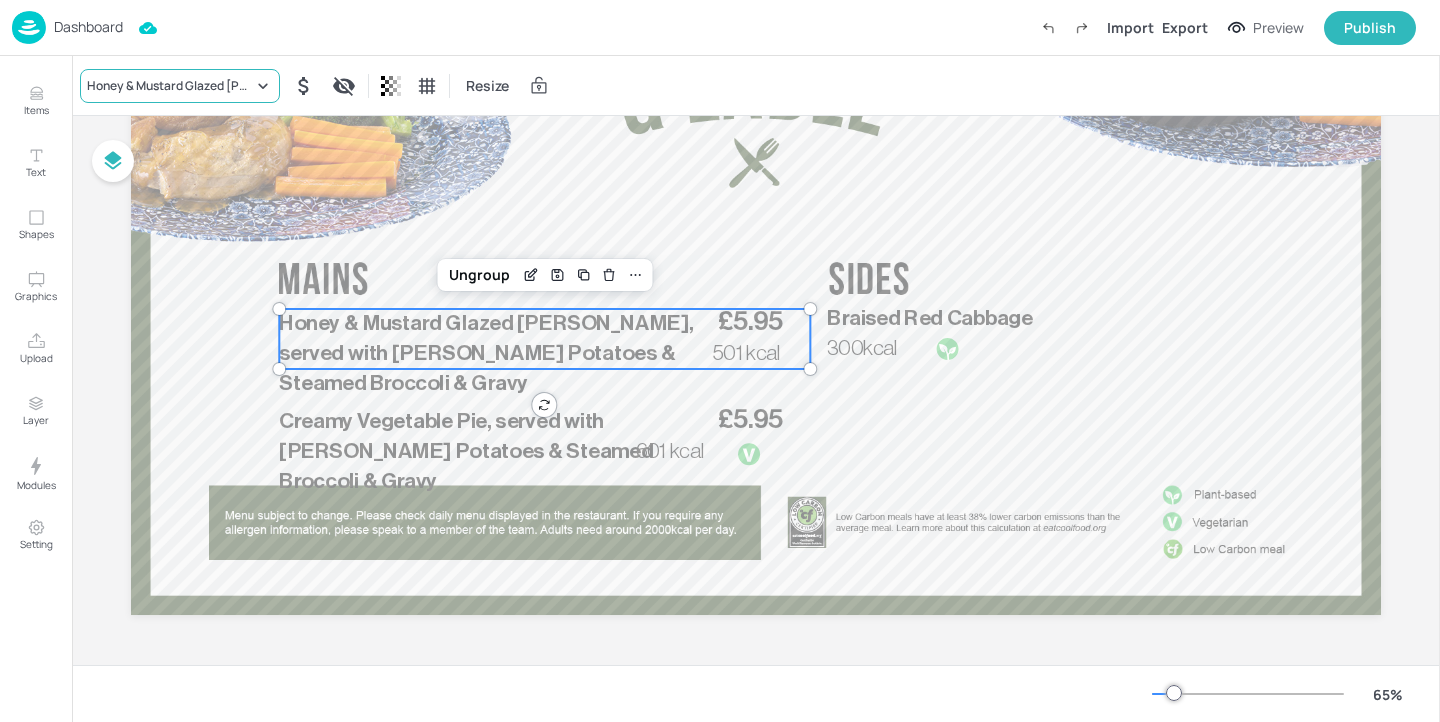 click on "Honey & Mustard Glazed Gammon, served with Parmentier Potatoes & Steamed Broccoli & Gravy" at bounding box center (170, 86) 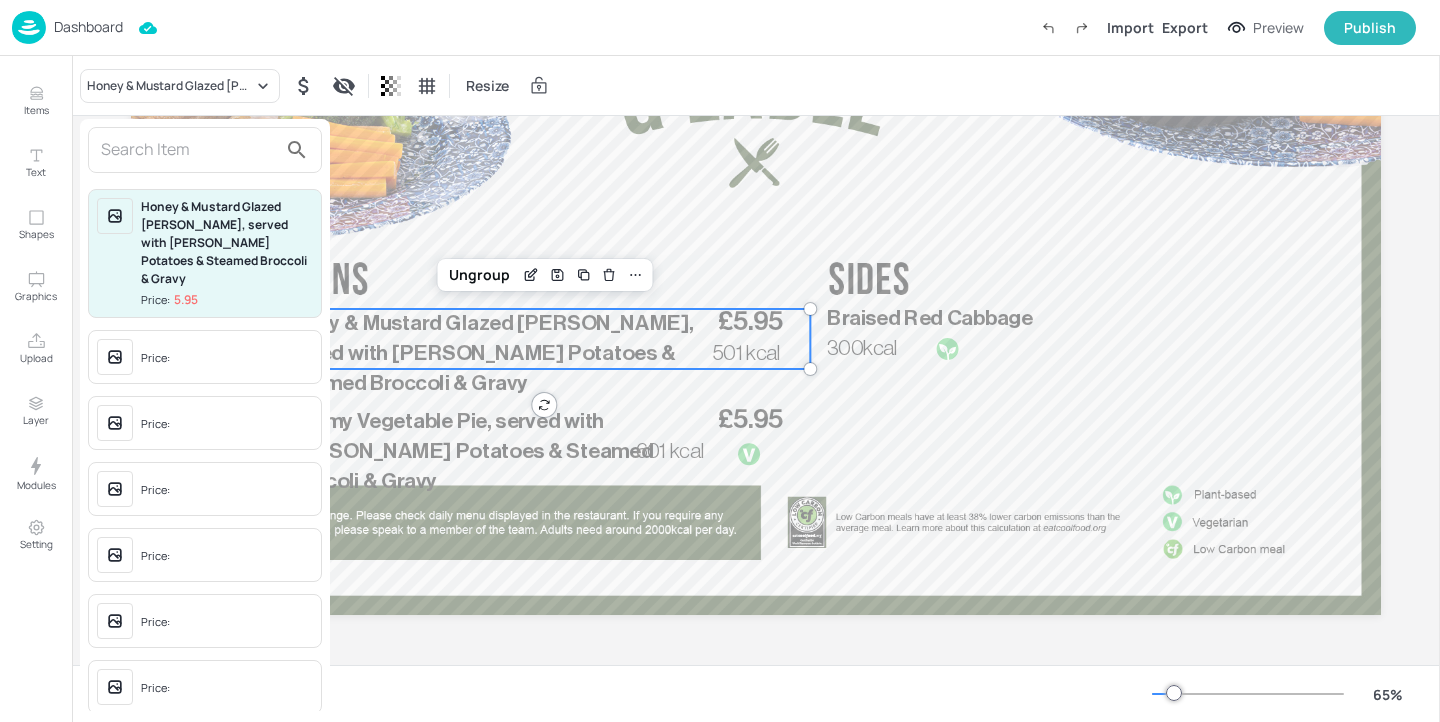 click at bounding box center [189, 150] 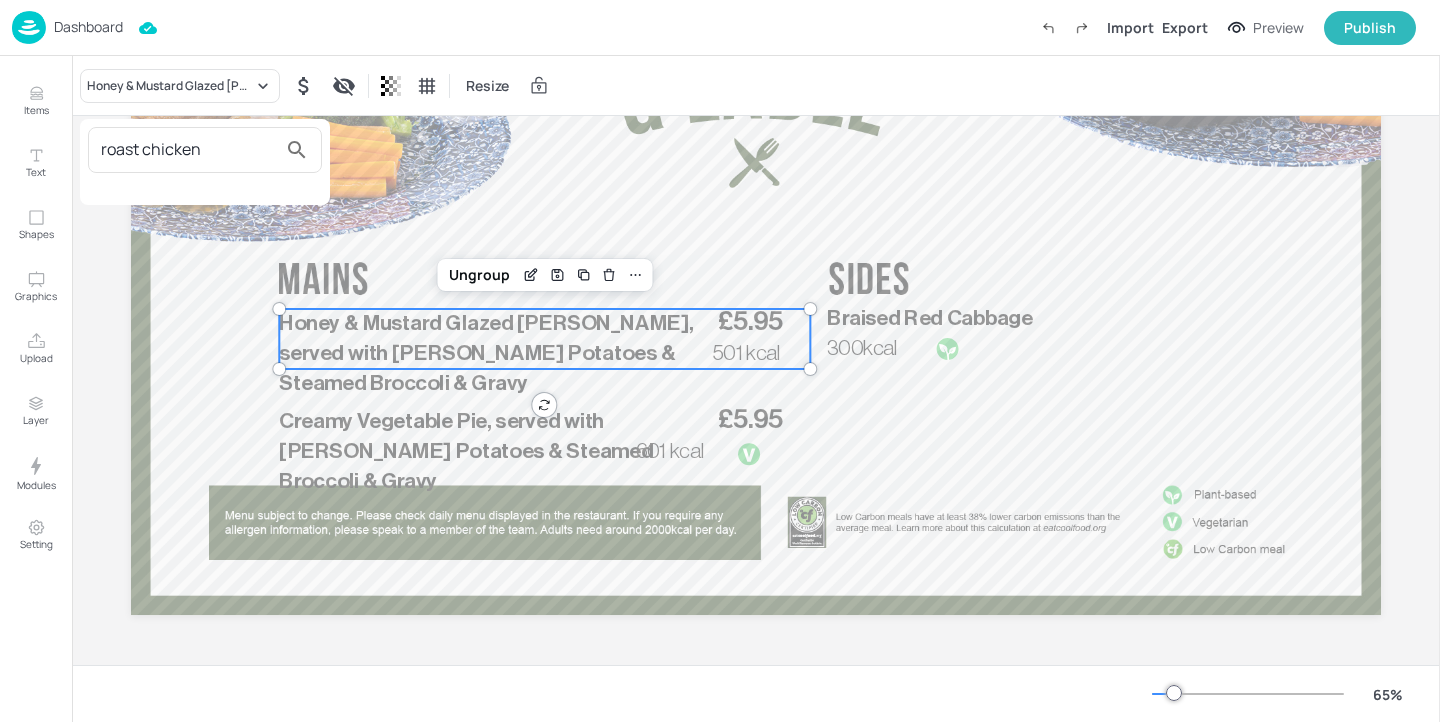 type on "roast chicken" 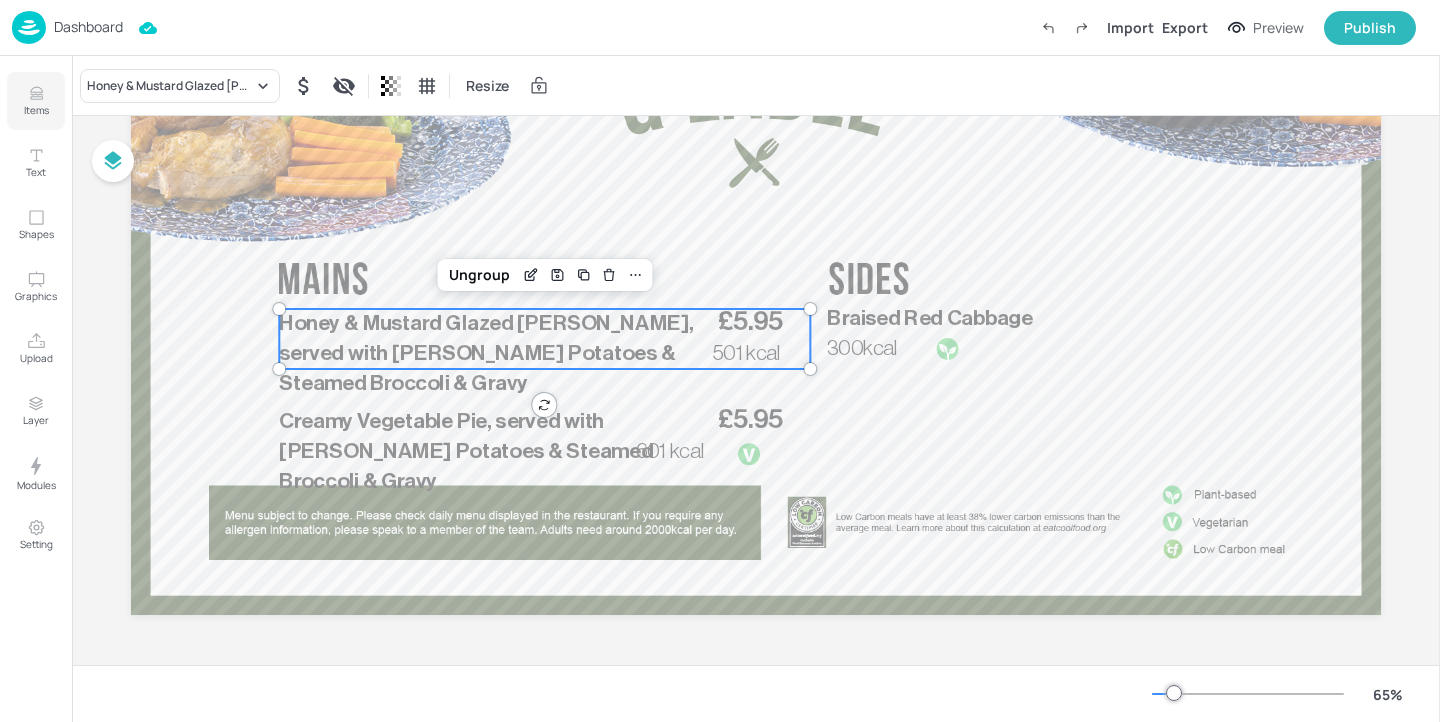 click on "Items" at bounding box center [36, 110] 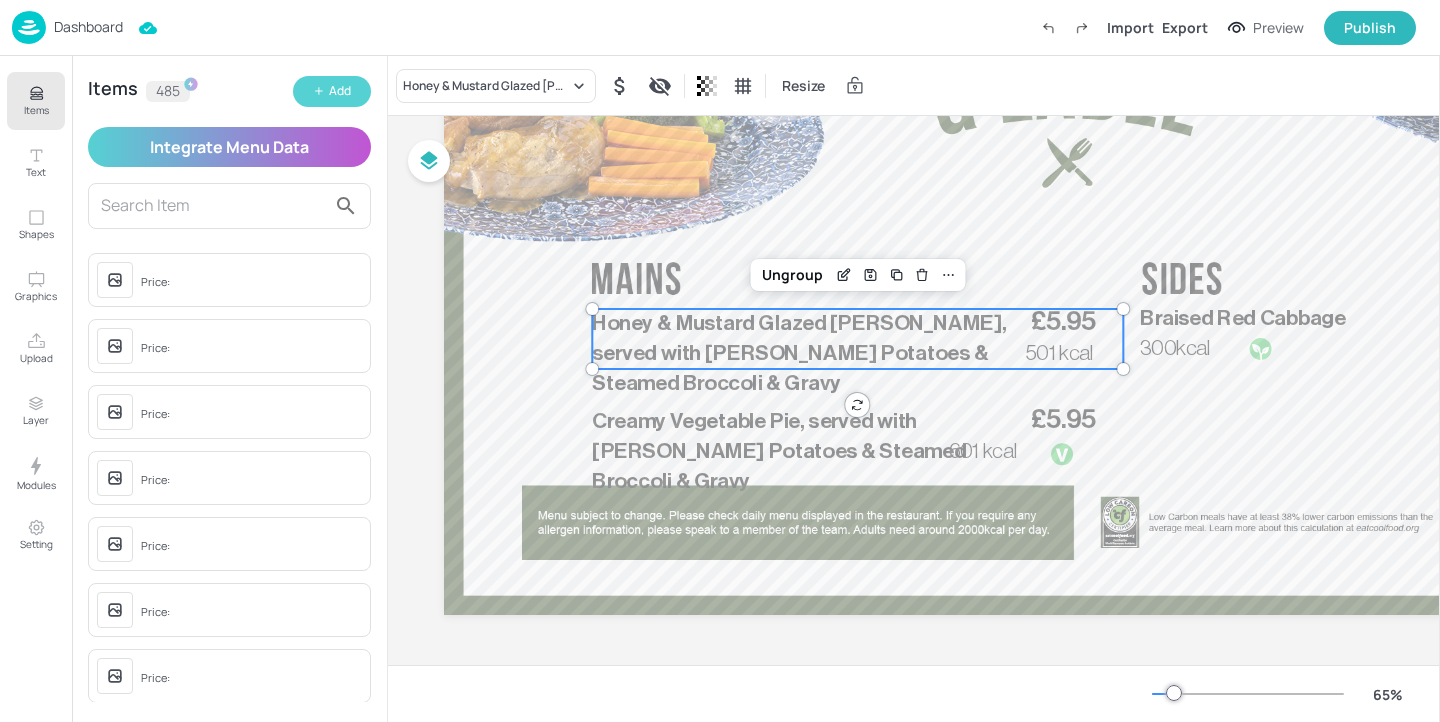 click on "Add" at bounding box center [332, 91] 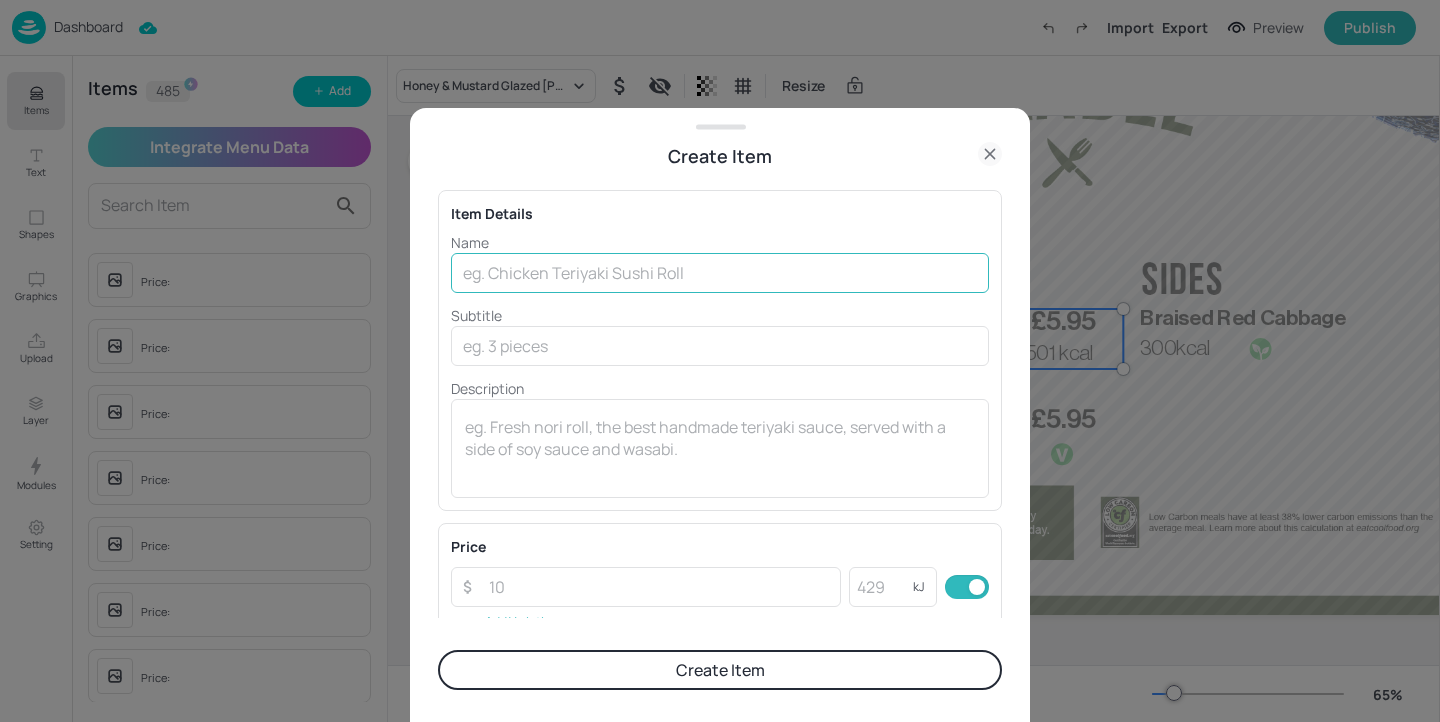 click at bounding box center [720, 273] 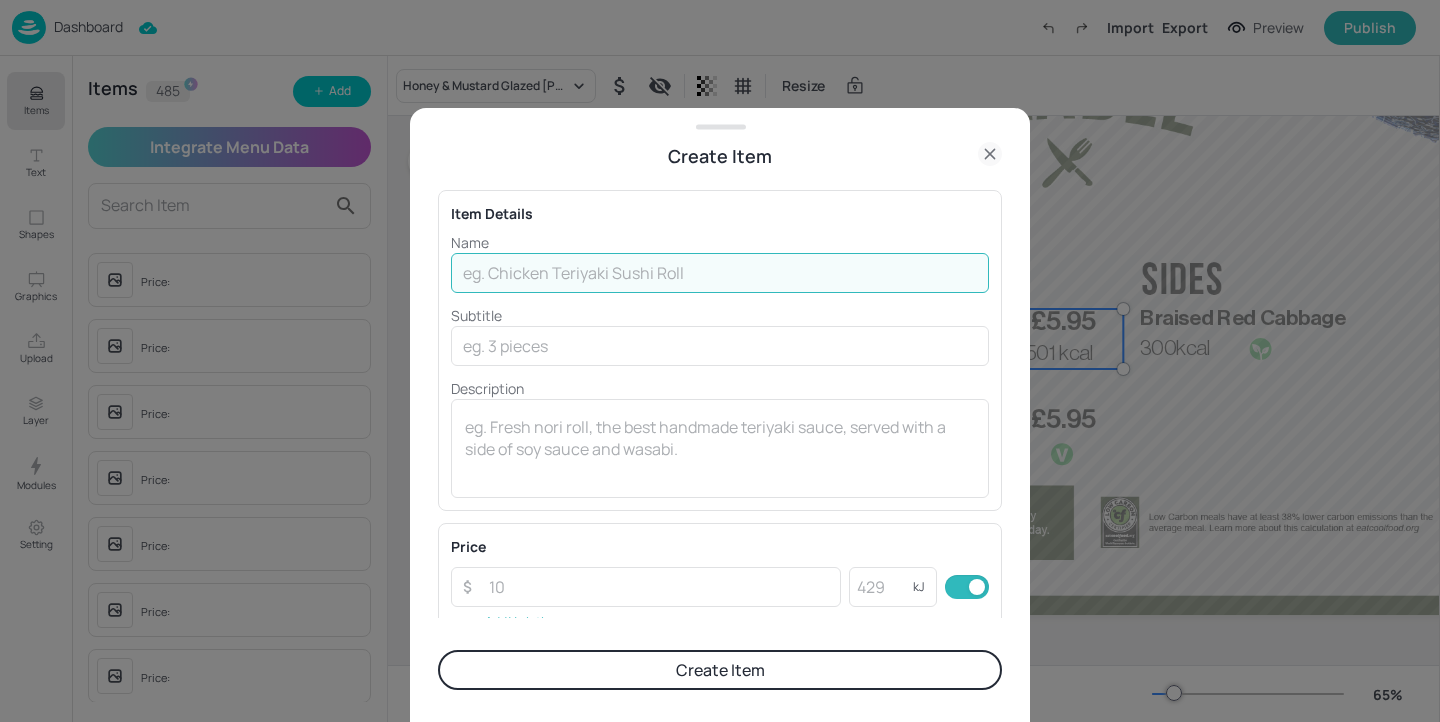 paste on "Roast Chicken & Sage Stuffing, served with Crushed New Potatoes & Steamed Kale & Gravy" 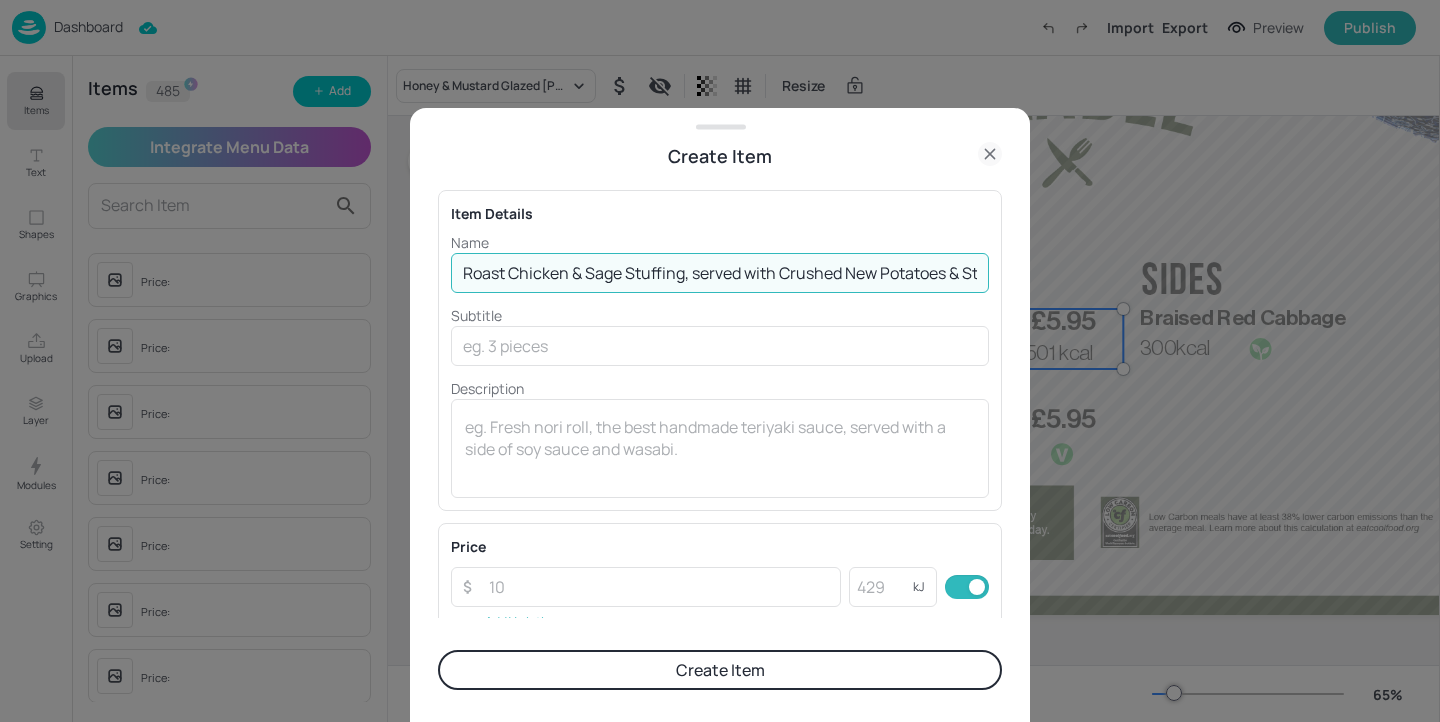 scroll, scrollTop: 0, scrollLeft: 160, axis: horizontal 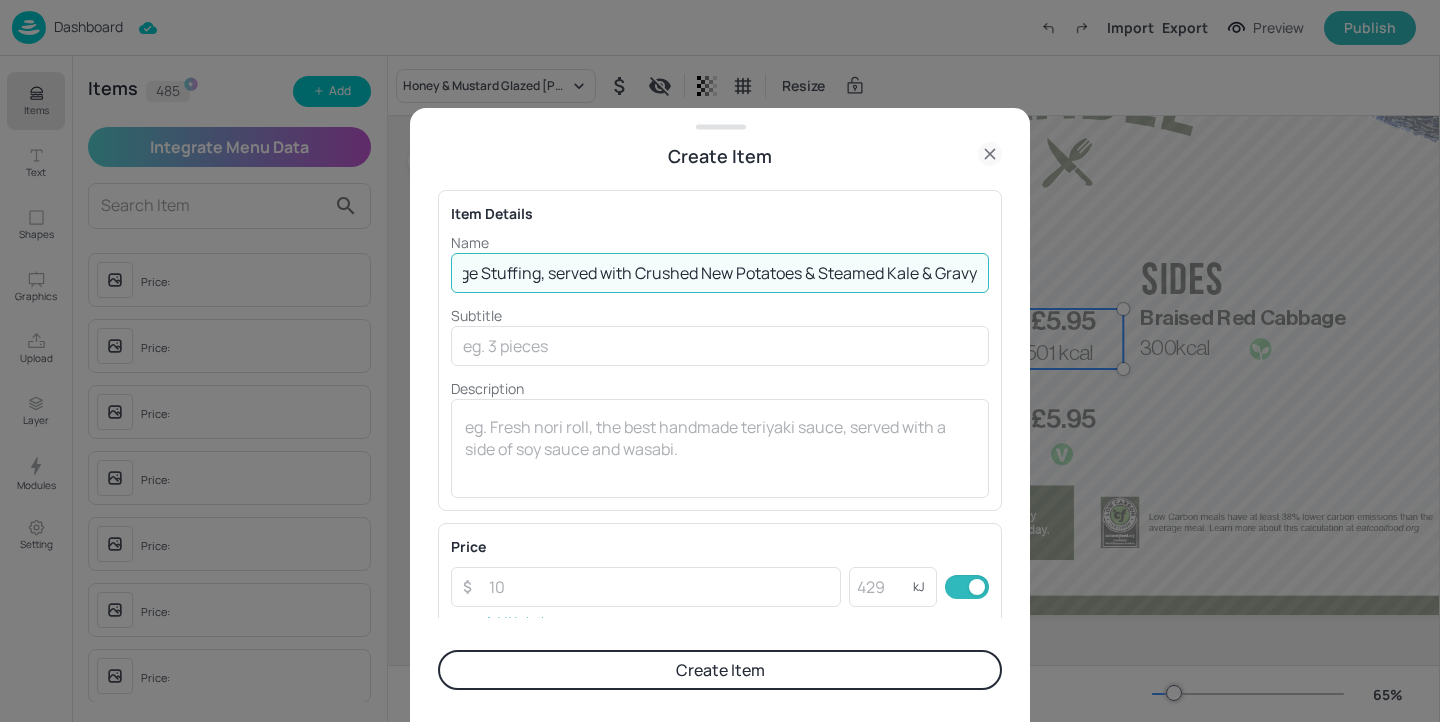 type on "Roast Chicken & Sage Stuffing, served with Crushed New Potatoes & Steamed Kale & Gravy" 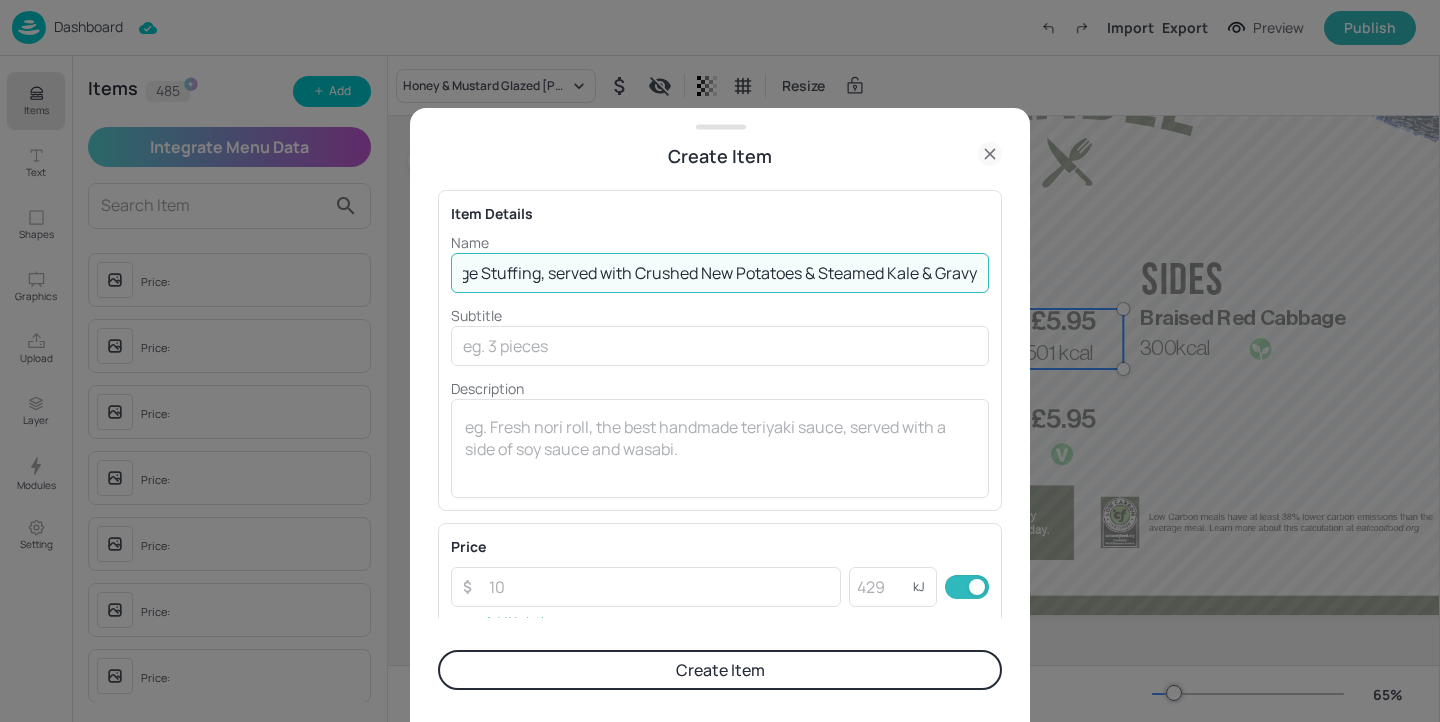 scroll, scrollTop: 0, scrollLeft: 0, axis: both 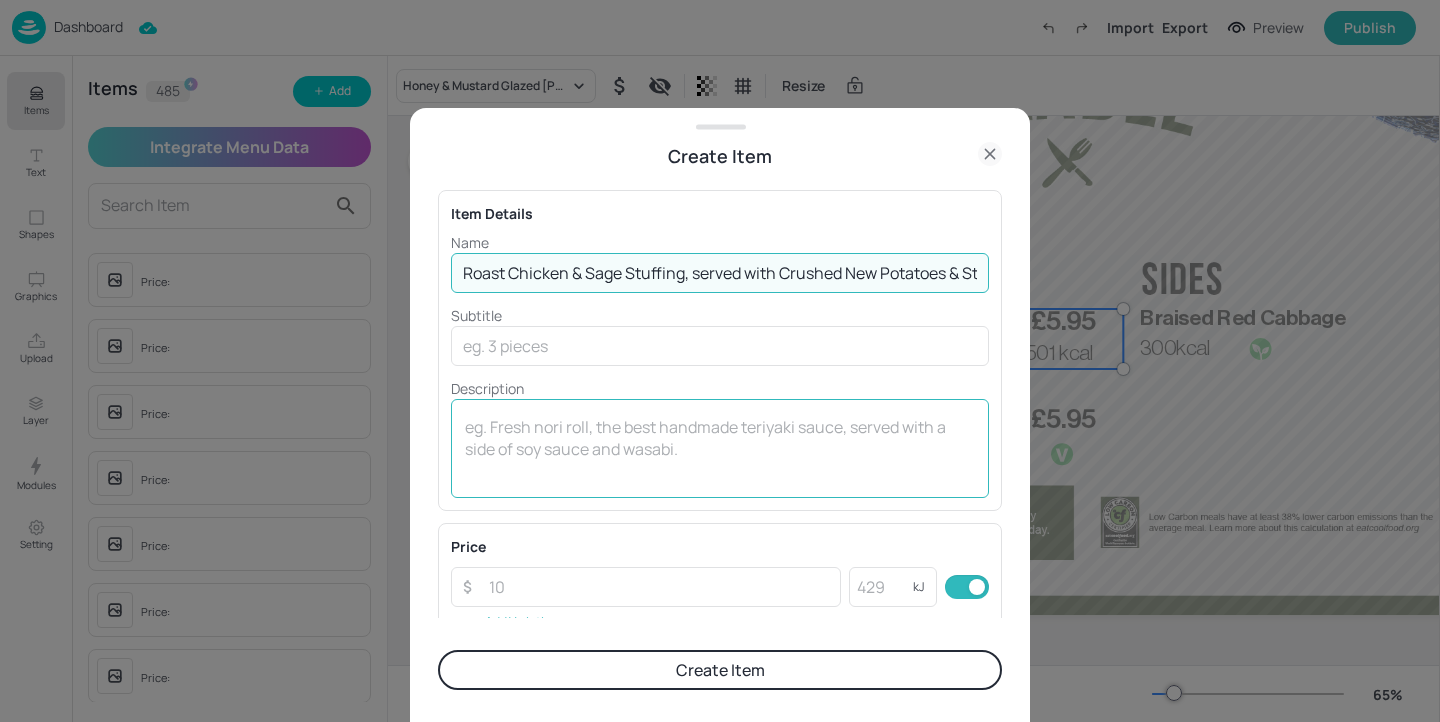 click at bounding box center [720, 449] 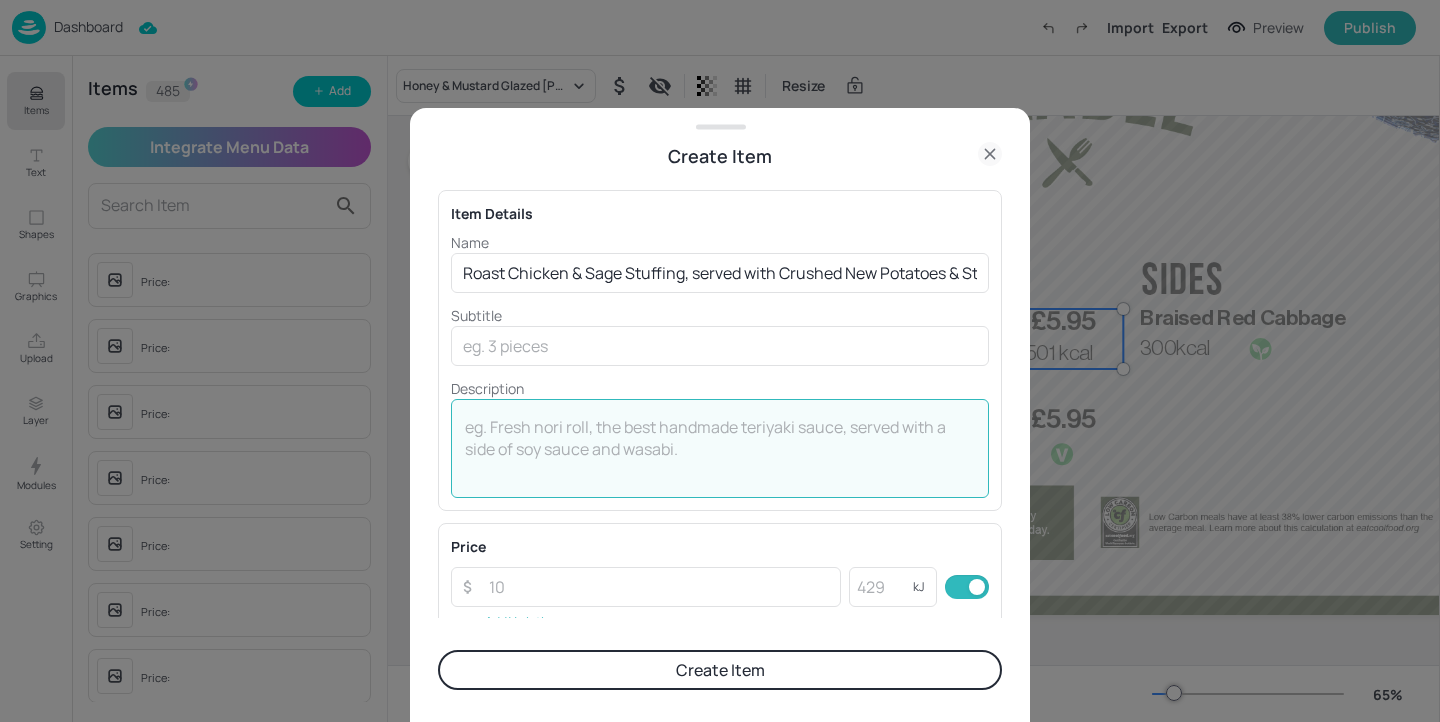 paste on "662 Kcal" 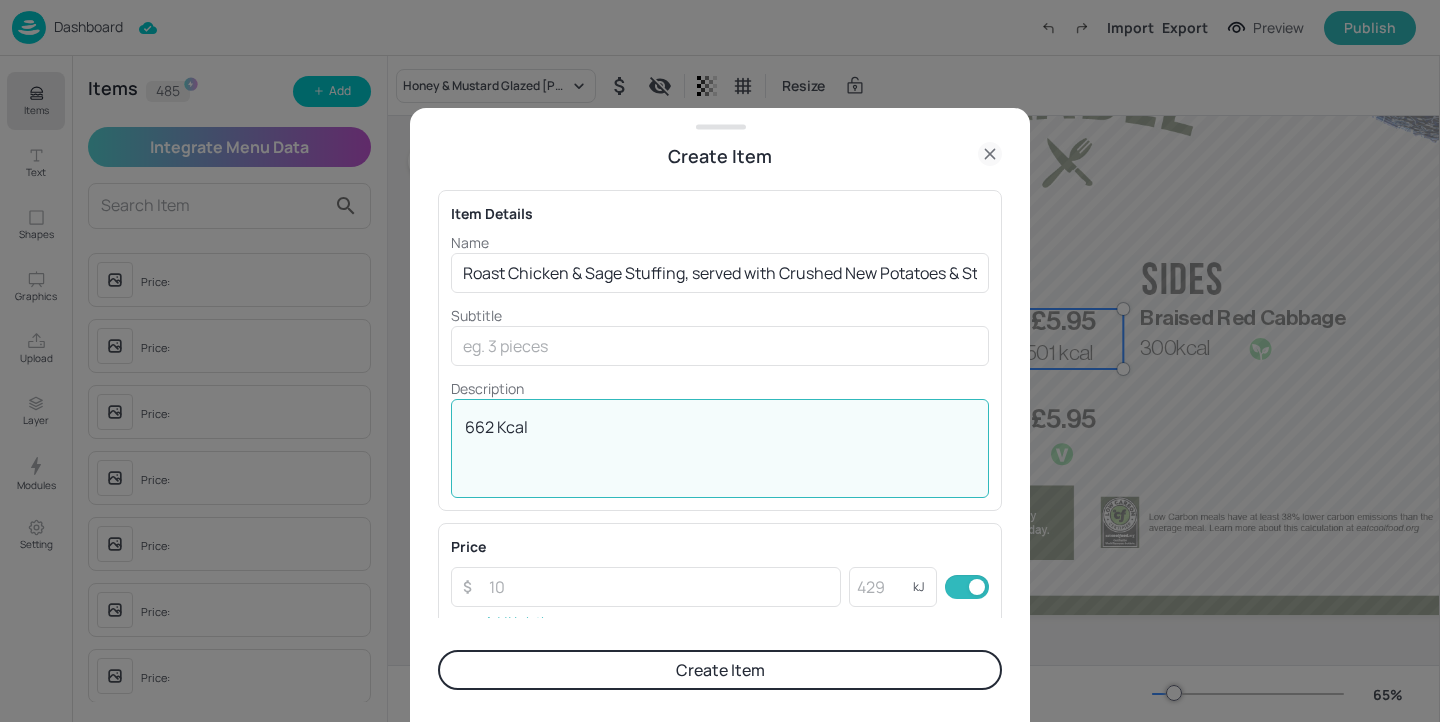 click on "662 Kcal" at bounding box center [720, 449] 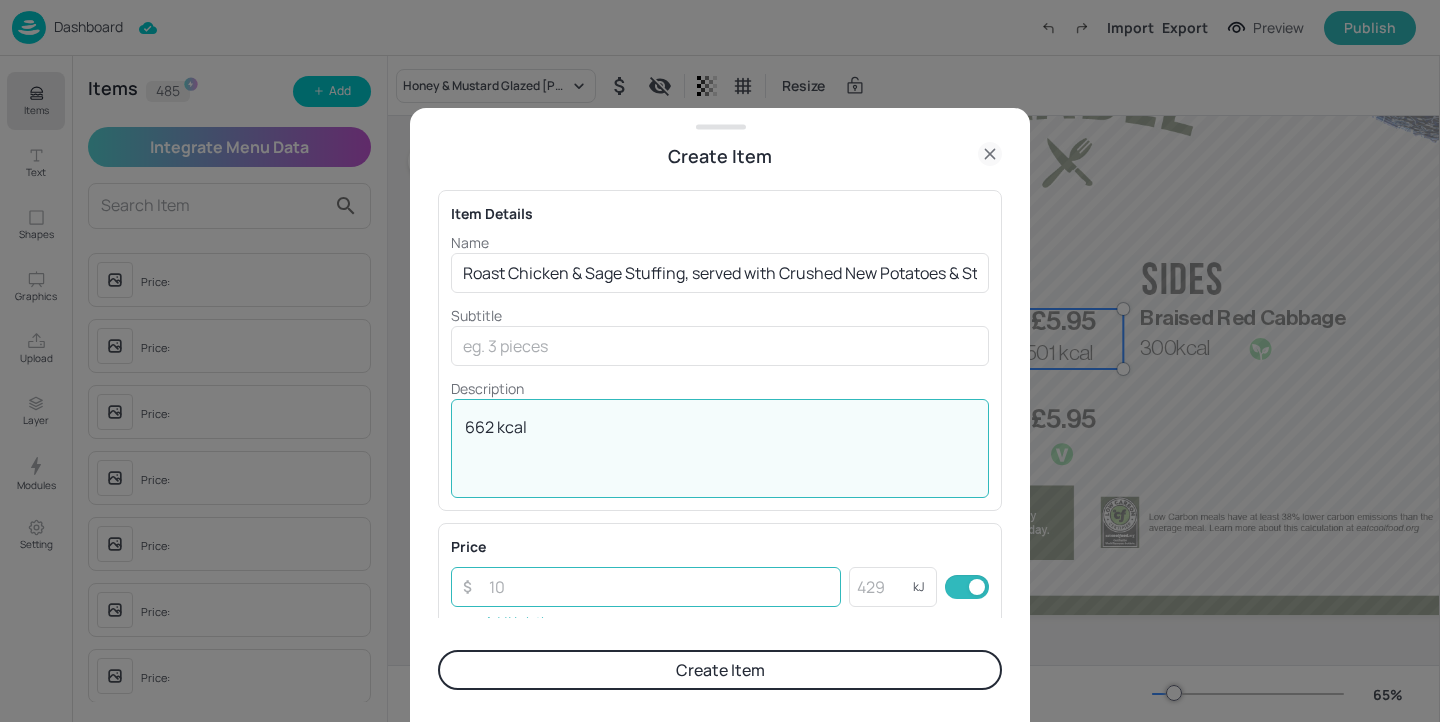type on "662 kcal" 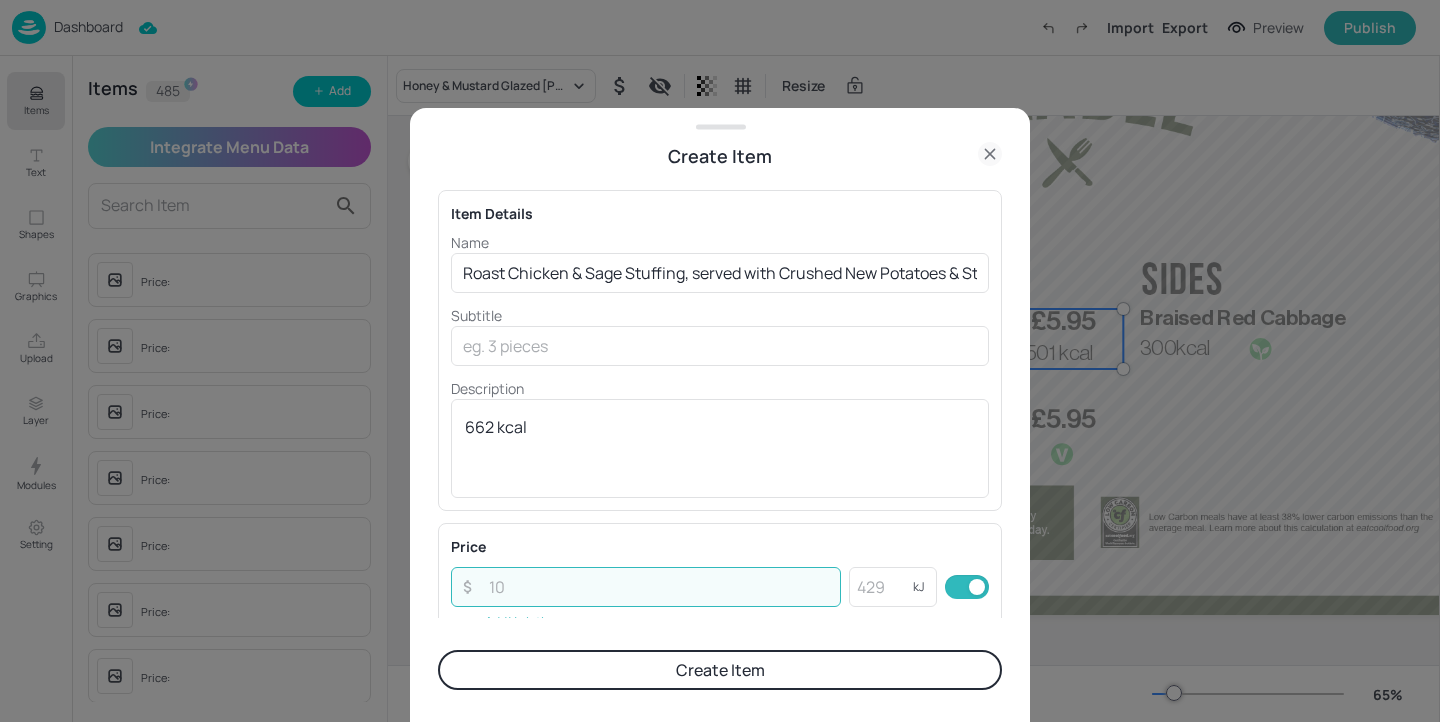 click at bounding box center [659, 587] 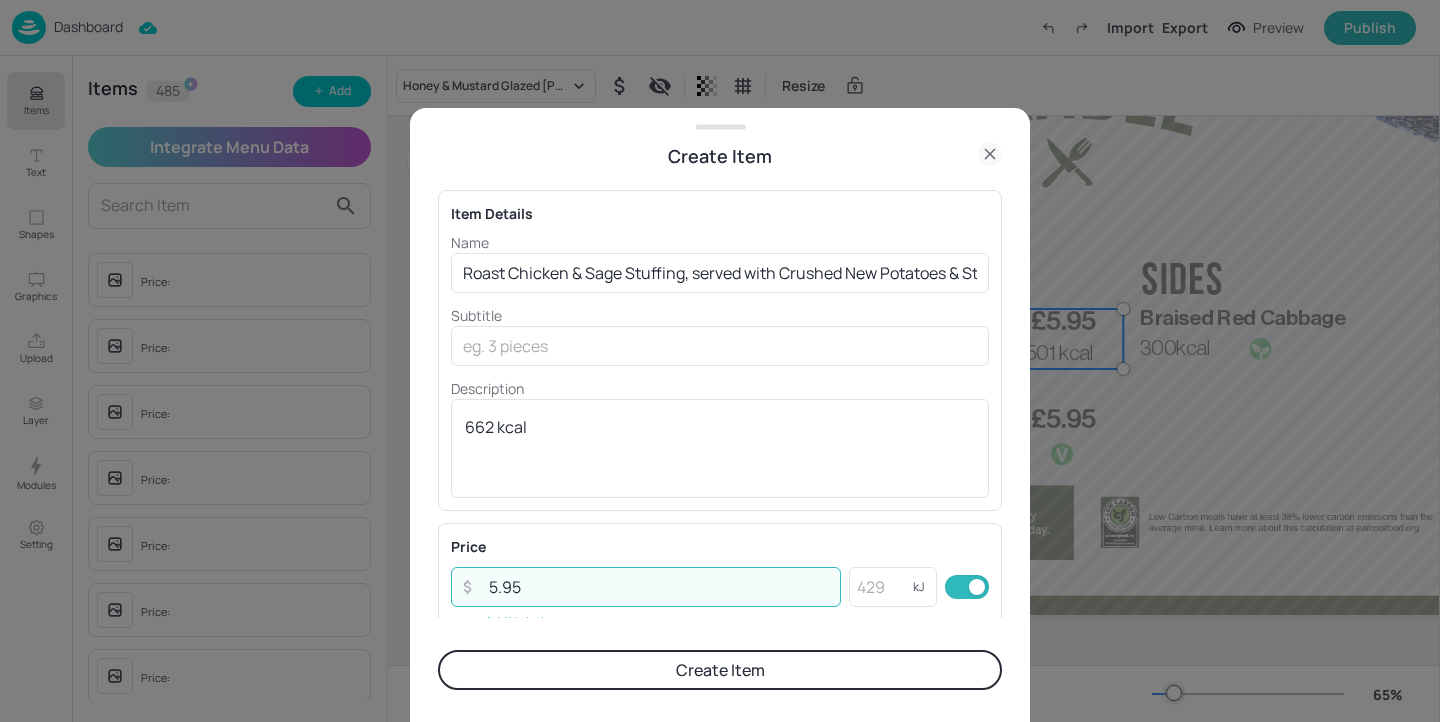 type on "5.95" 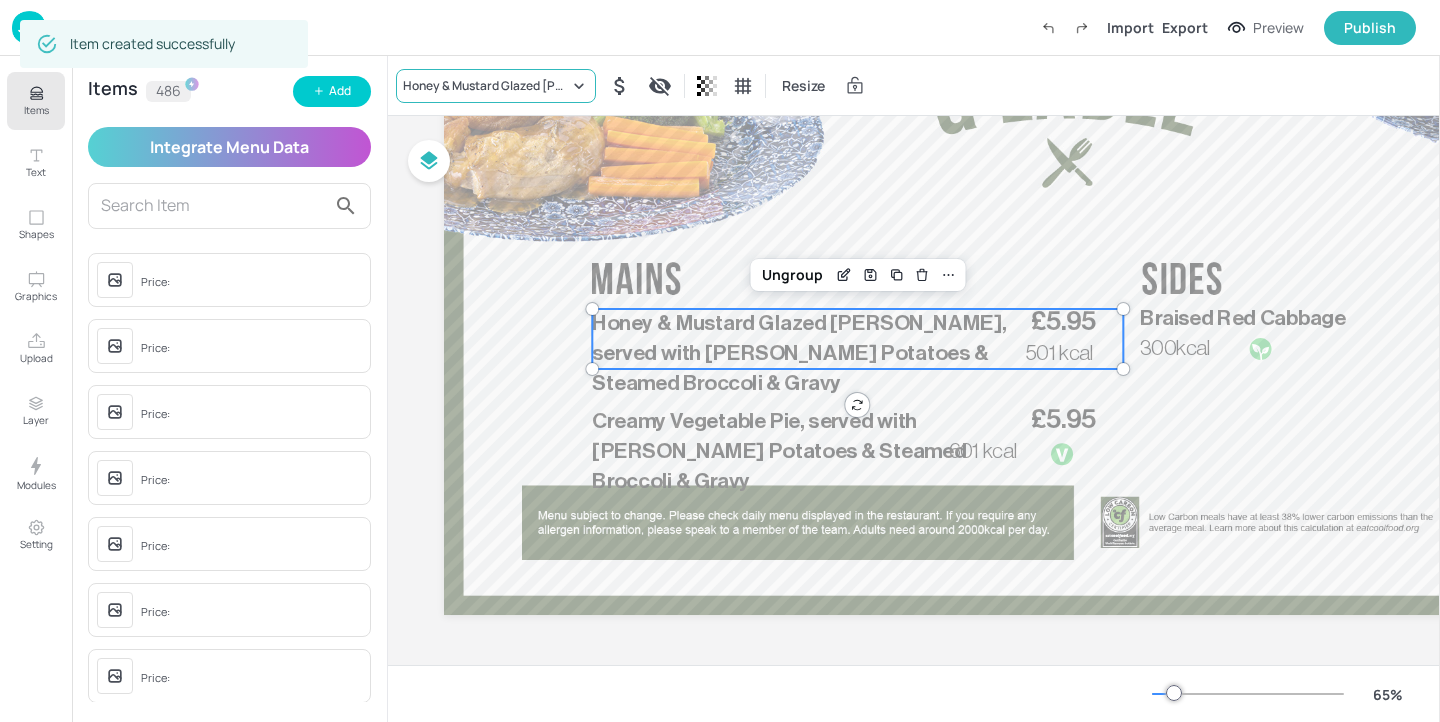 click on "Honey & Mustard Glazed Gammon, served with Parmentier Potatoes & Steamed Broccoli & Gravy" at bounding box center [486, 86] 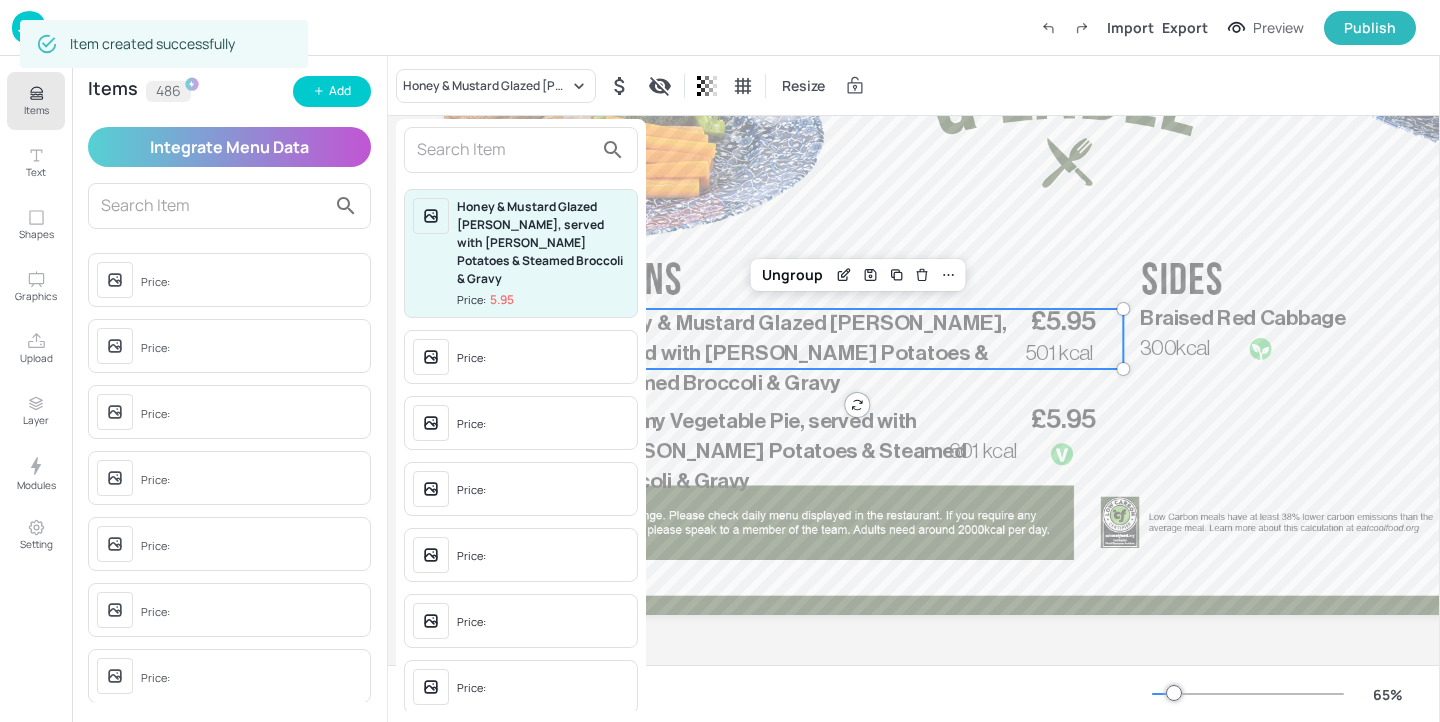 click at bounding box center (505, 150) 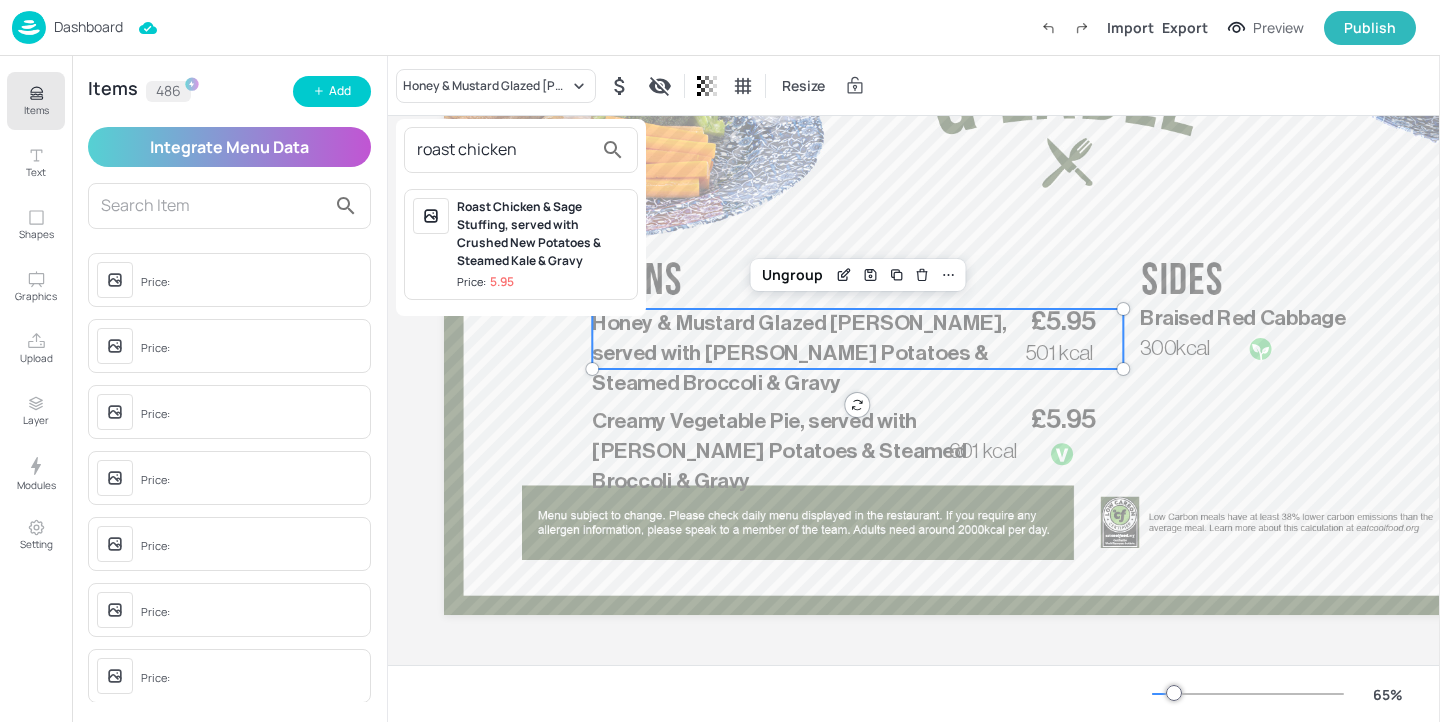 type on "roast chicken" 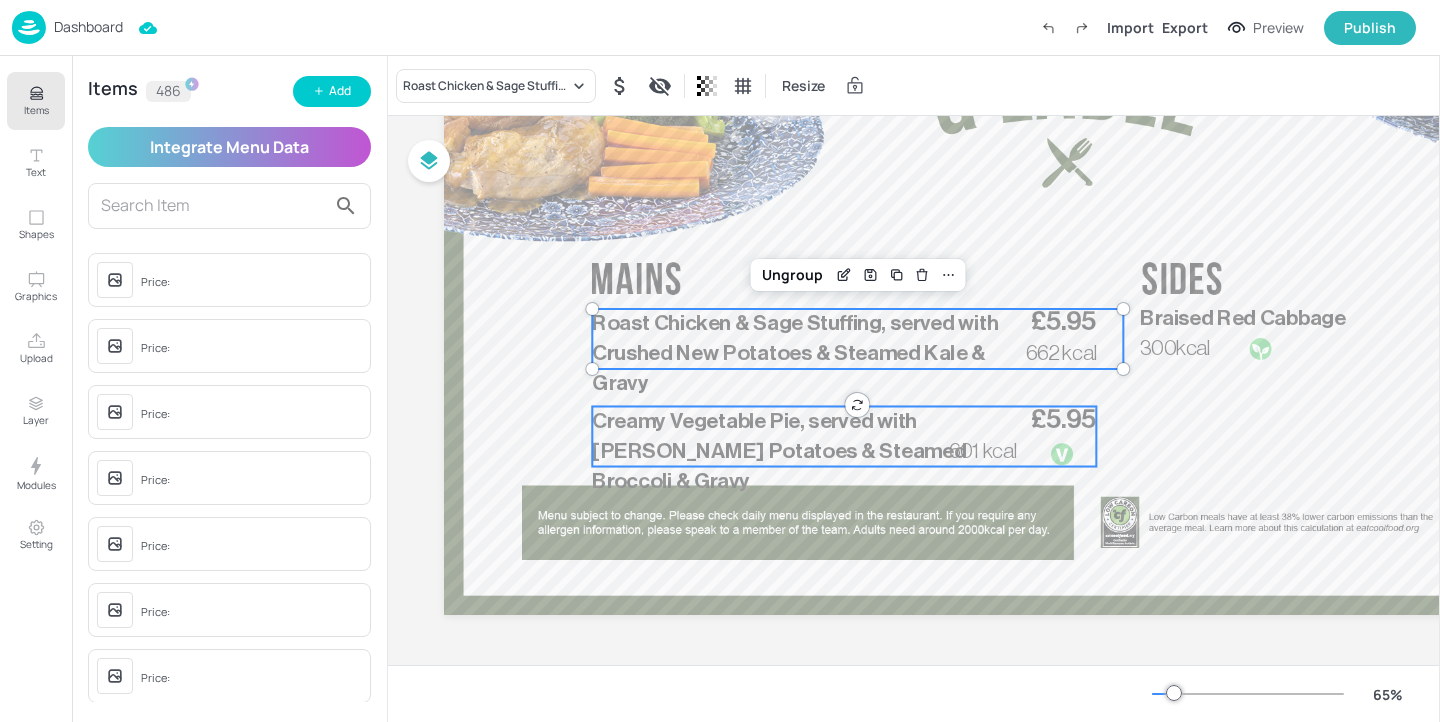 click on "Creamy Vegetable Pie, served with Parmentier Potatoes & Steamed Broccoli & Gravy" at bounding box center [779, 451] 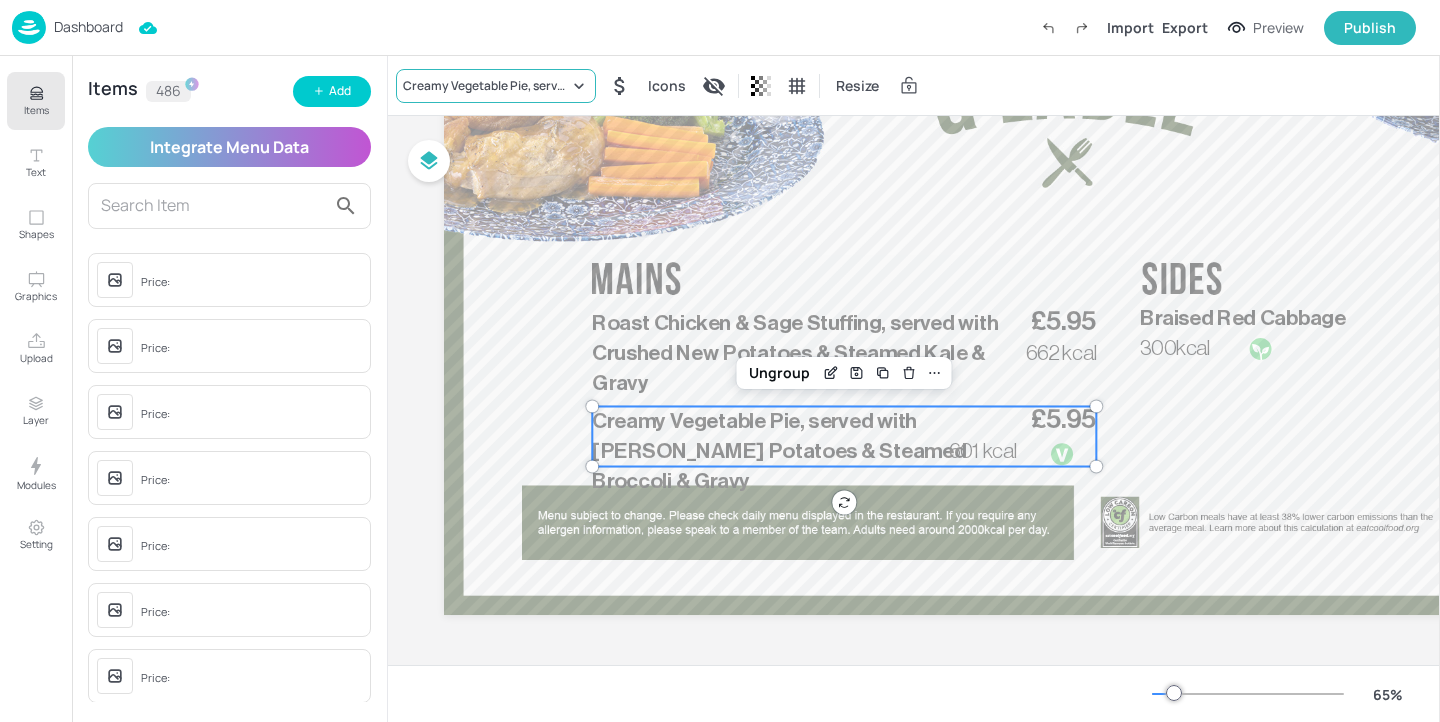 click on "Creamy Vegetable Pie, served with Parmentier Potatoes & Steamed Broccoli & Gravy" at bounding box center (496, 86) 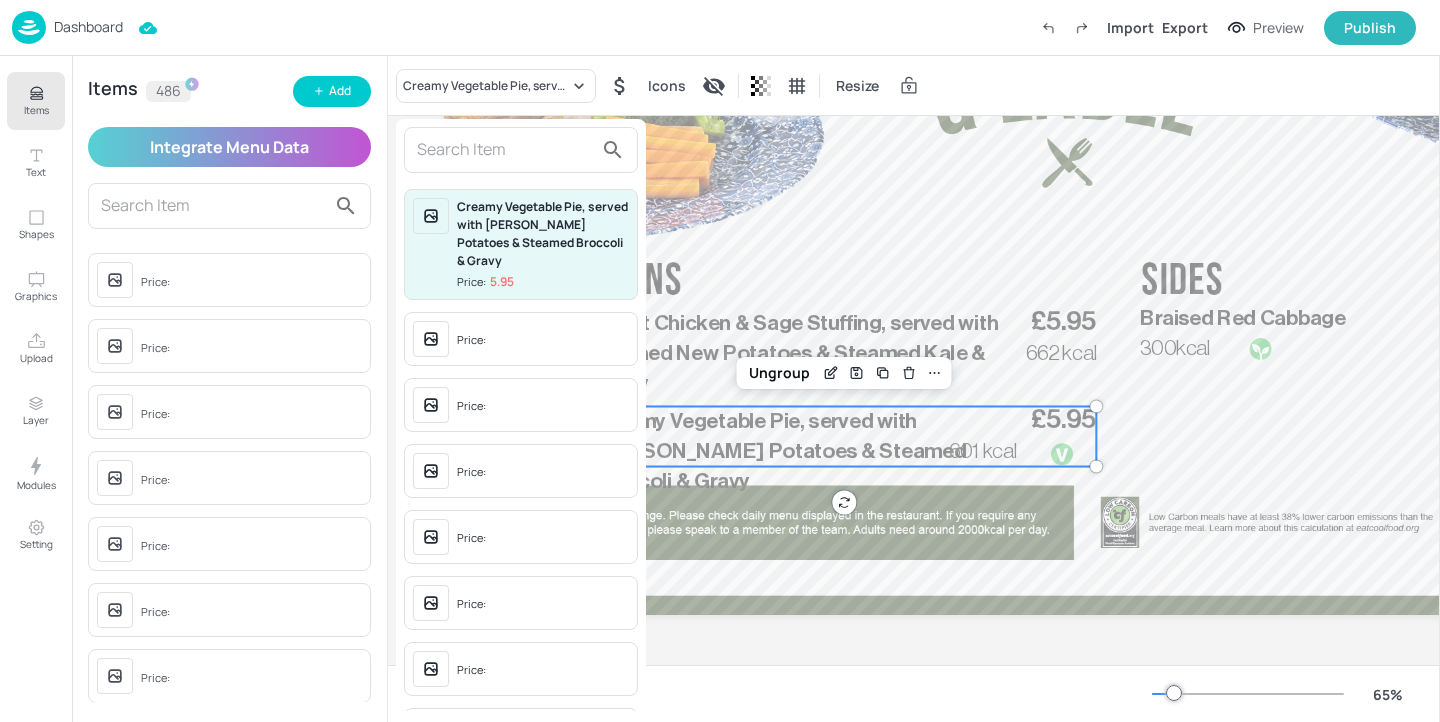 click at bounding box center (505, 150) 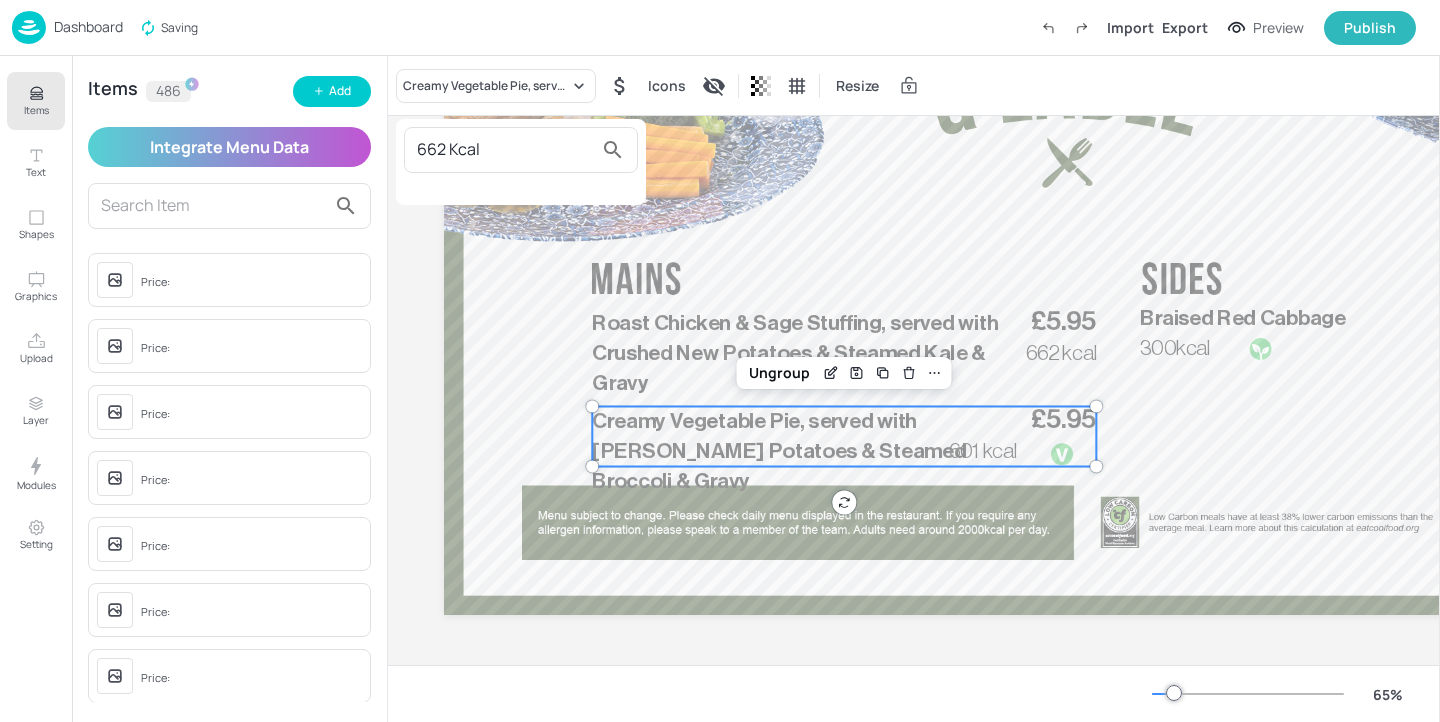 drag, startPoint x: 481, startPoint y: 155, endPoint x: 363, endPoint y: 126, distance: 121.511314 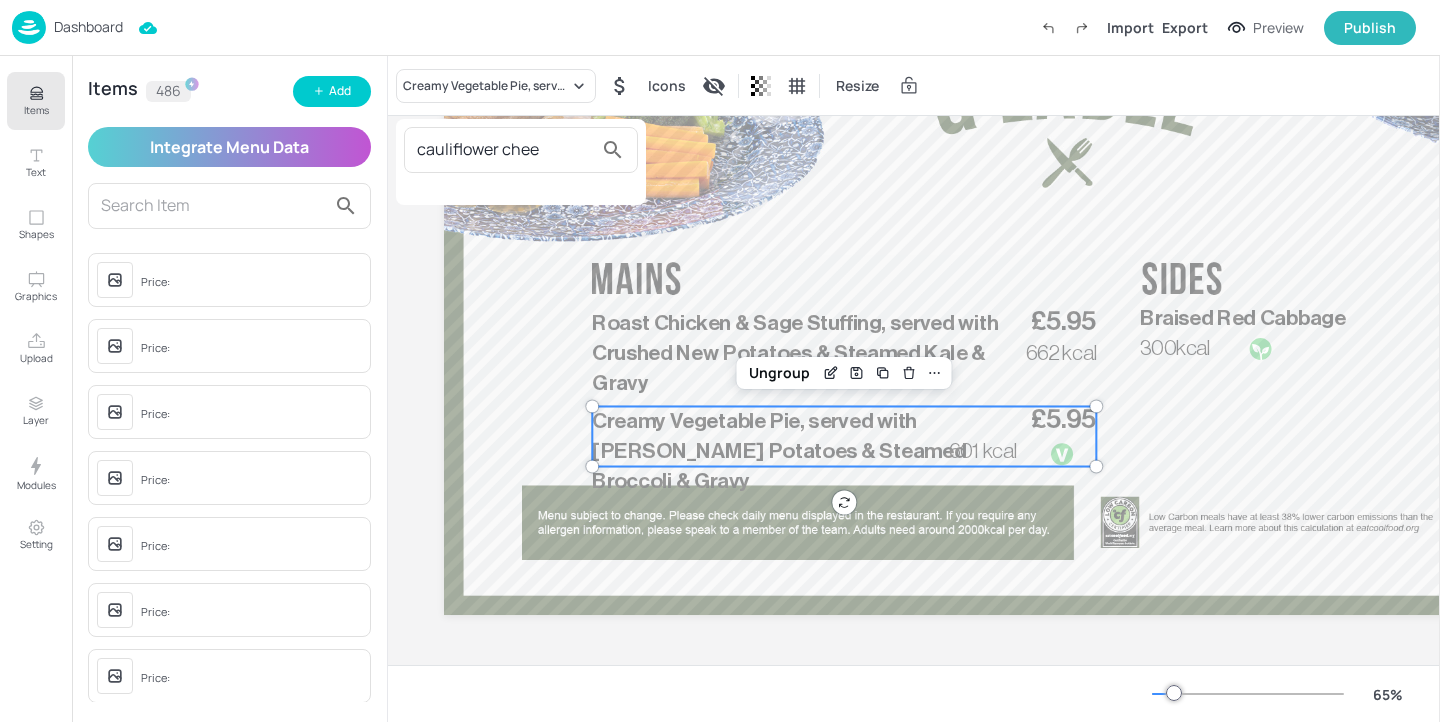 type on "cauliflower chee" 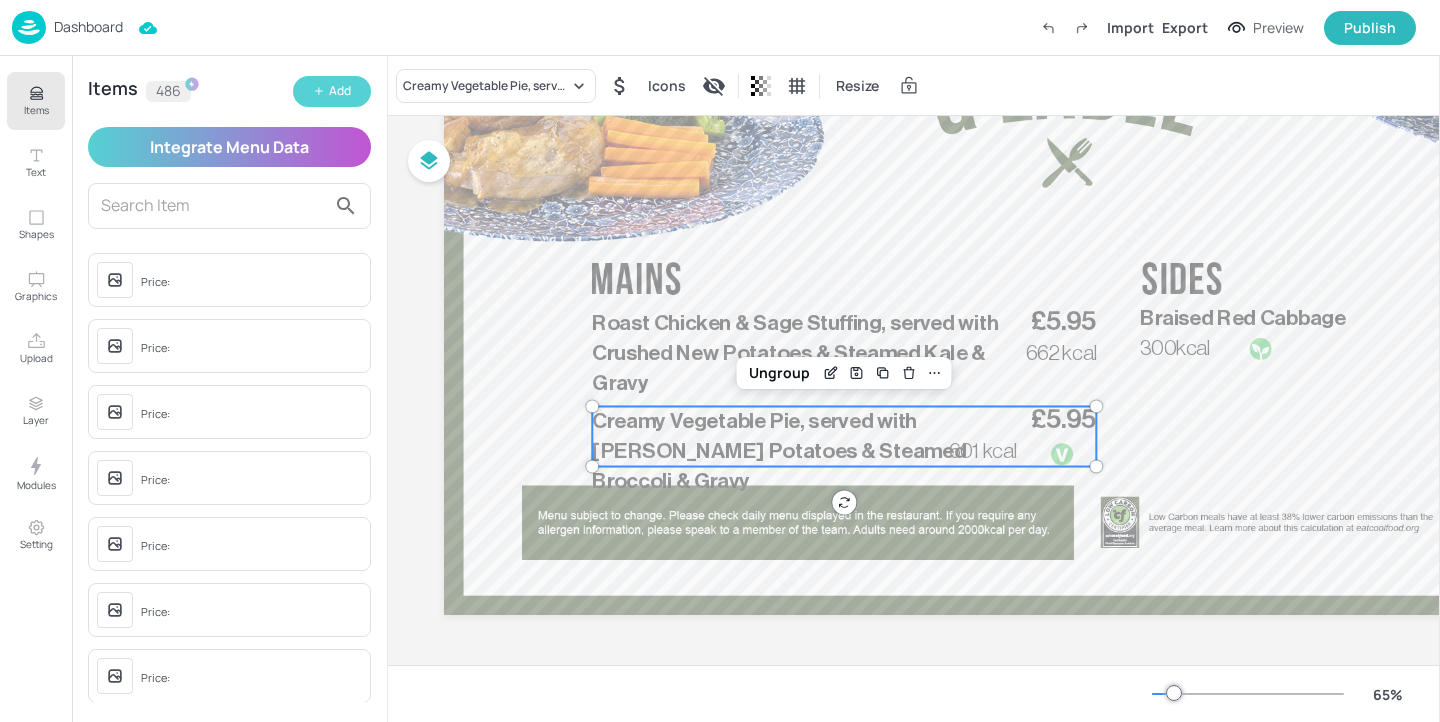 click on "Add" at bounding box center (332, 91) 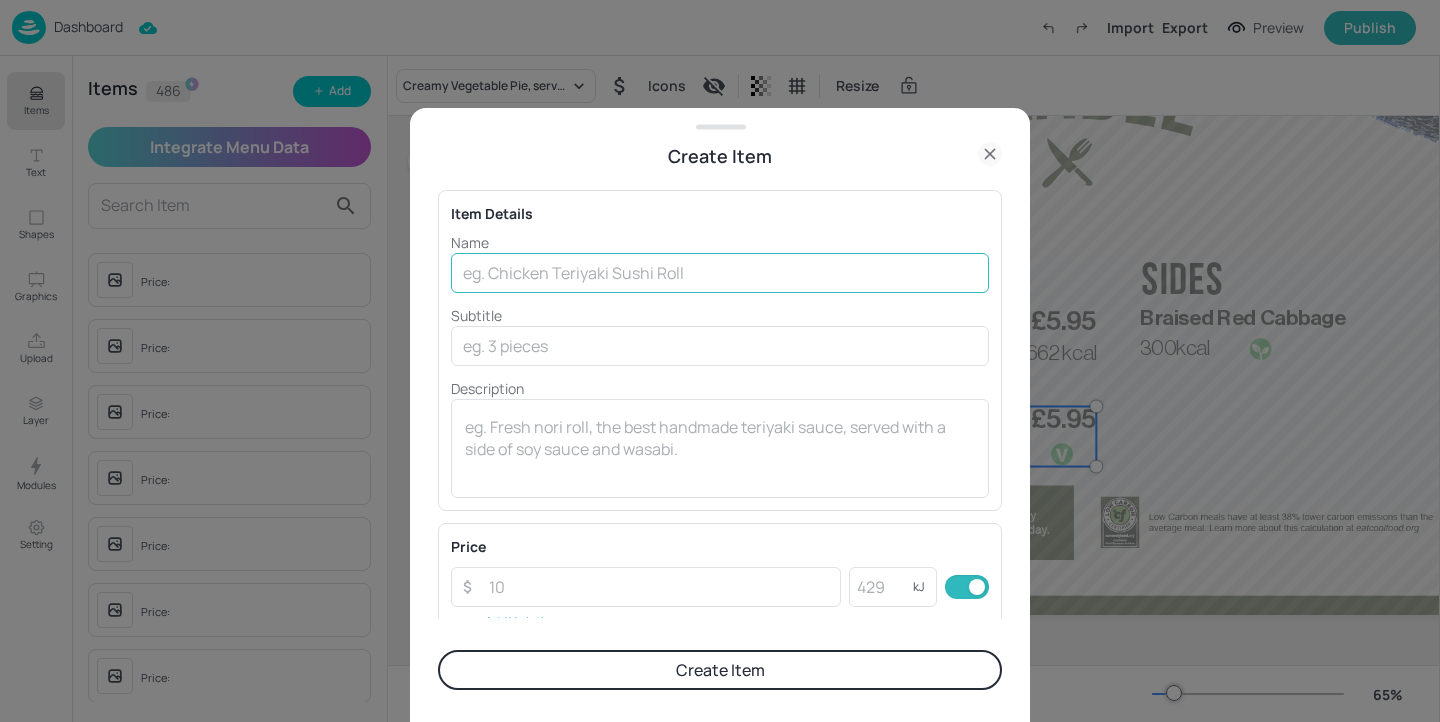 click at bounding box center (720, 273) 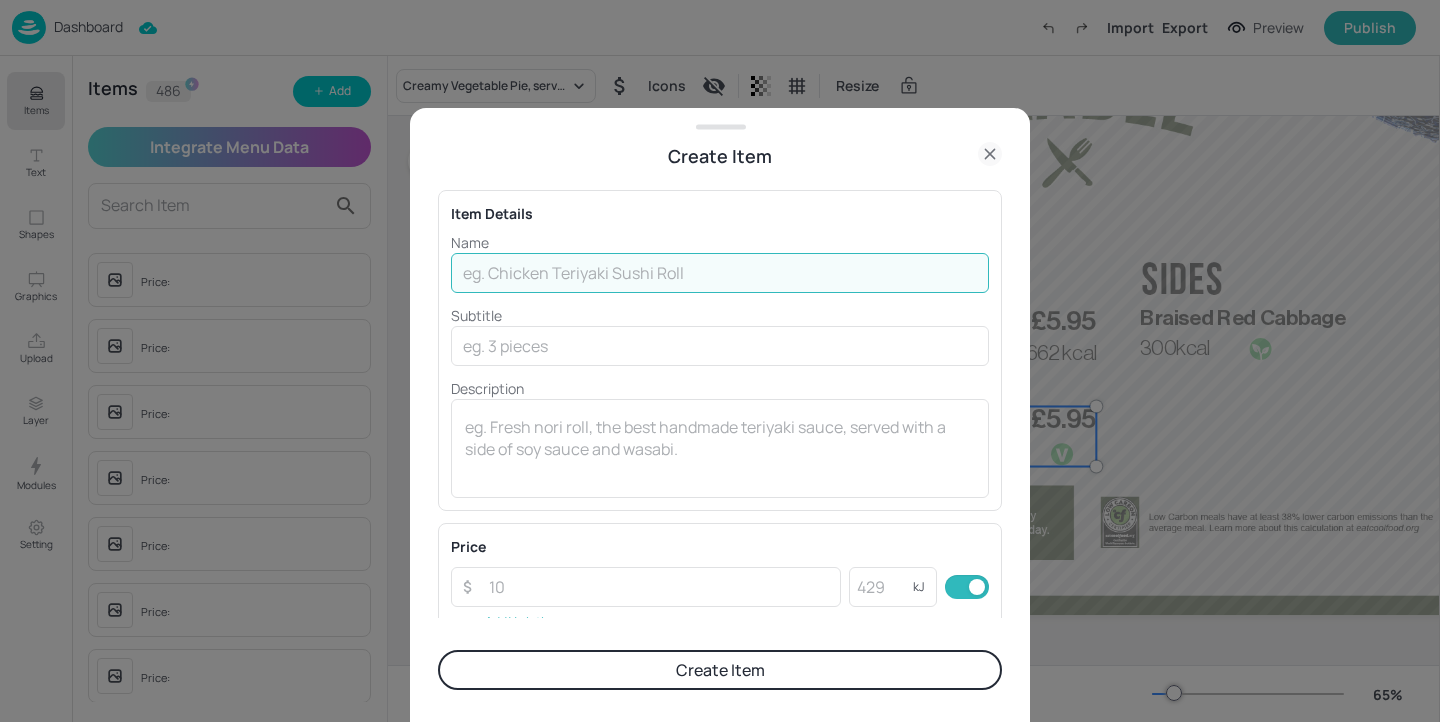 paste on "Cauliflower Cheese Yorkie, served with Crushed New Potatoes & Steamed Kale & Gravy" 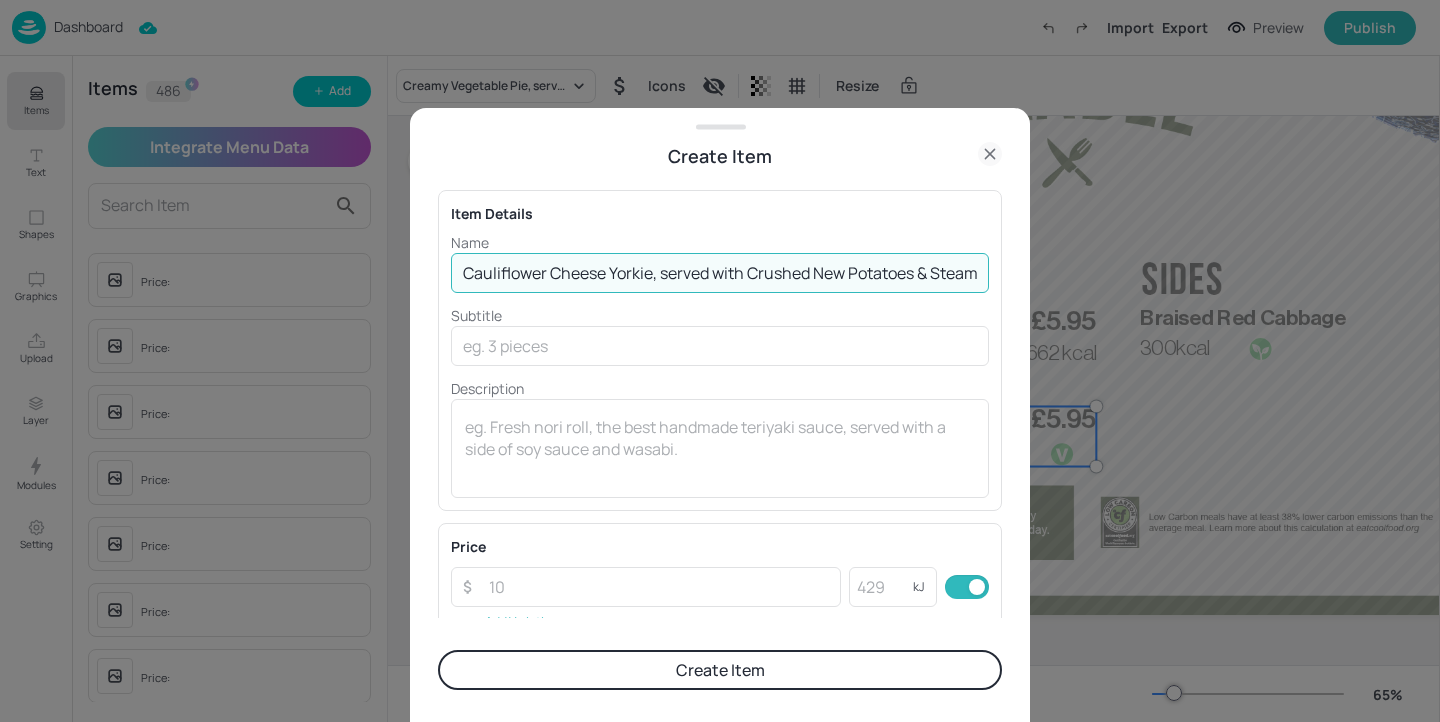 scroll, scrollTop: 0, scrollLeft: 128, axis: horizontal 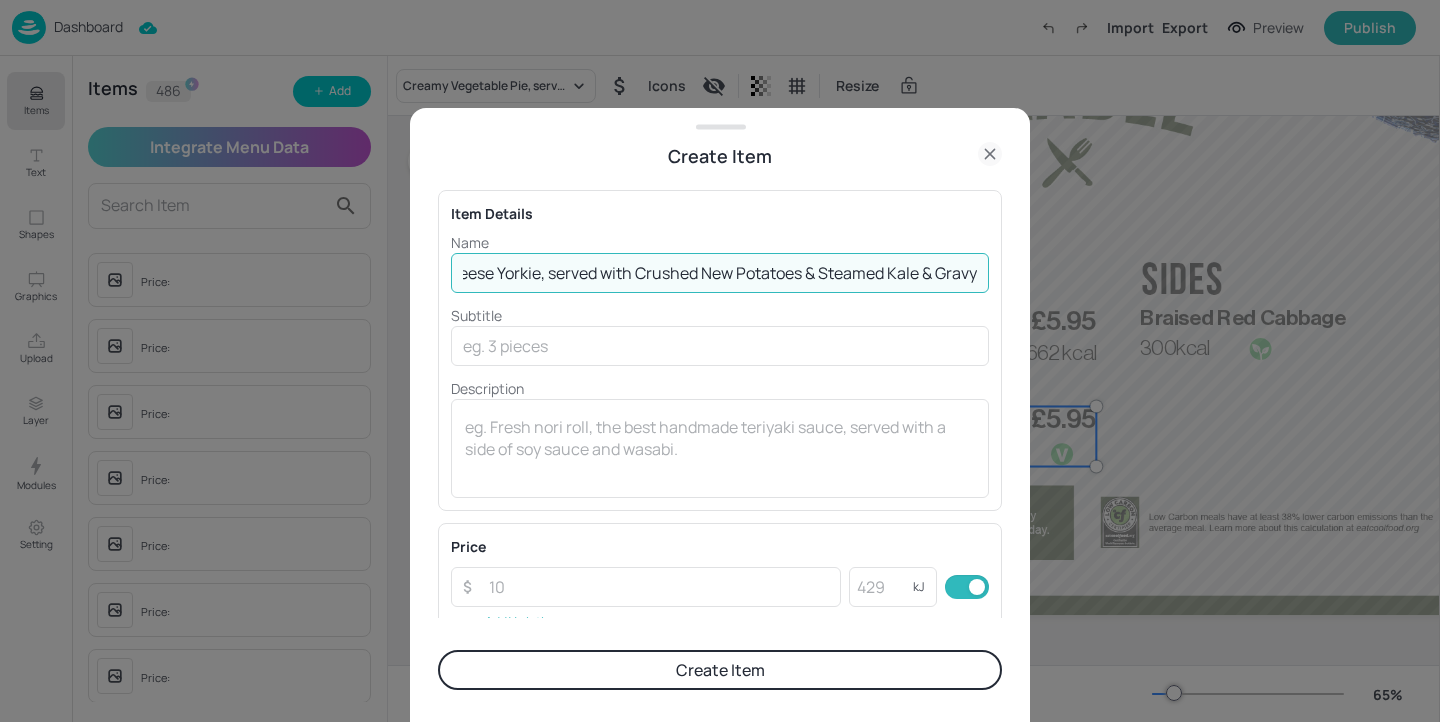 type on "Cauliflower Cheese Yorkie, served with Crushed New Potatoes & Steamed Kale & Gravy" 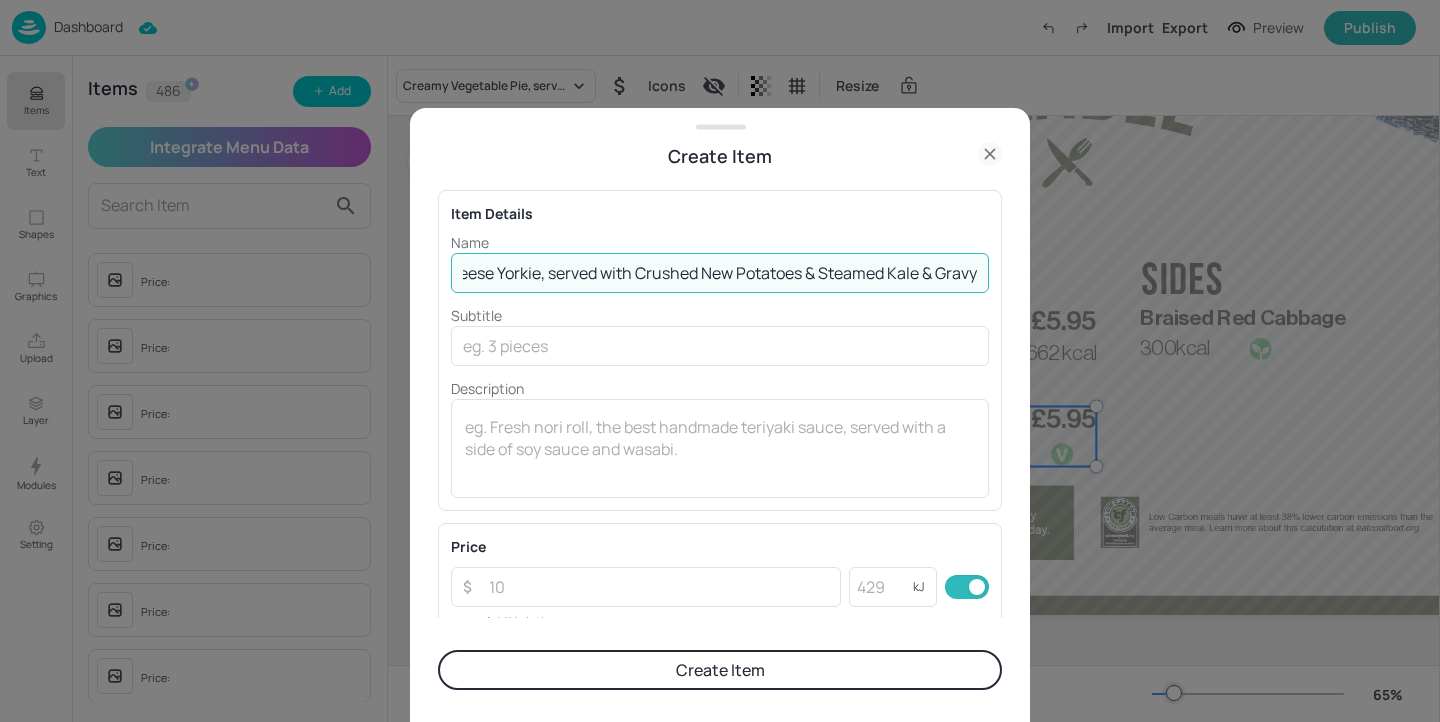 scroll, scrollTop: 0, scrollLeft: 0, axis: both 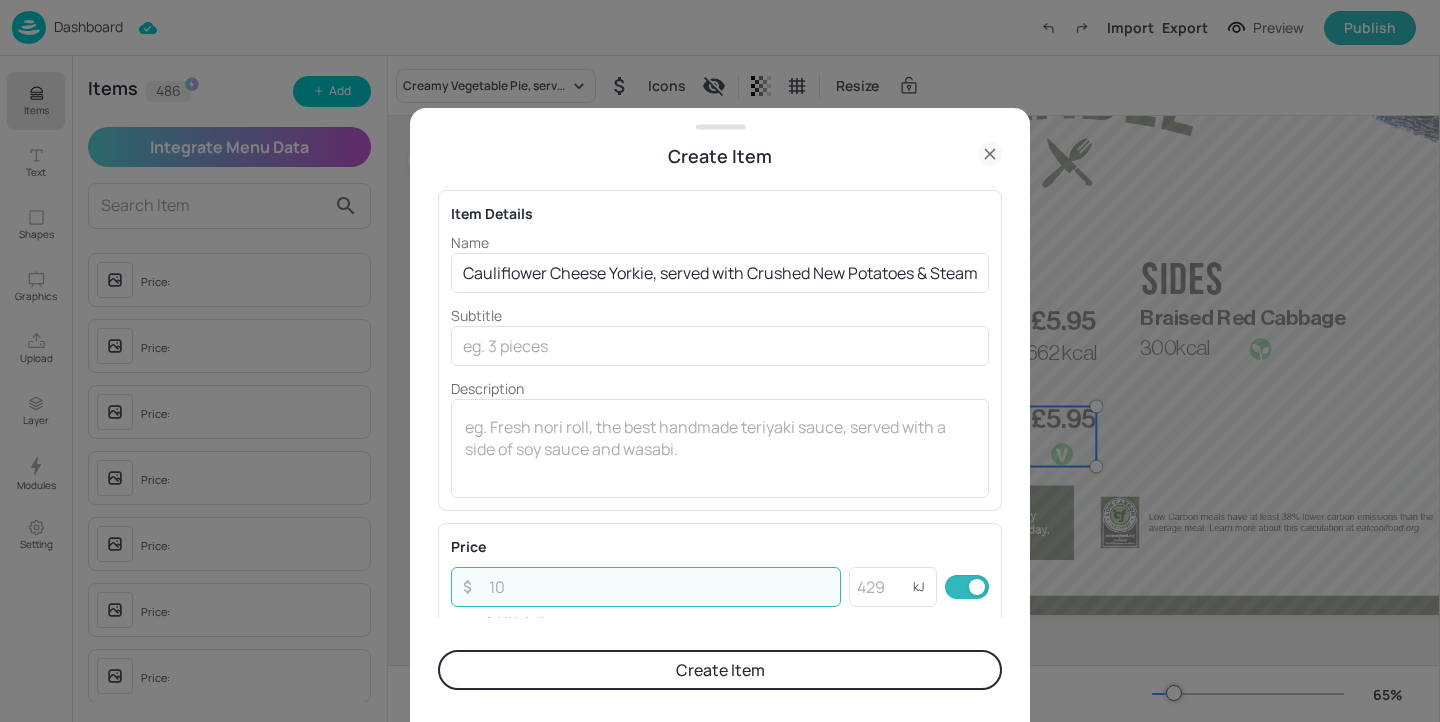 click at bounding box center [659, 587] 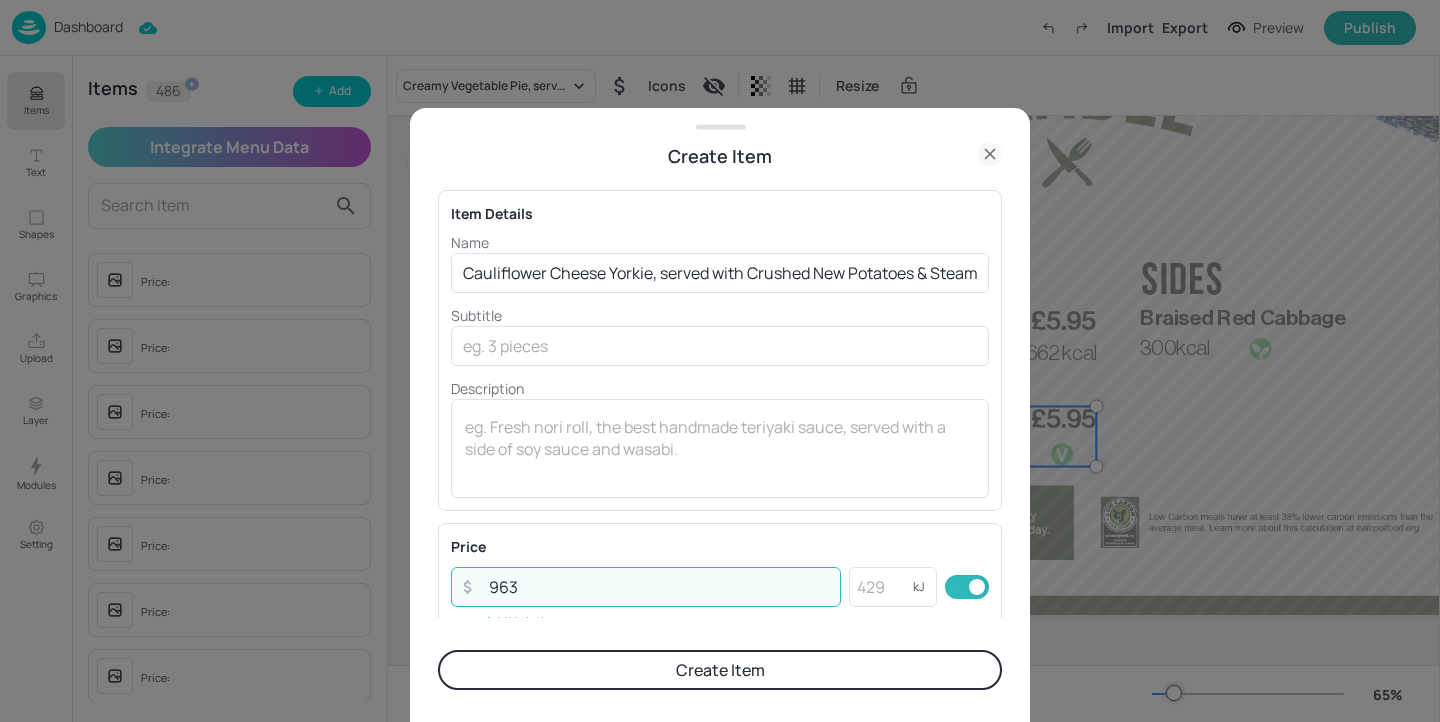 drag, startPoint x: 525, startPoint y: 587, endPoint x: 390, endPoint y: 576, distance: 135.4474 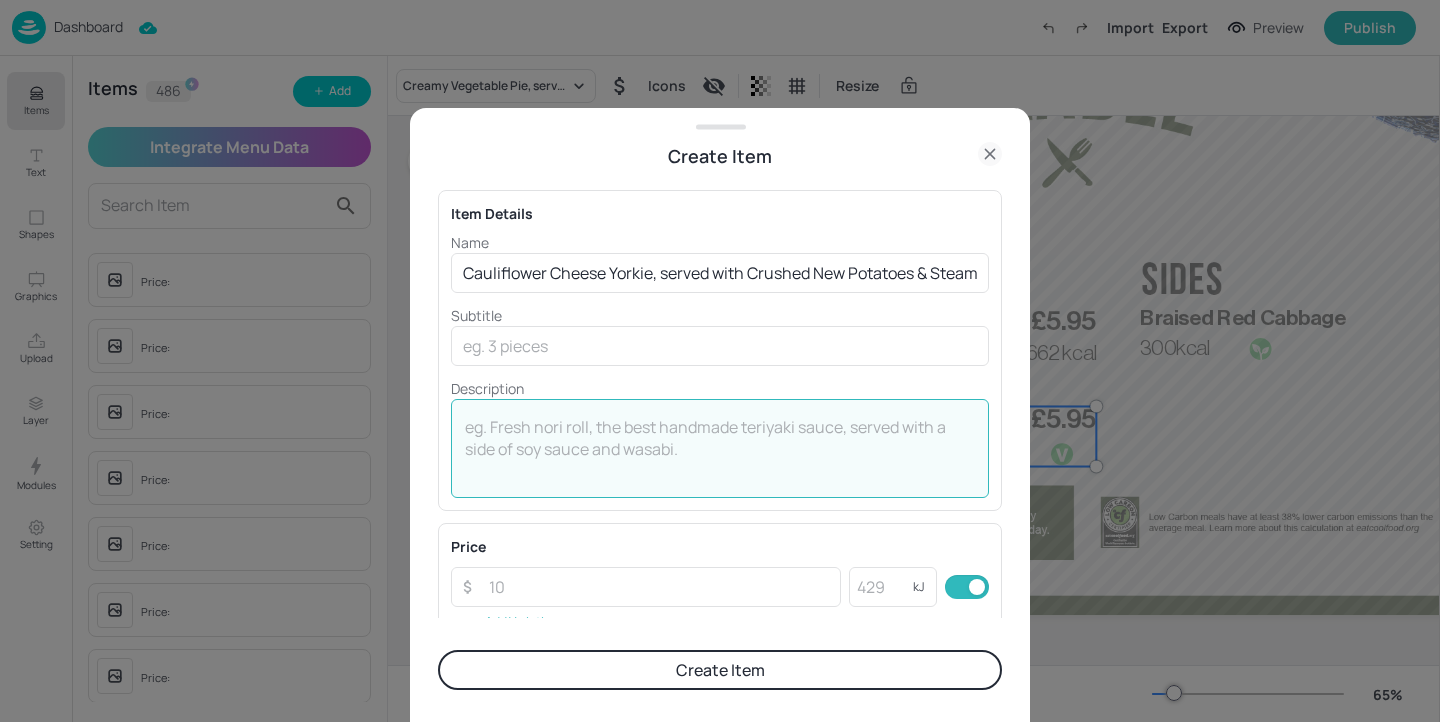 click at bounding box center [720, 449] 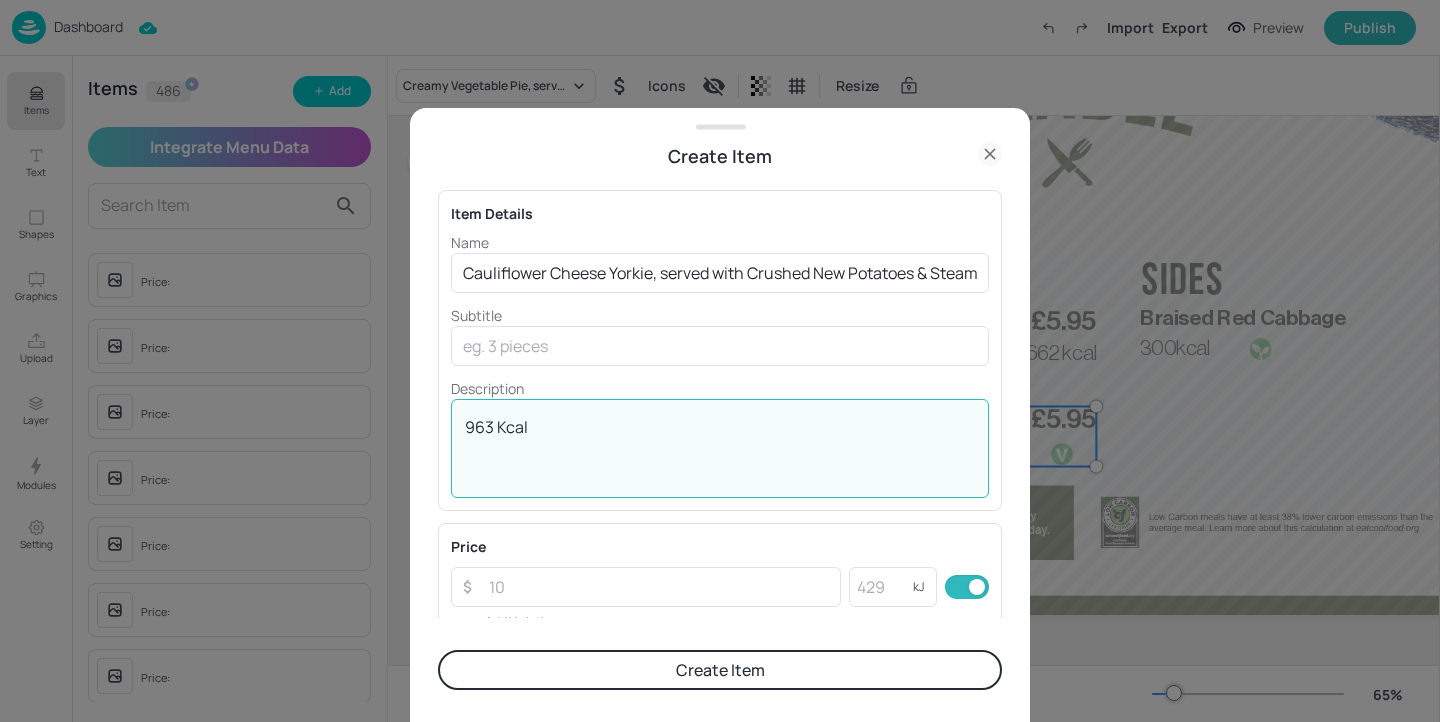 click on "963 Kcal" at bounding box center (720, 449) 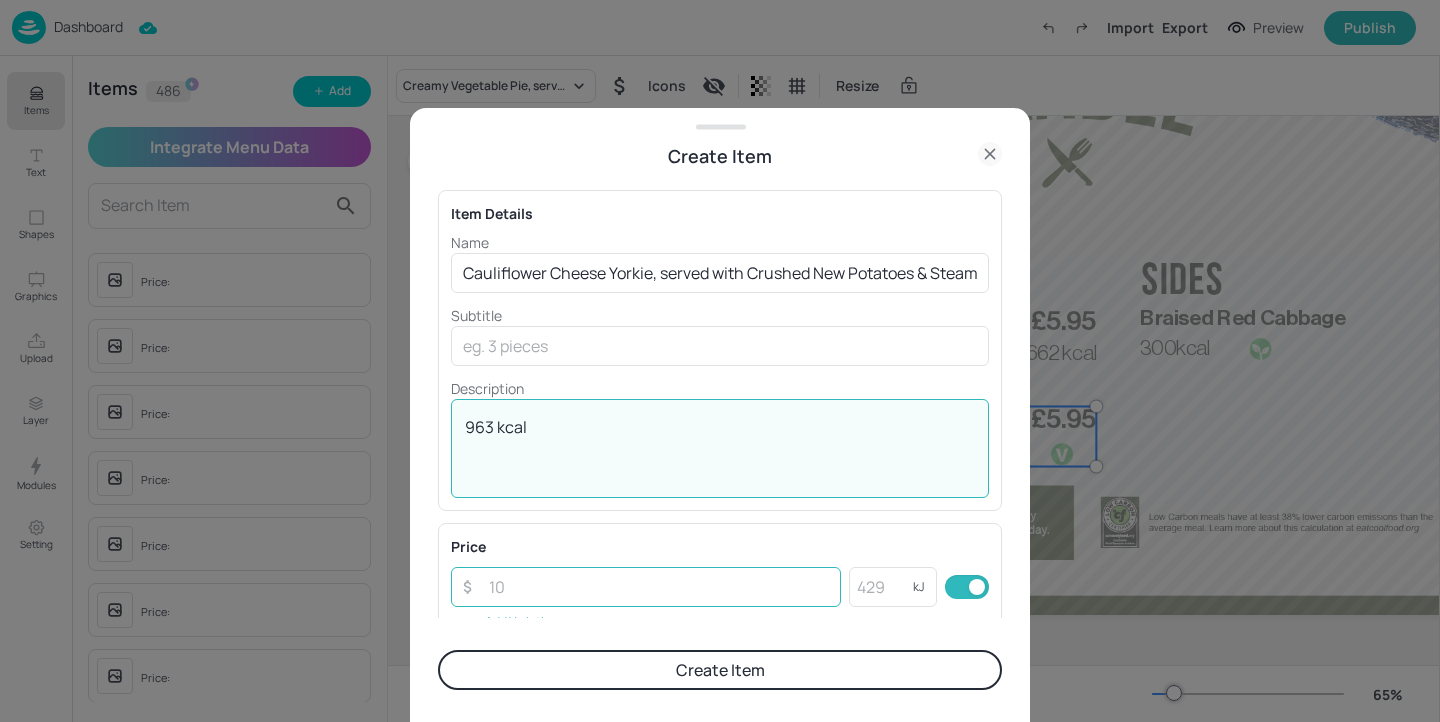 type on "963 kcal" 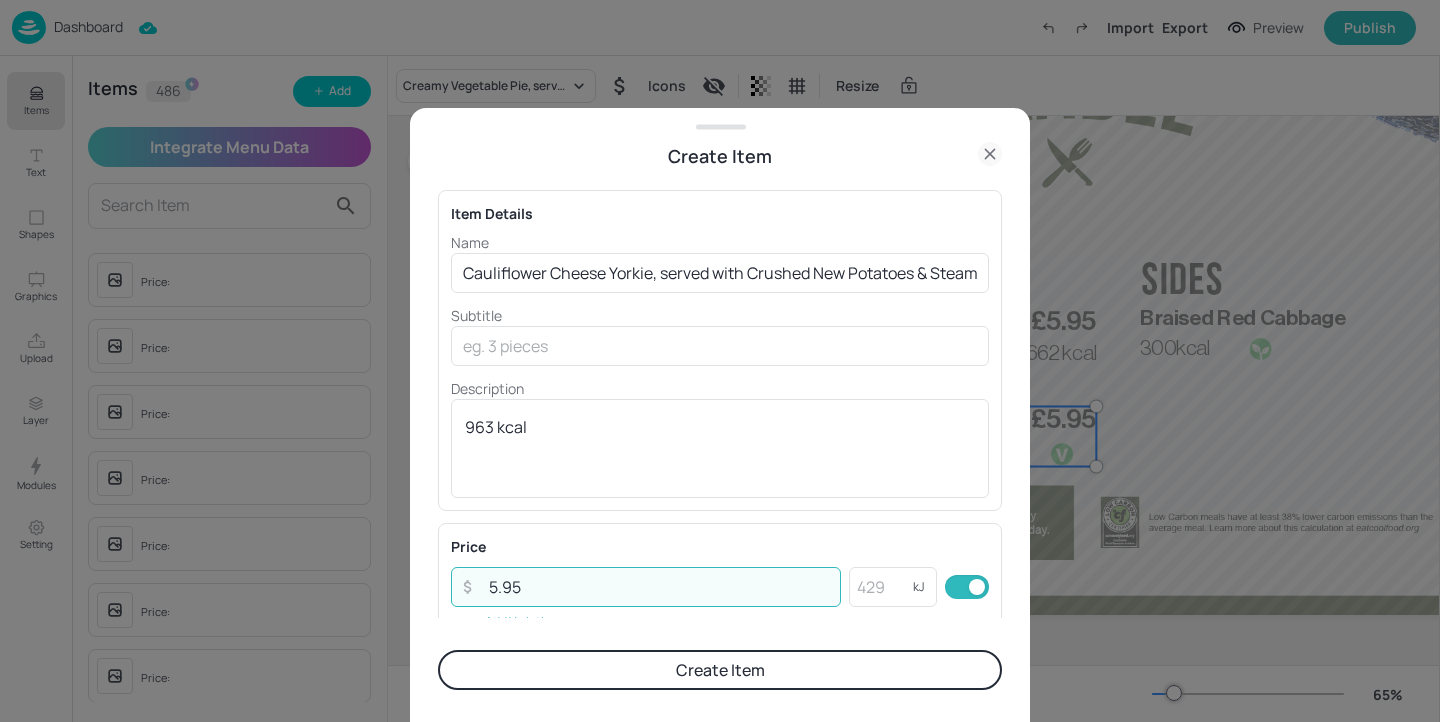 type on "5.95" 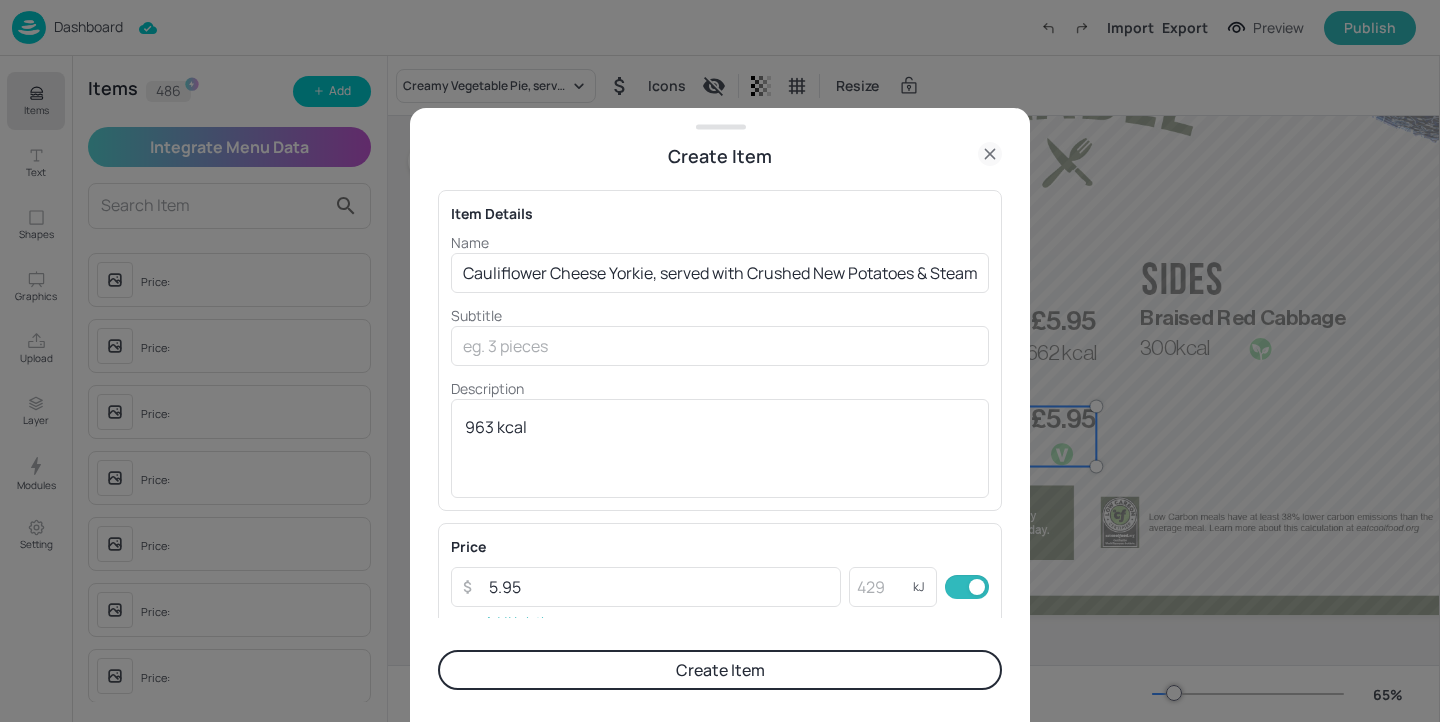 click on "Create Item" at bounding box center [720, 670] 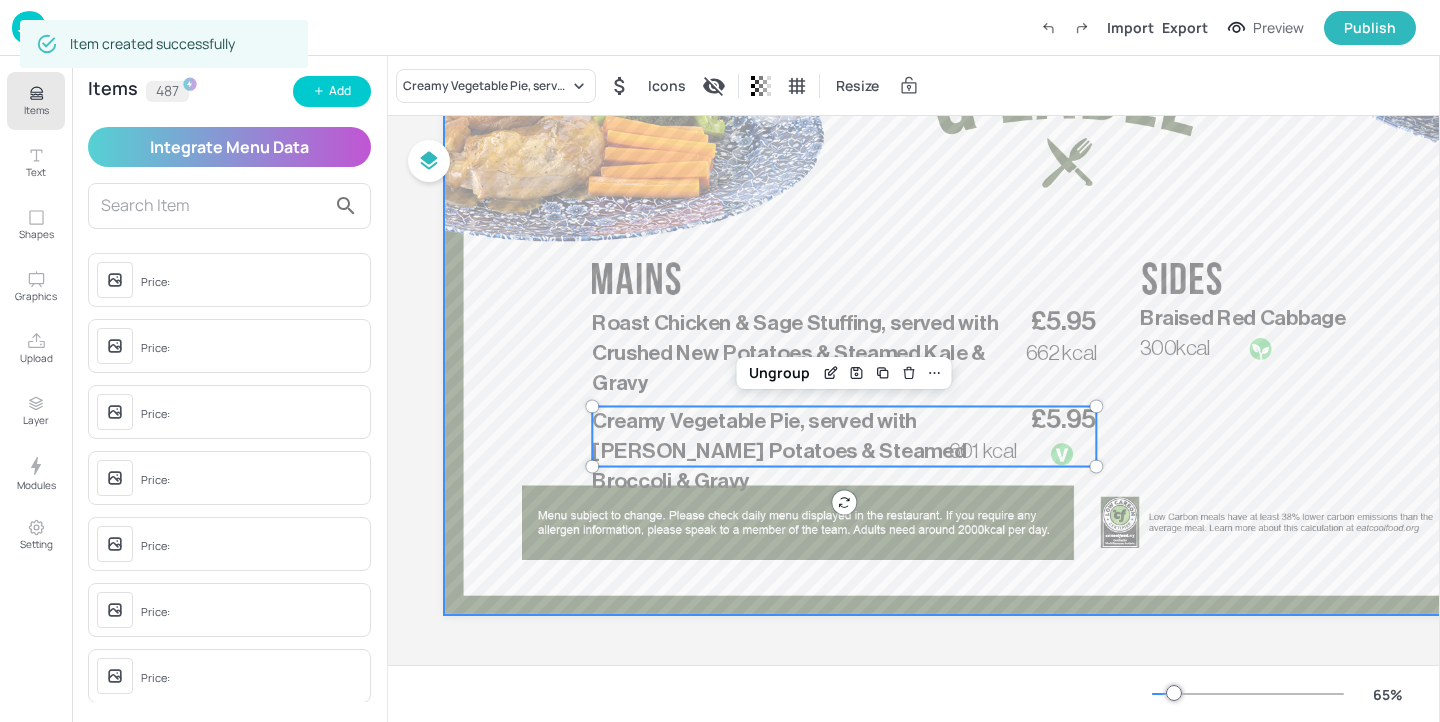 scroll, scrollTop: 274, scrollLeft: 0, axis: vertical 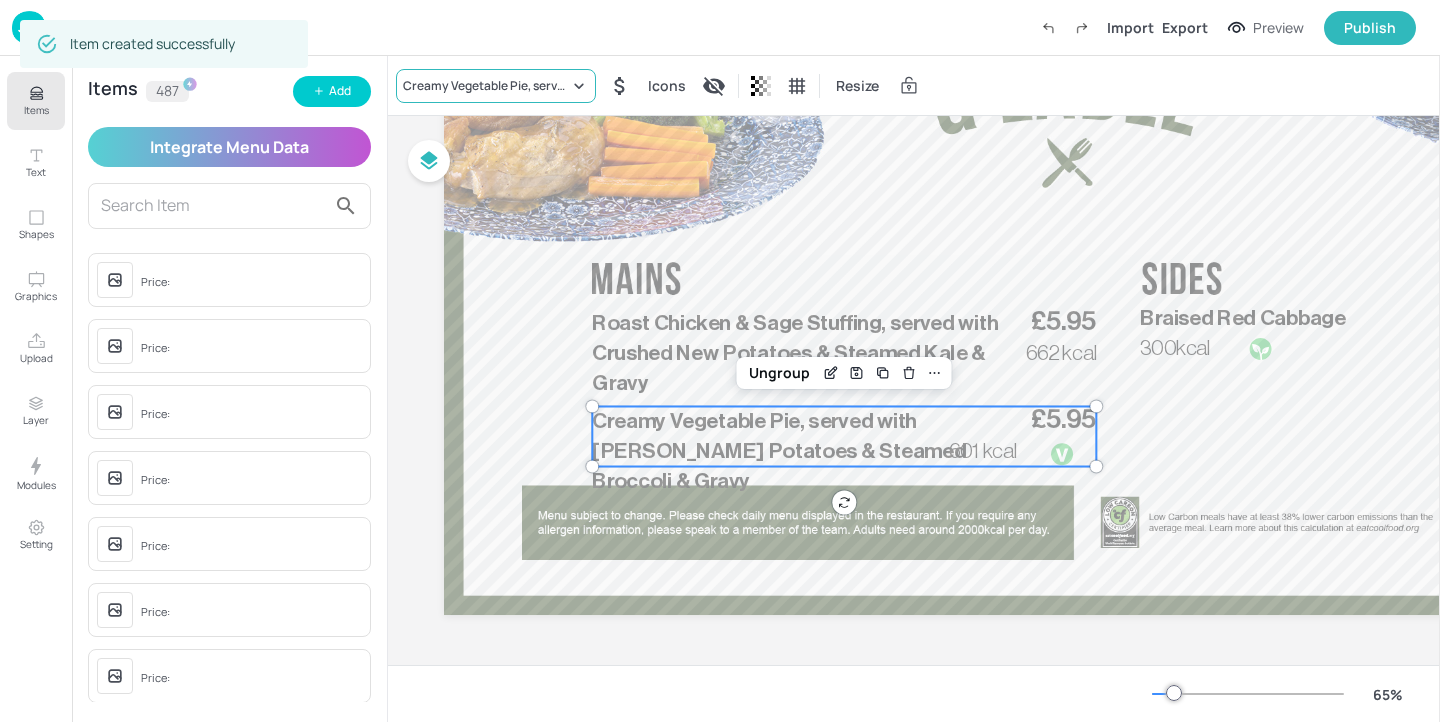 click on "Creamy Vegetable Pie, served with Parmentier Potatoes & Steamed Broccoli & Gravy" at bounding box center (486, 86) 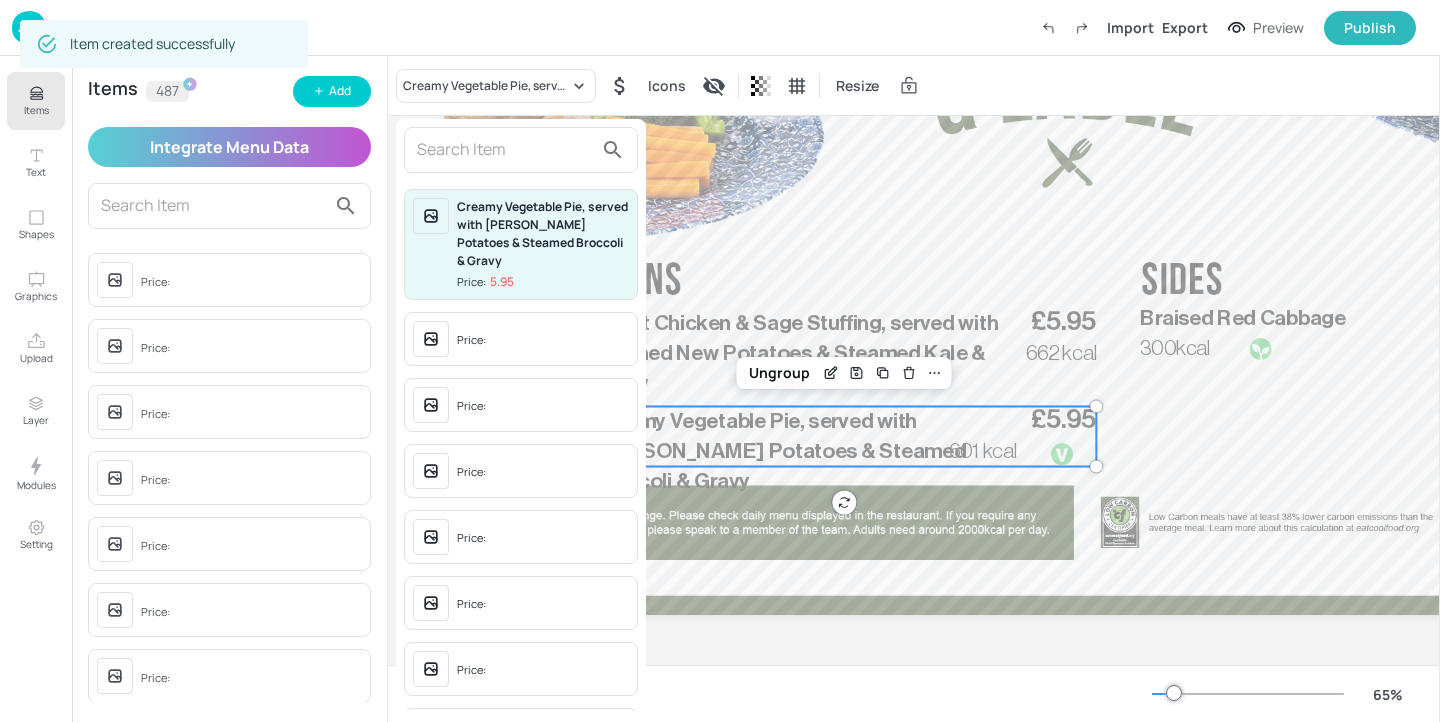 click at bounding box center (505, 150) 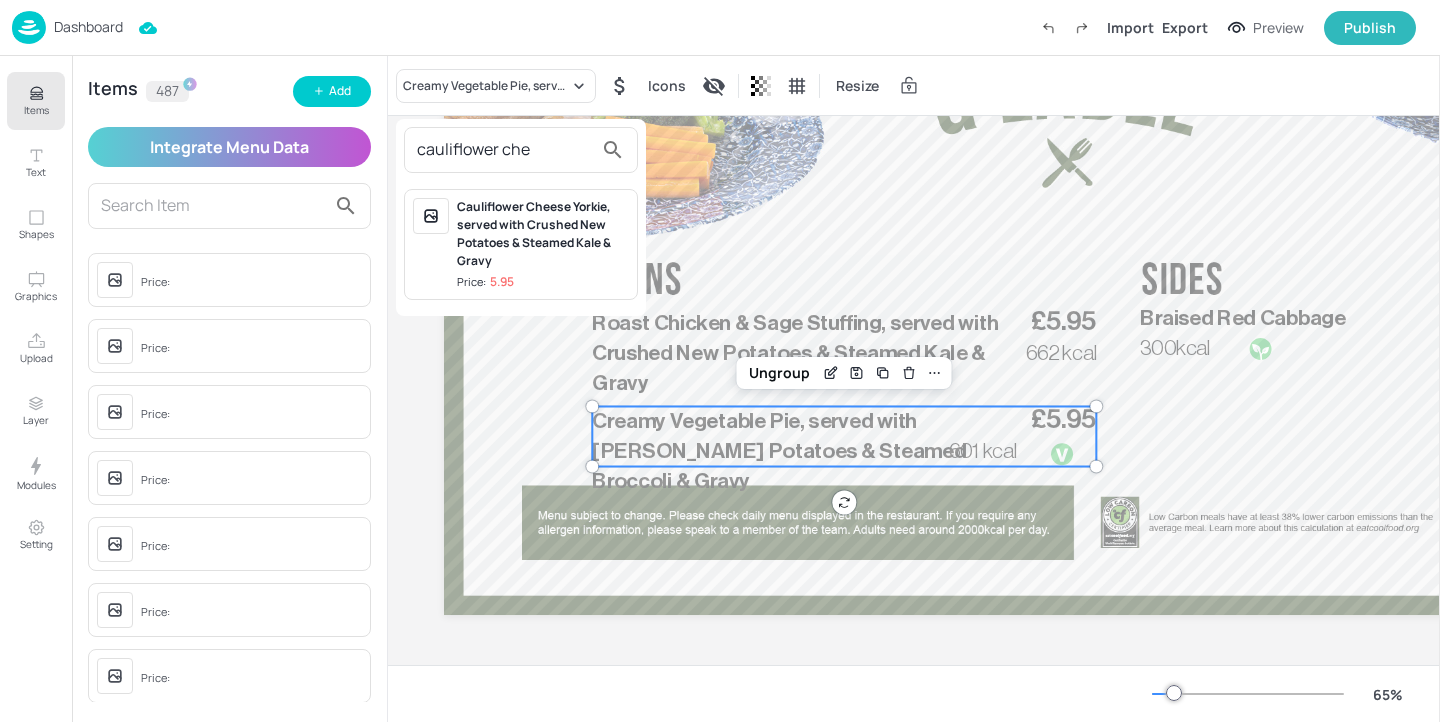 type on "cauliflower che" 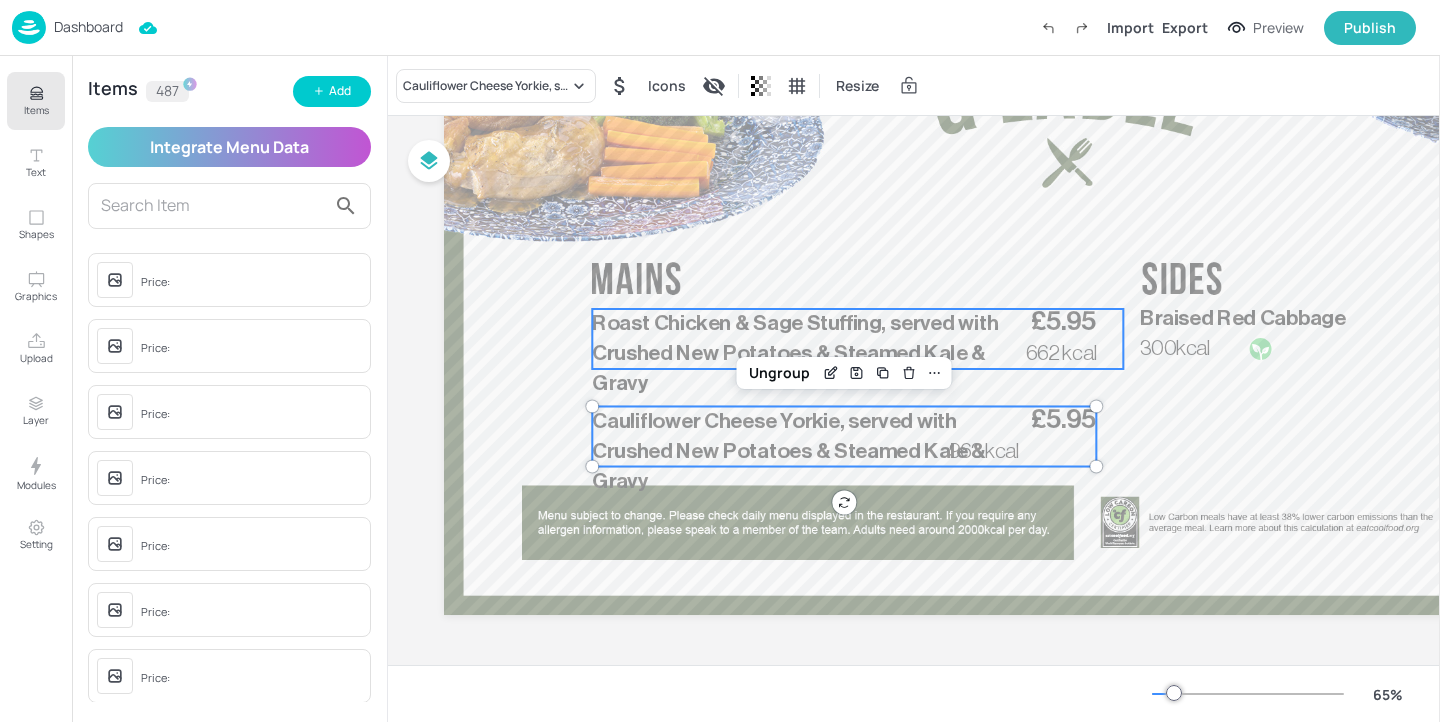 click on "Roast Chicken & Sage Stuffing, served with Crushed New Potatoes & Steamed Kale & Gravy" at bounding box center [809, 354] 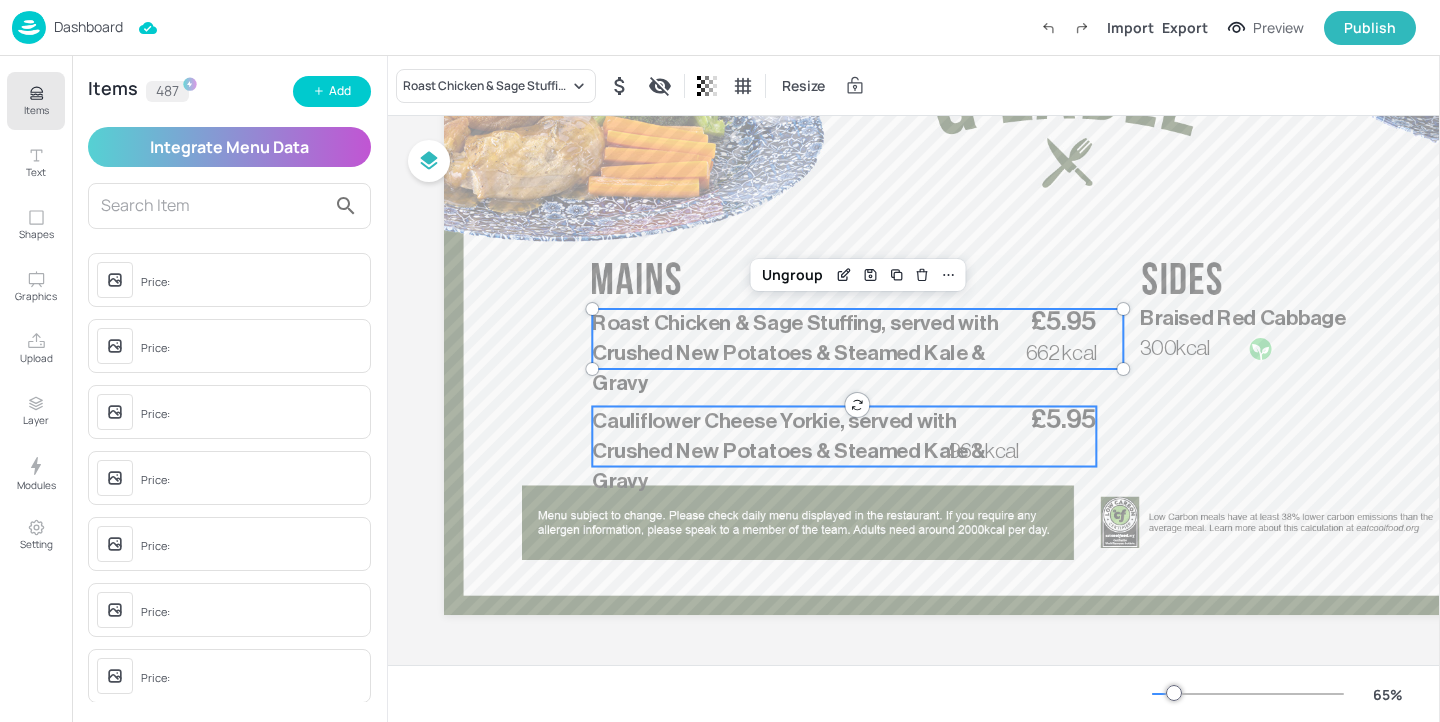 click on "Cauliflower Cheese Yorkie, served with Crushed New Potatoes & Steamed Kale & Gravy" at bounding box center (809, 452) 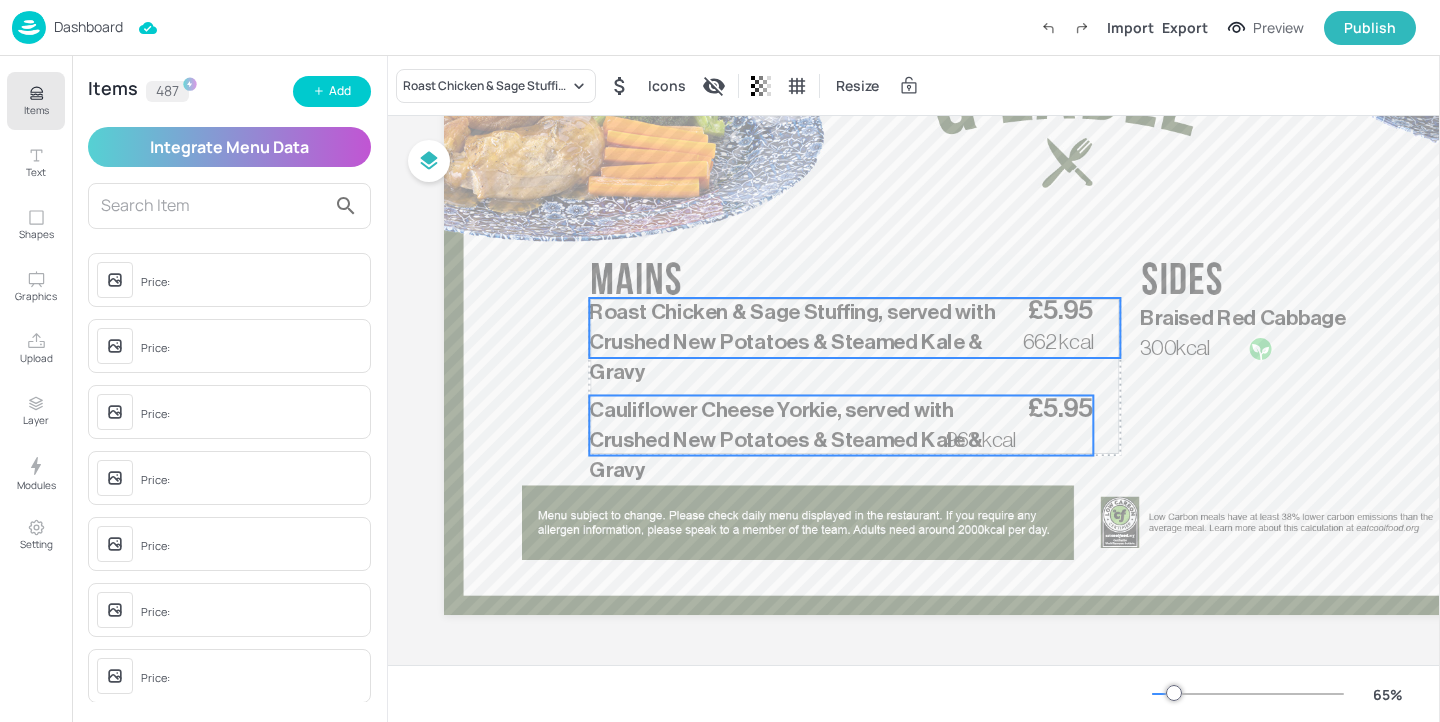 drag, startPoint x: 668, startPoint y: 433, endPoint x: 665, endPoint y: 422, distance: 11.401754 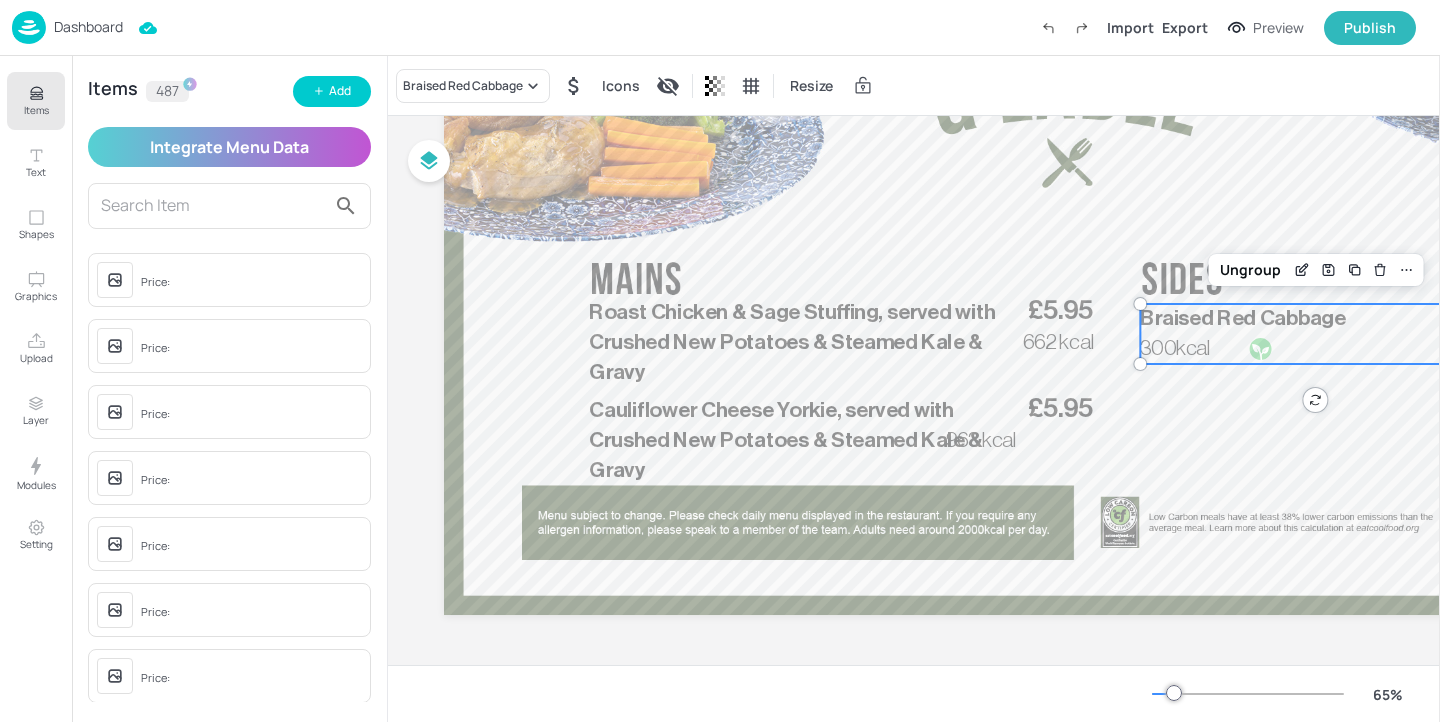 click on "Braised Red Cabbage" at bounding box center [1242, 318] 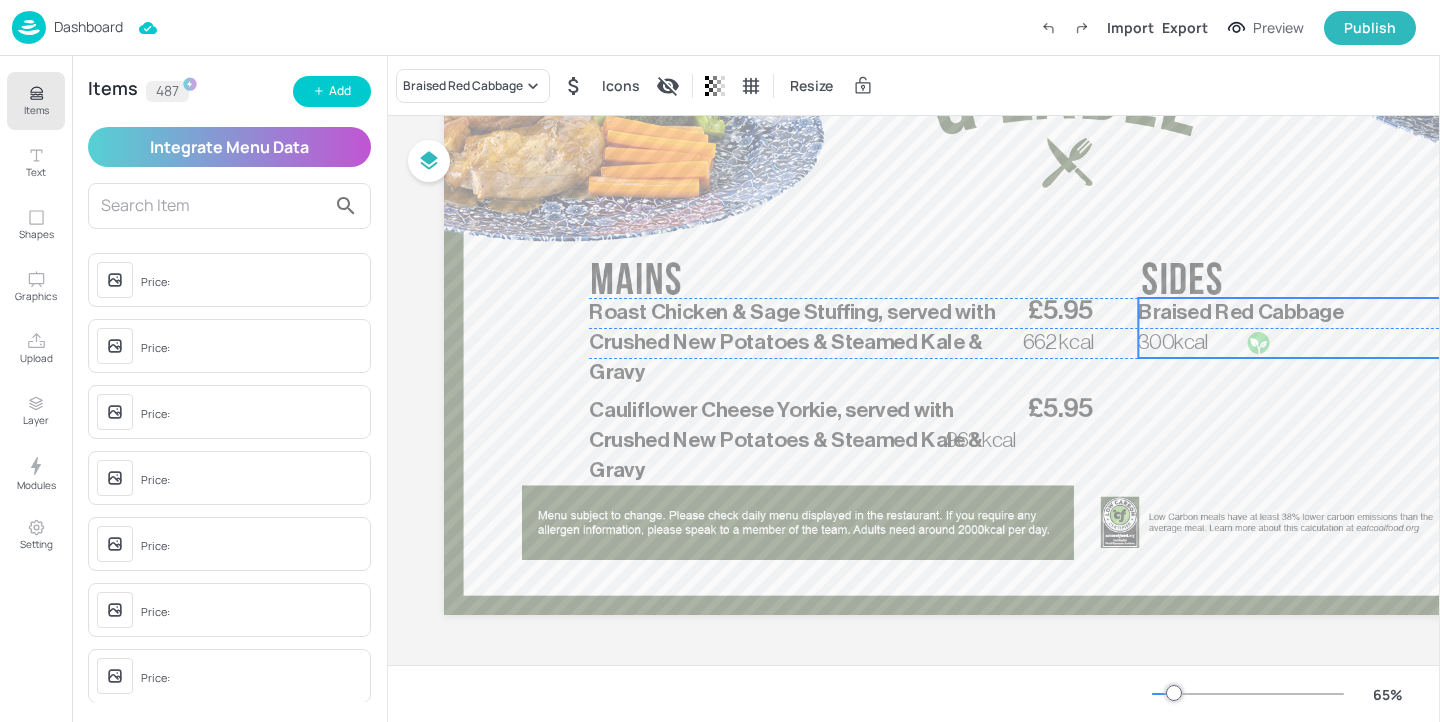 drag, startPoint x: 1215, startPoint y: 317, endPoint x: 1213, endPoint y: 307, distance: 10.198039 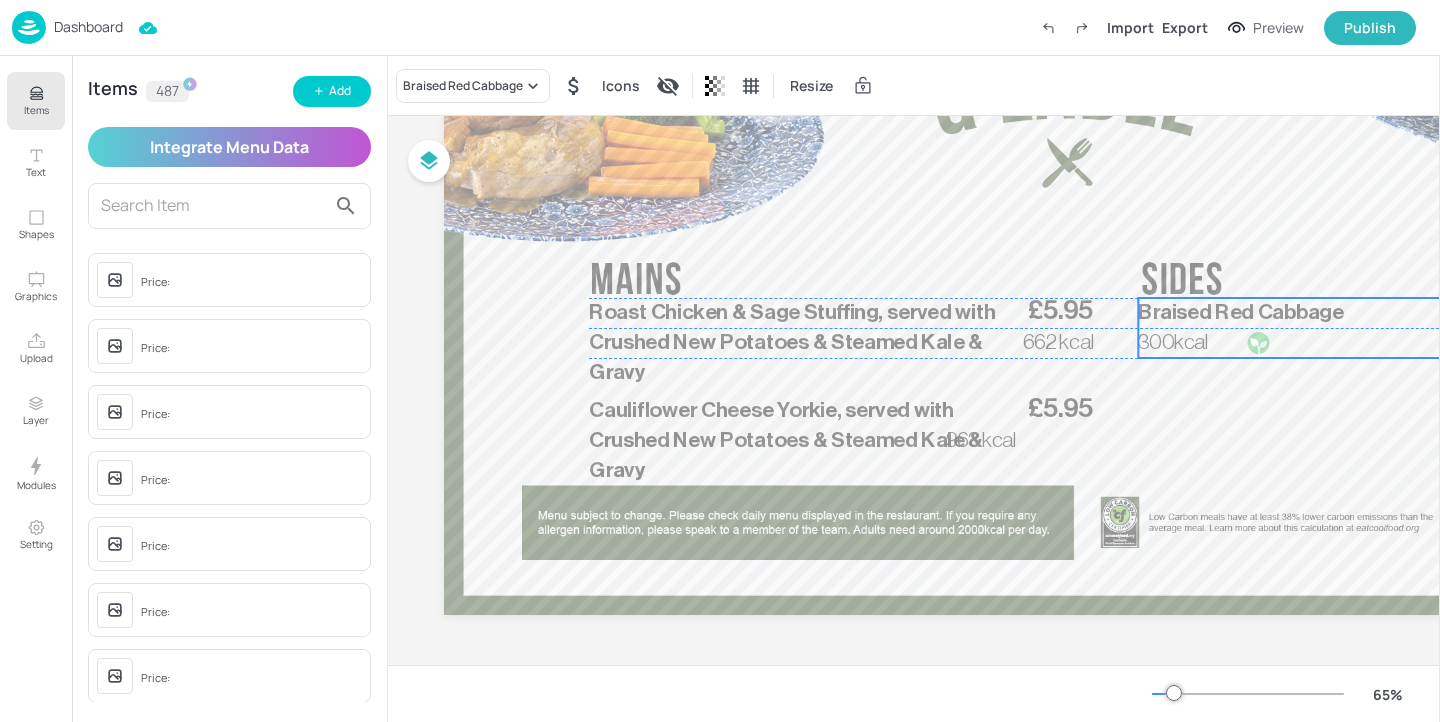 click on "Braised Red Cabbage" at bounding box center (1240, 312) 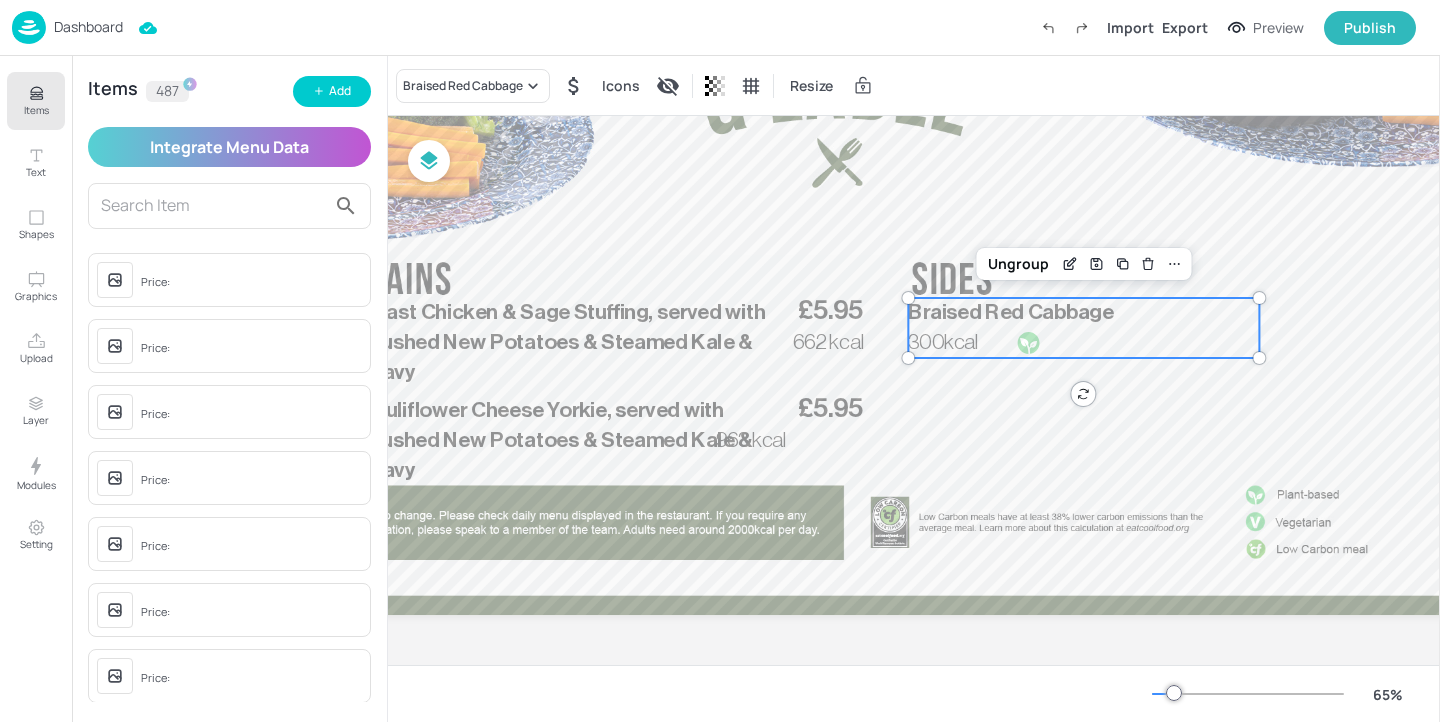 scroll, scrollTop: 274, scrollLeft: 316, axis: both 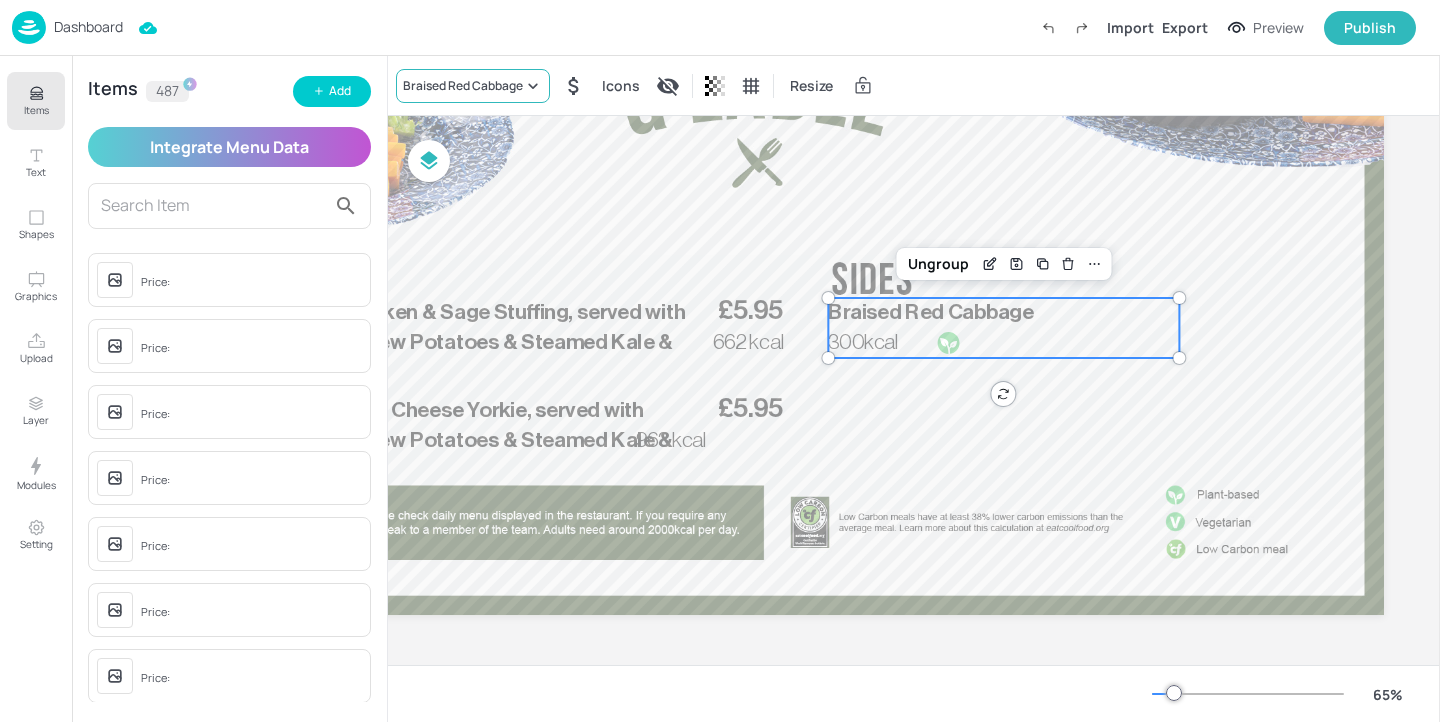 click on "Braised Red Cabbage" at bounding box center (473, 86) 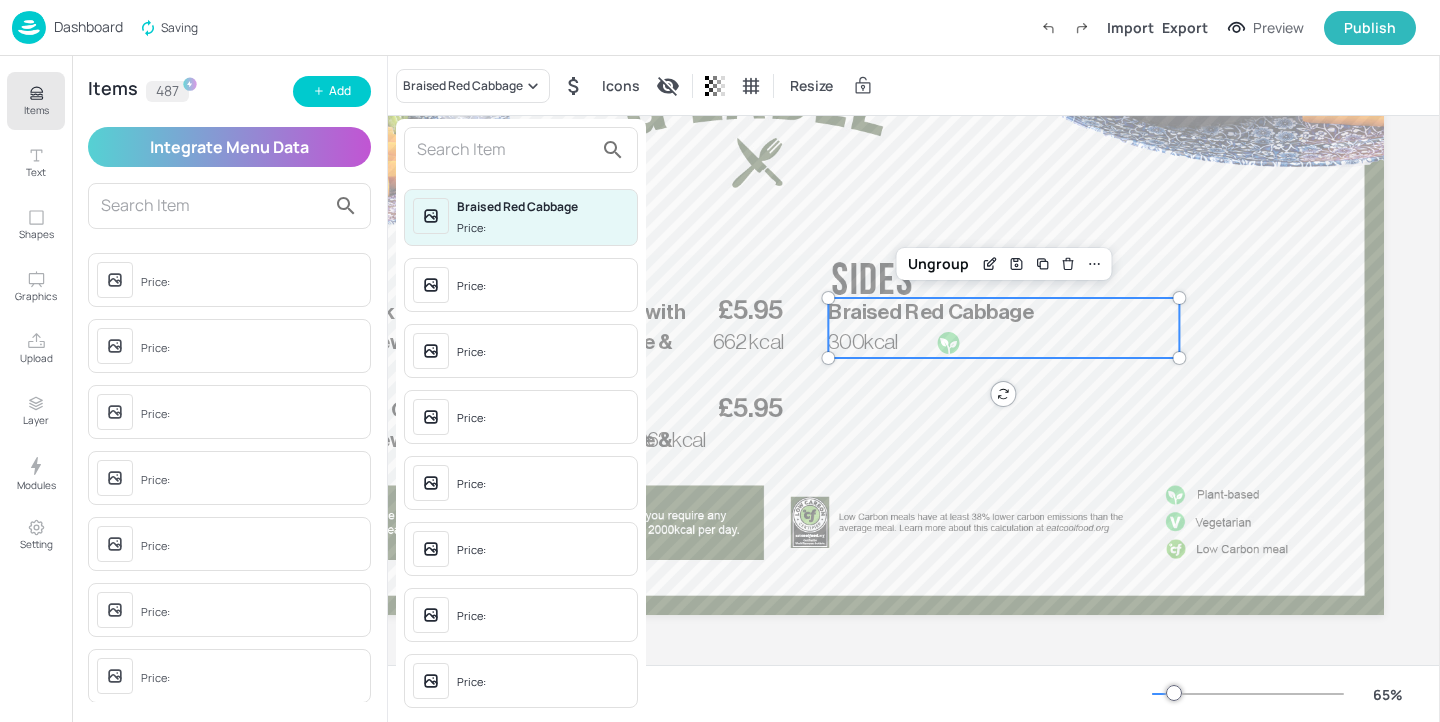 click at bounding box center (720, 361) 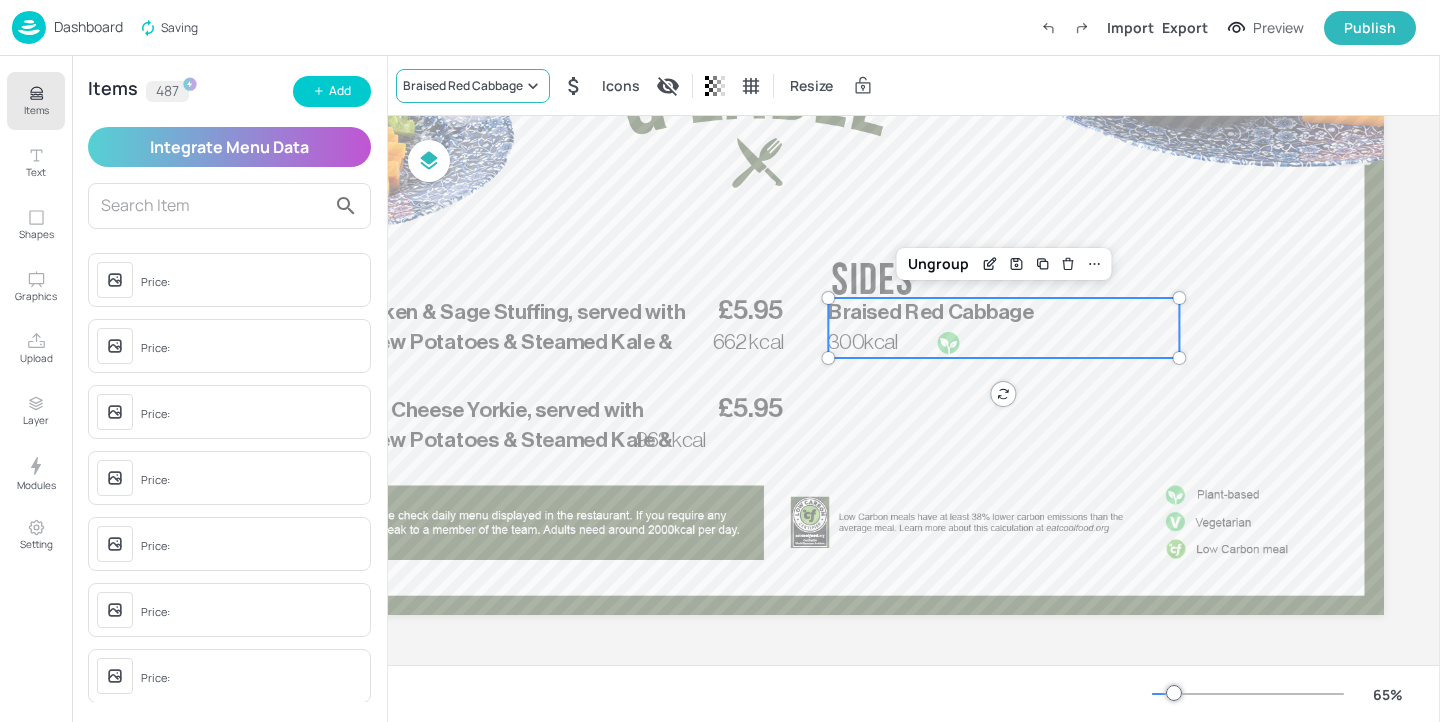 click on "Braised Red Cabbage" at bounding box center (473, 86) 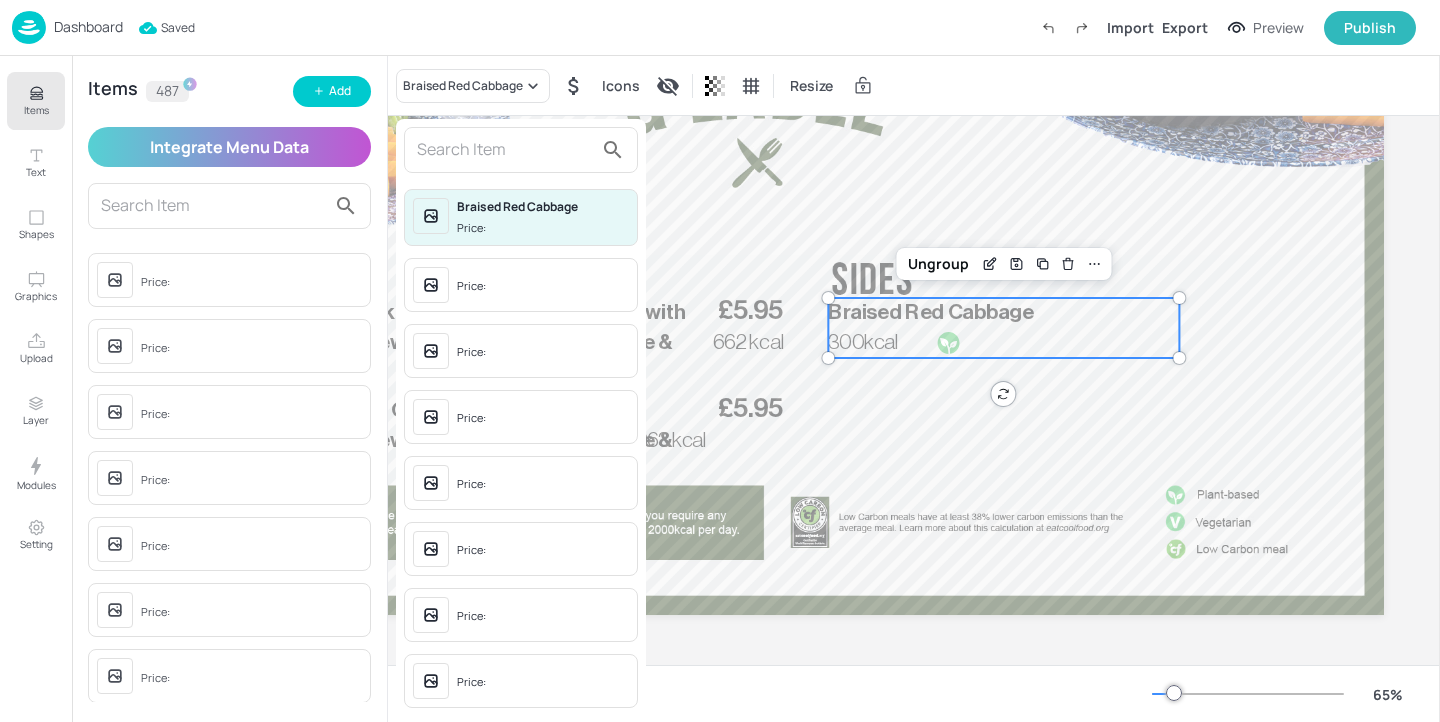 click at bounding box center [505, 150] 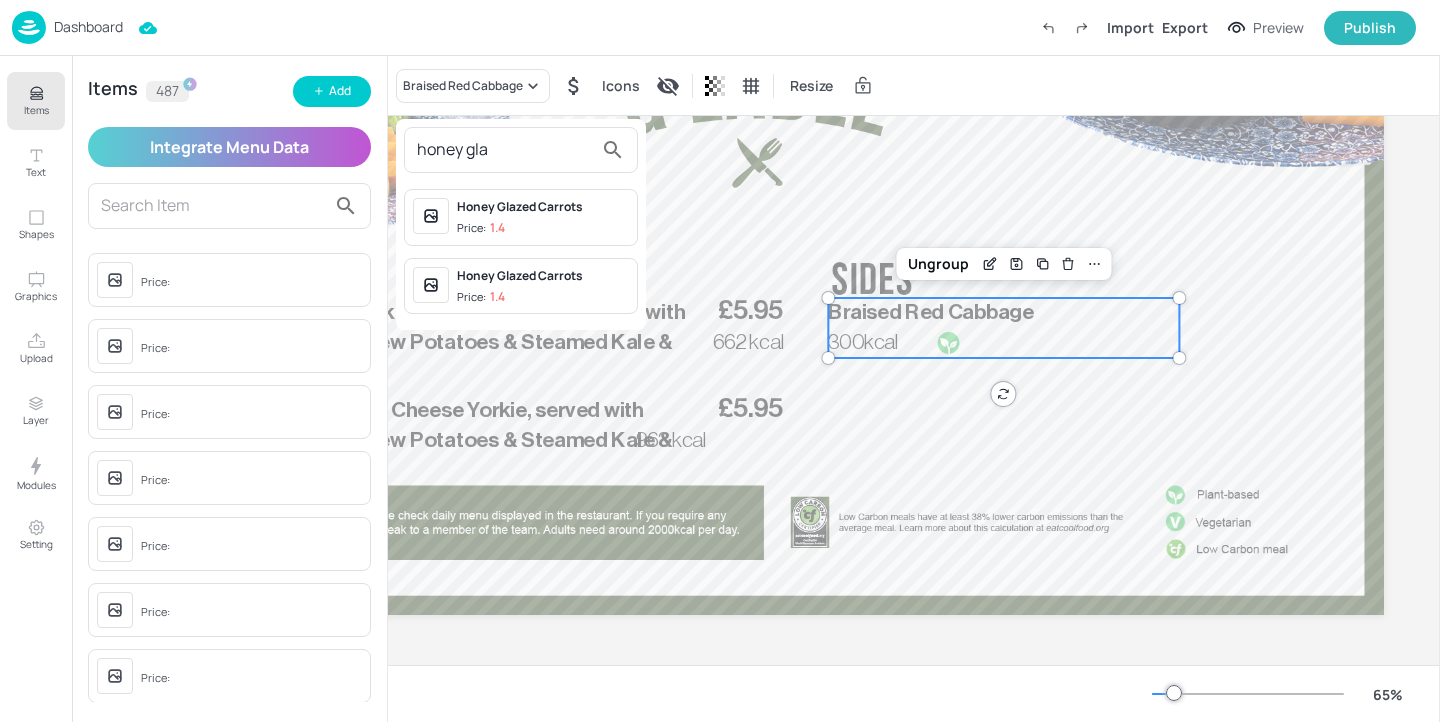 type on "honey gla" 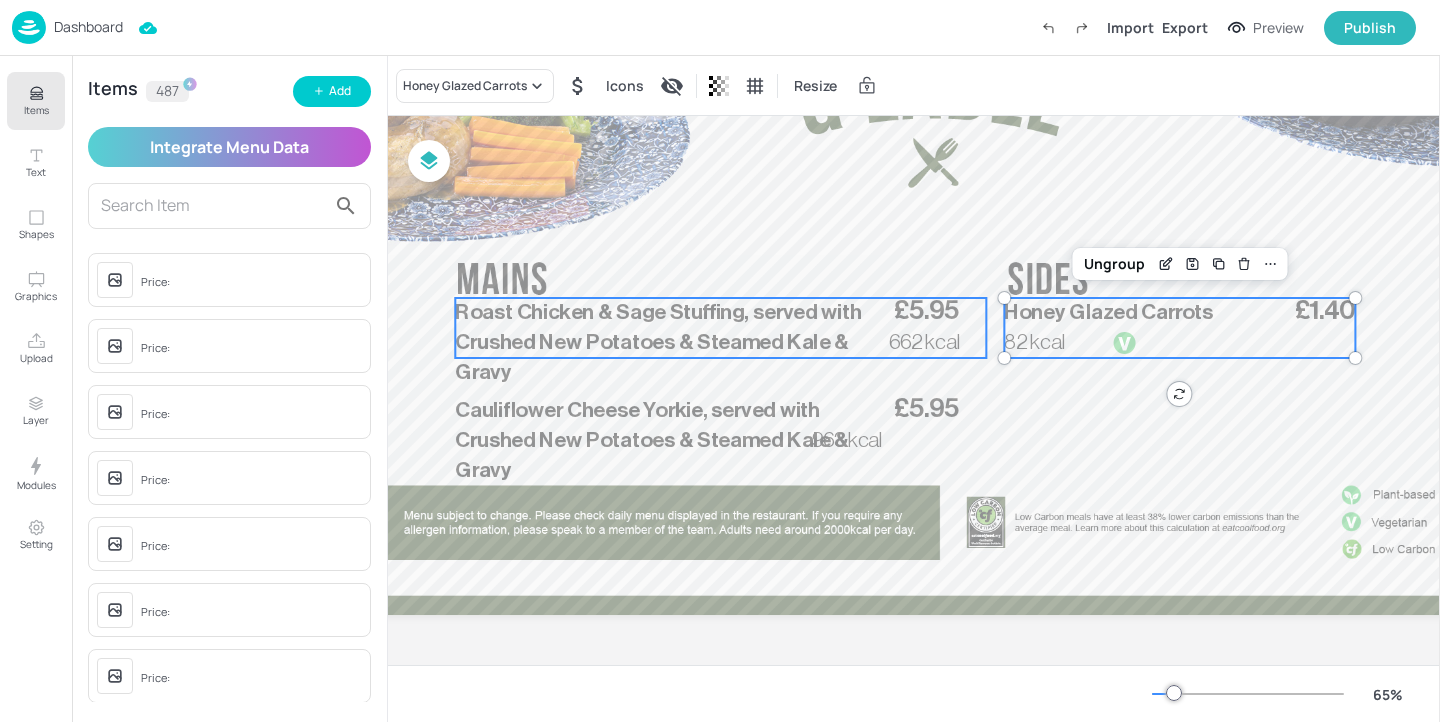scroll, scrollTop: 0, scrollLeft: 134, axis: horizontal 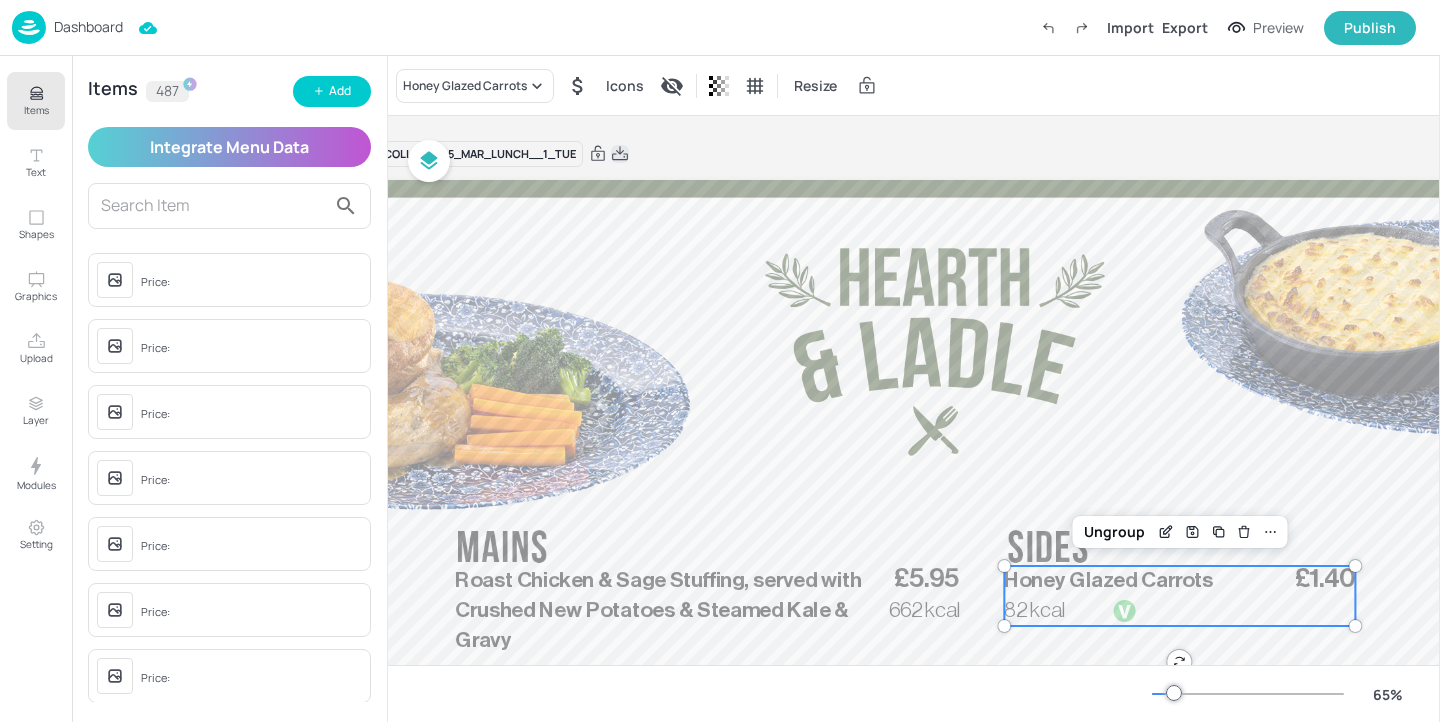 click 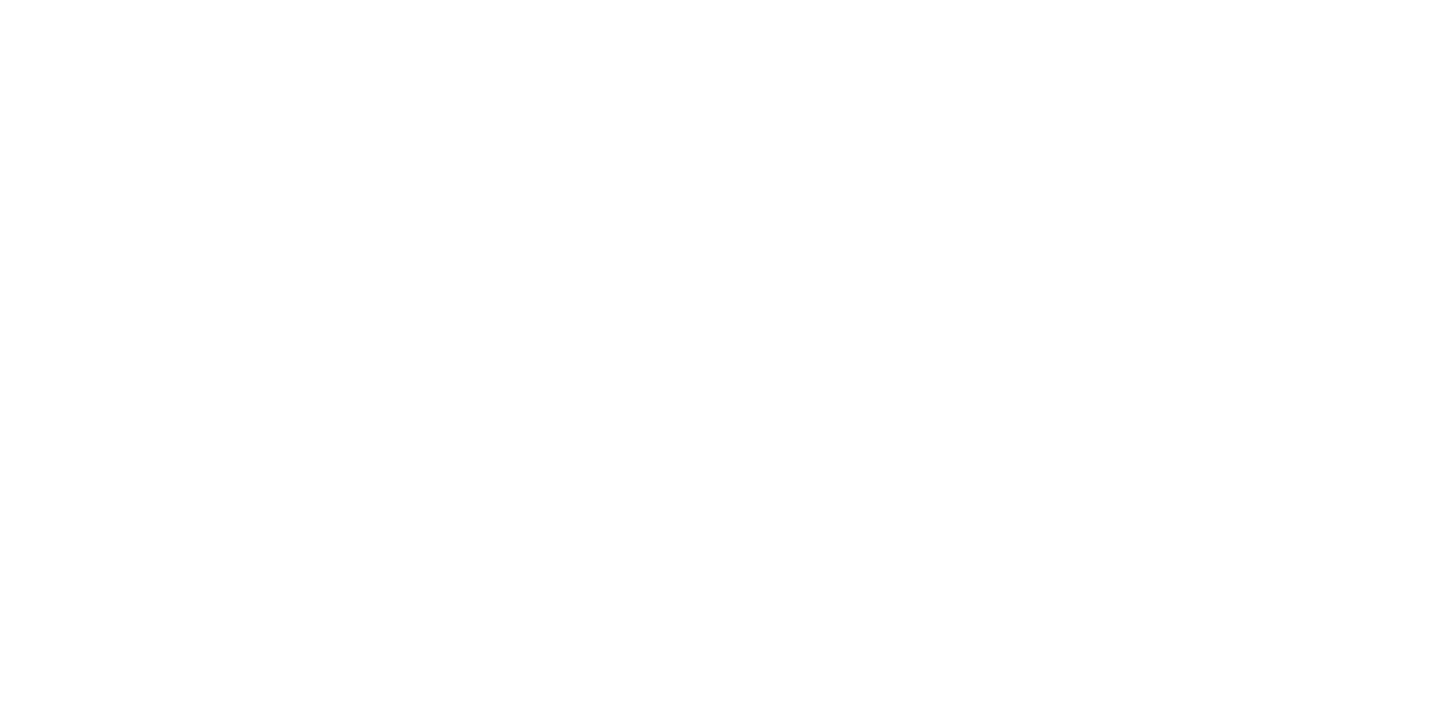 scroll, scrollTop: 0, scrollLeft: 0, axis: both 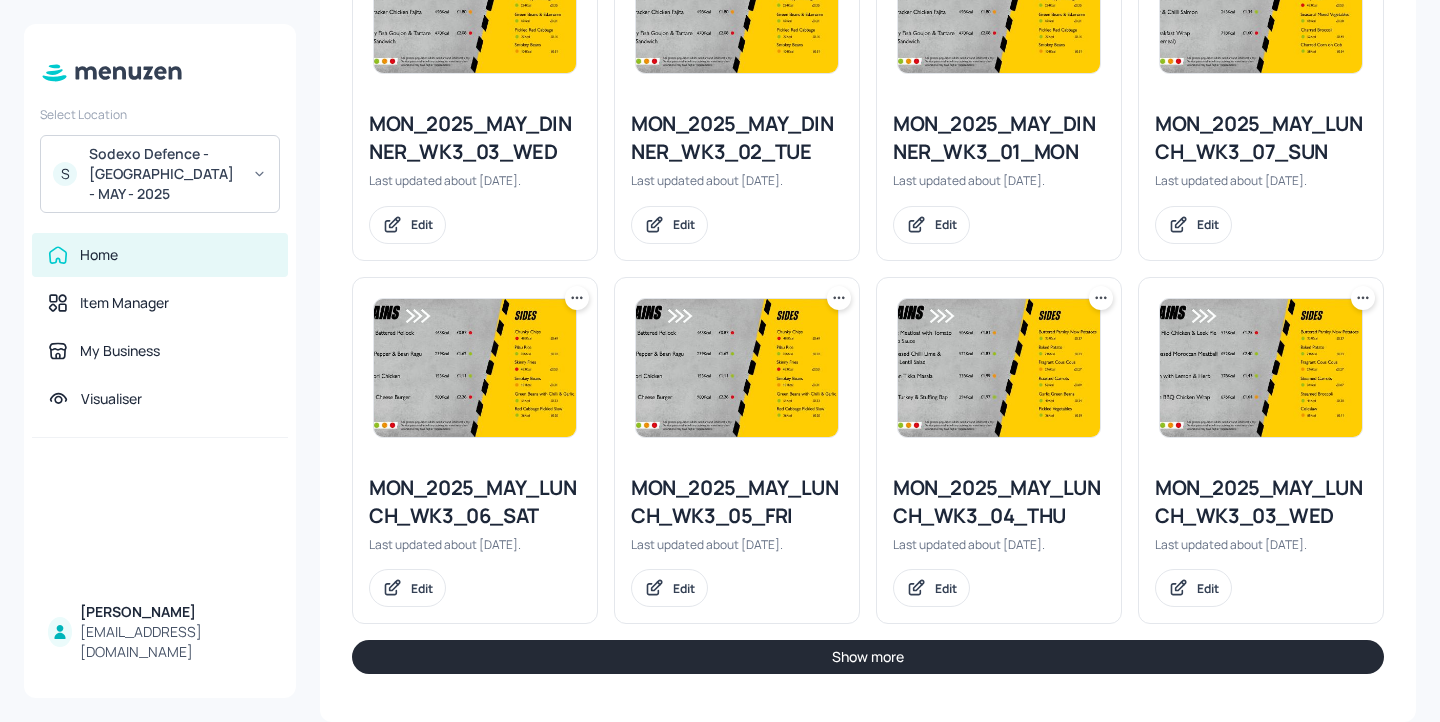 click on "Show more" at bounding box center [868, 657] 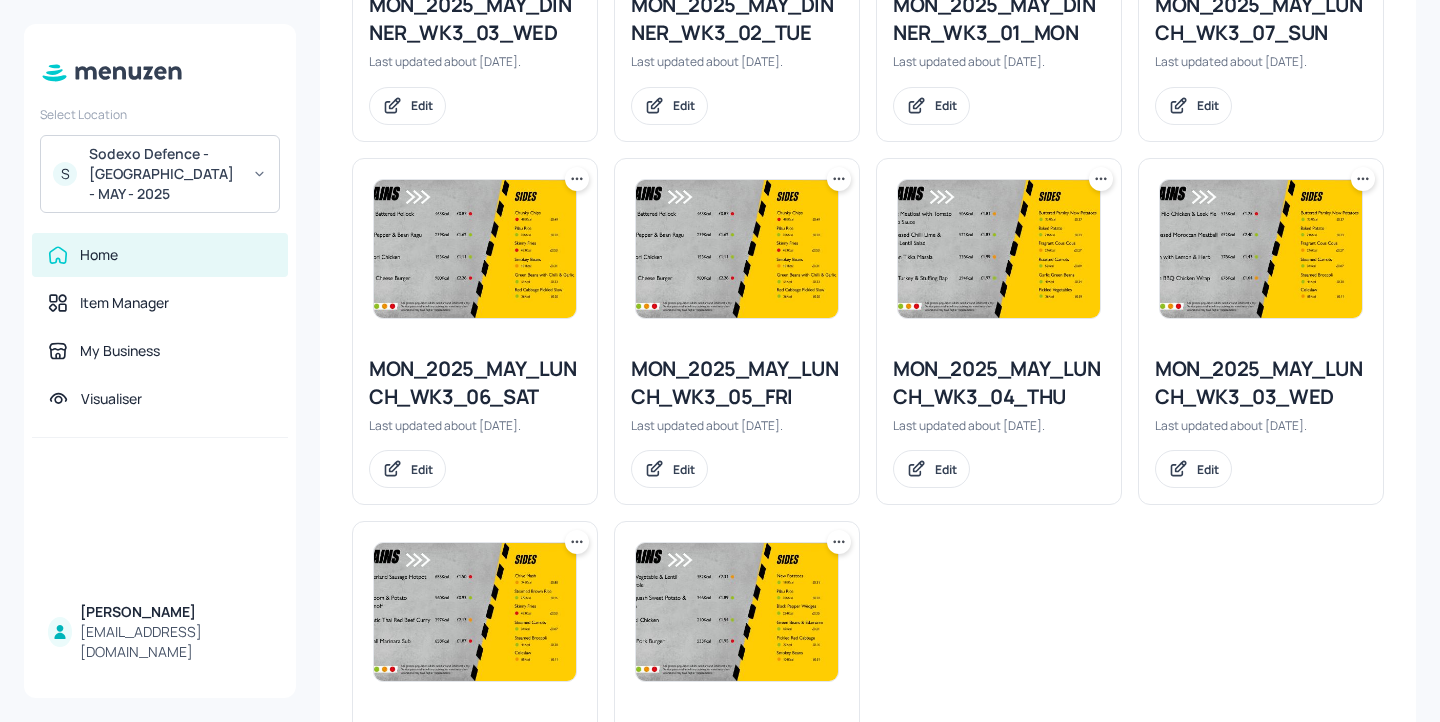scroll, scrollTop: 2533, scrollLeft: 0, axis: vertical 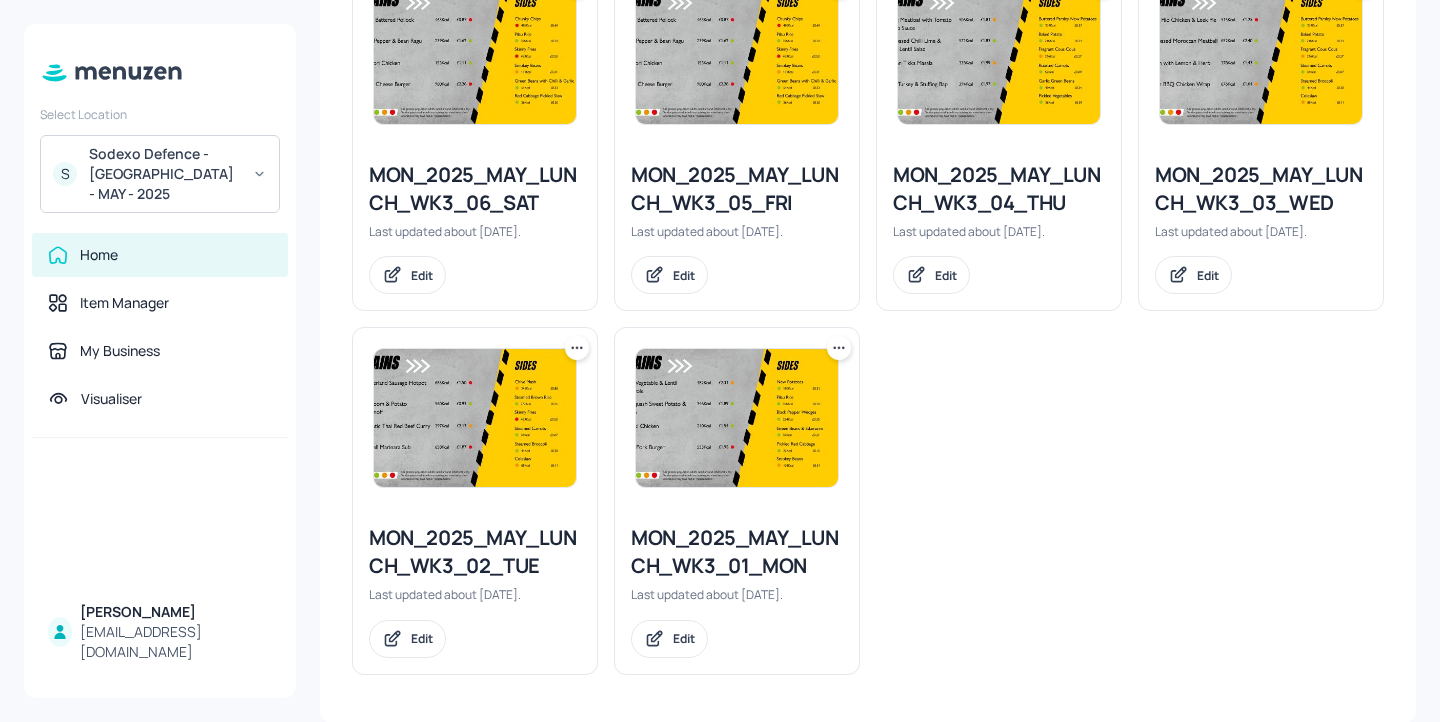 click 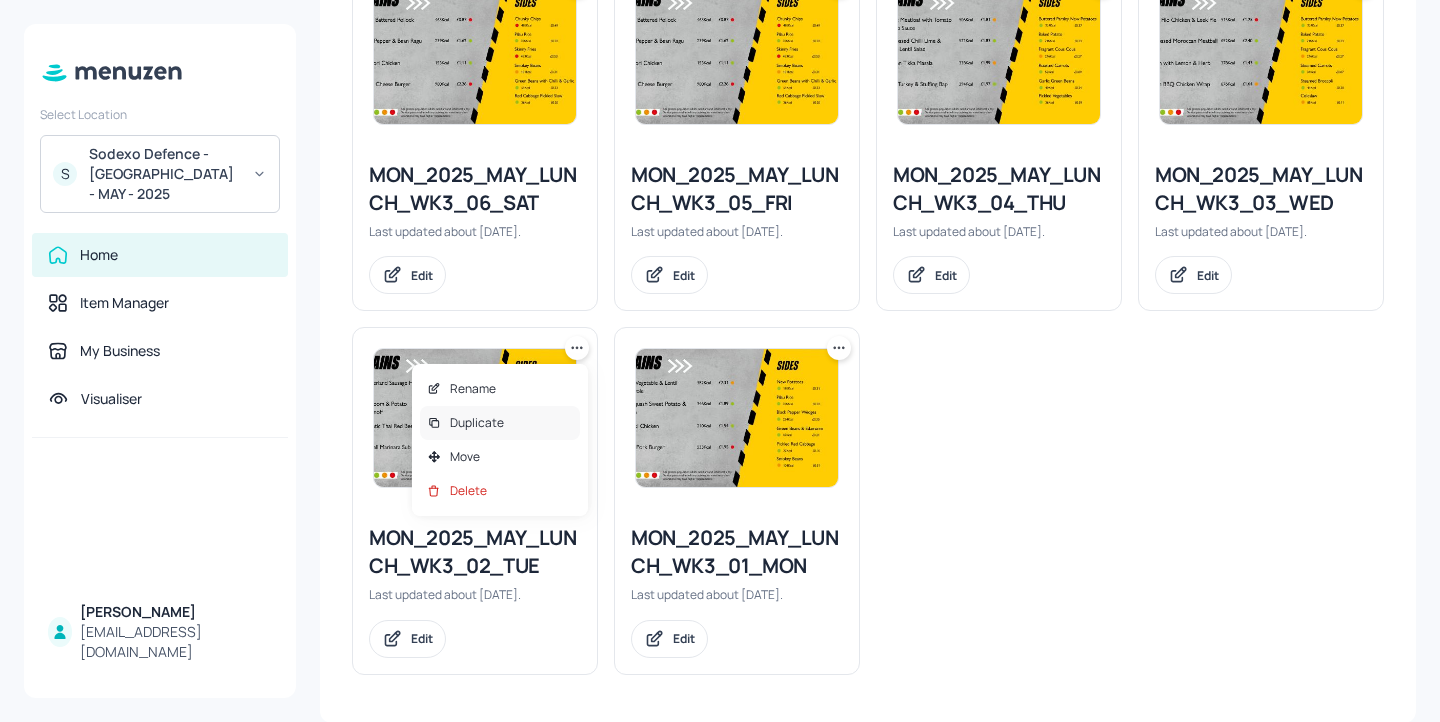 click on "Duplicate" at bounding box center (500, 423) 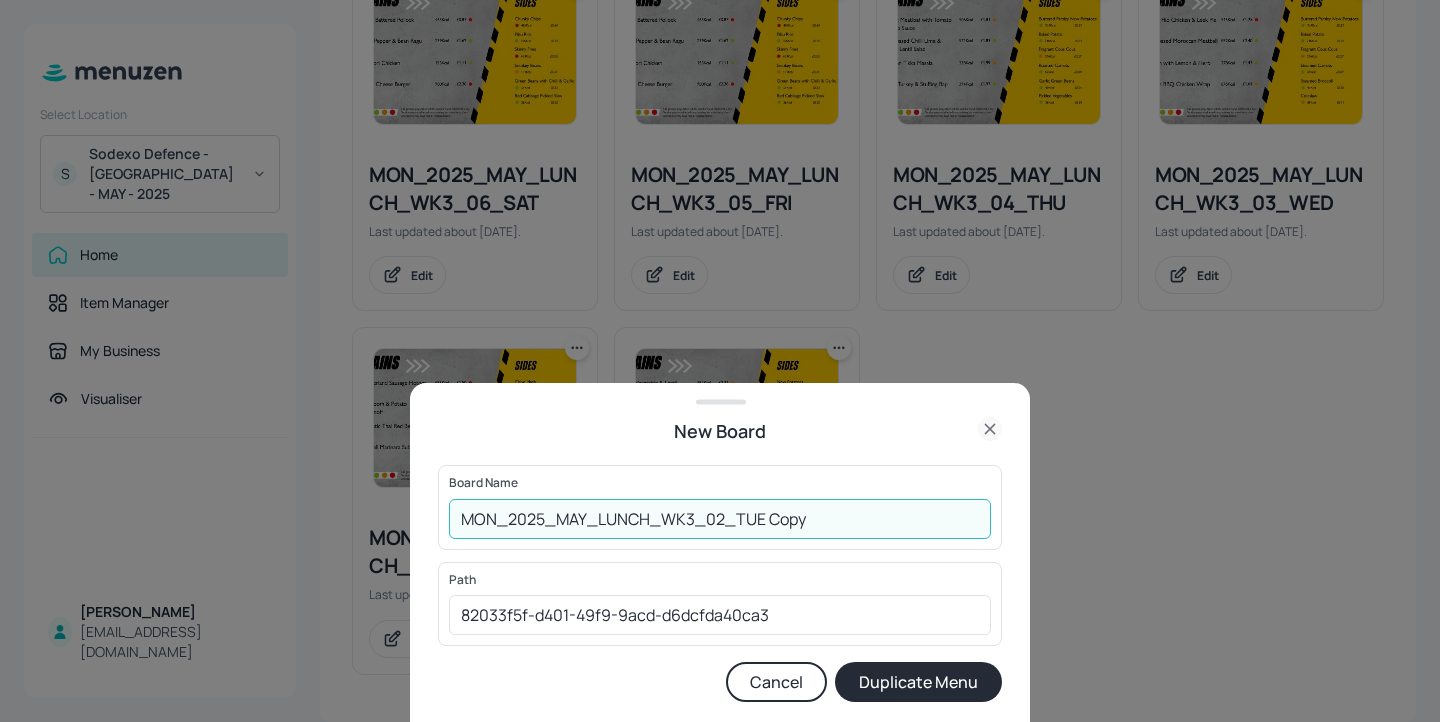 click on "MON_2025_MAY_LUNCH_WK3_02_TUE Copy" at bounding box center [720, 519] 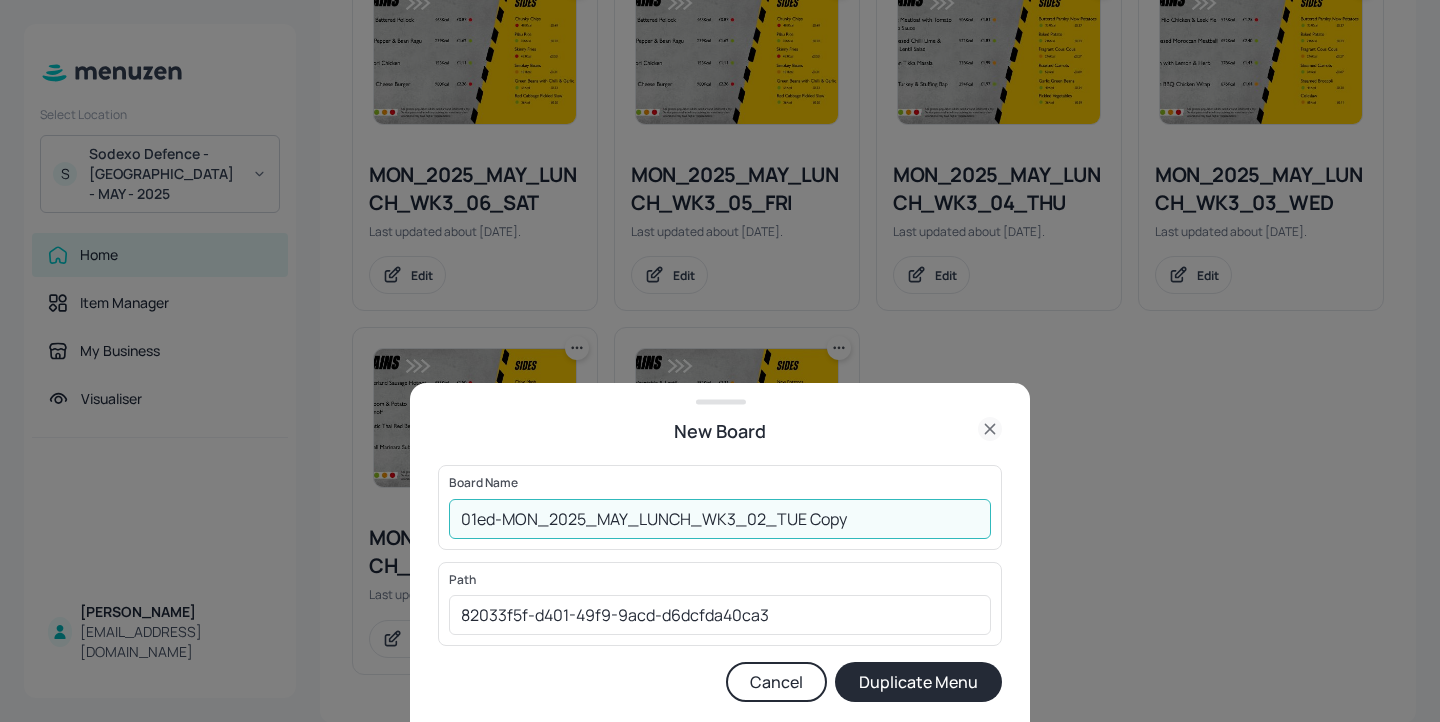 drag, startPoint x: 893, startPoint y: 514, endPoint x: 808, endPoint y: 509, distance: 85.146935 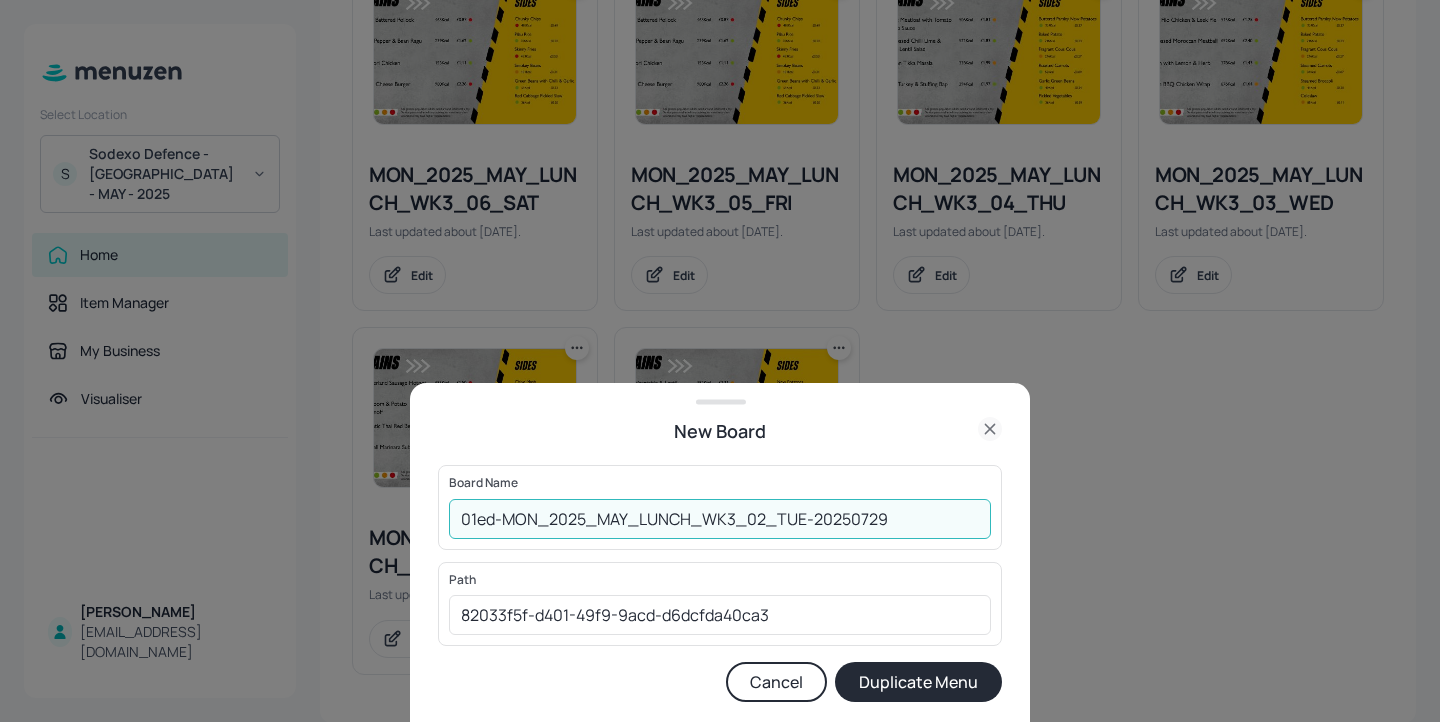 type on "01ed-MON_2025_MAY_LUNCH_WK3_02_TUE-20250729" 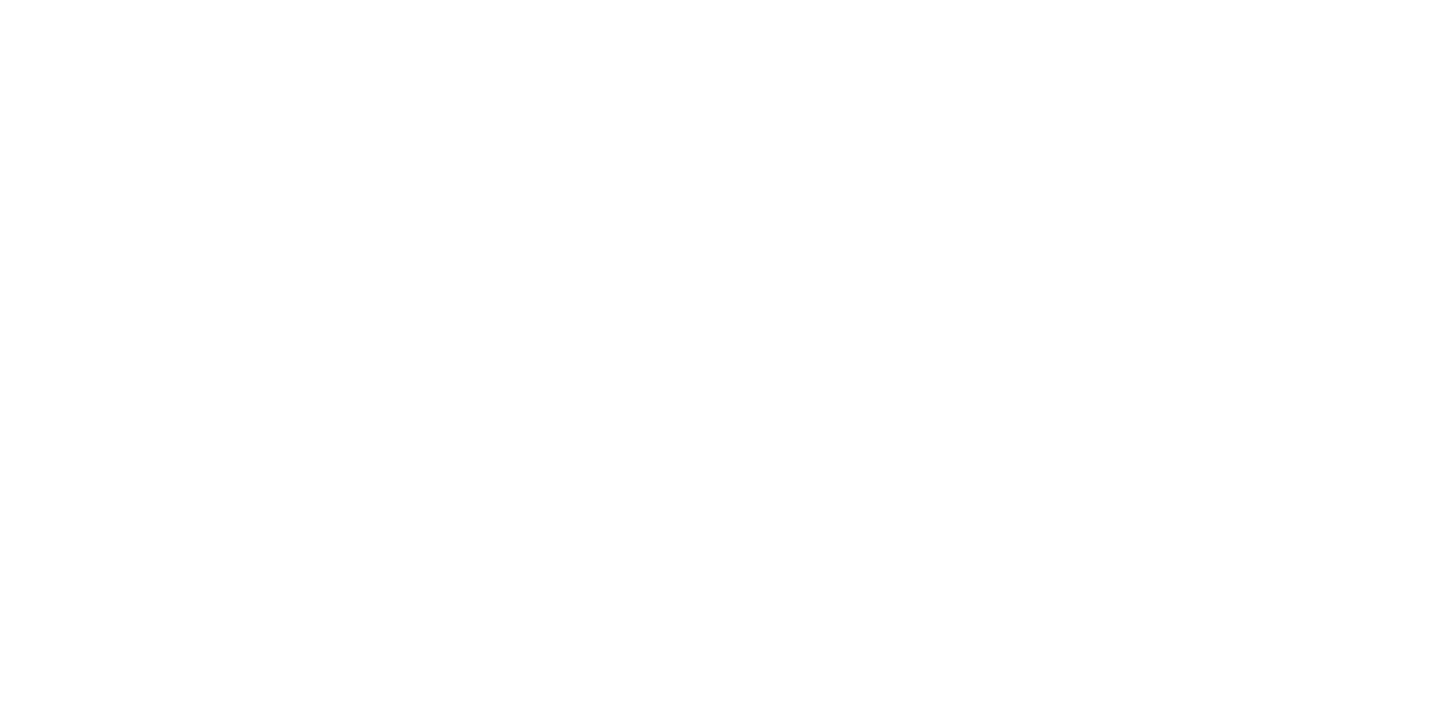 scroll, scrollTop: 0, scrollLeft: 0, axis: both 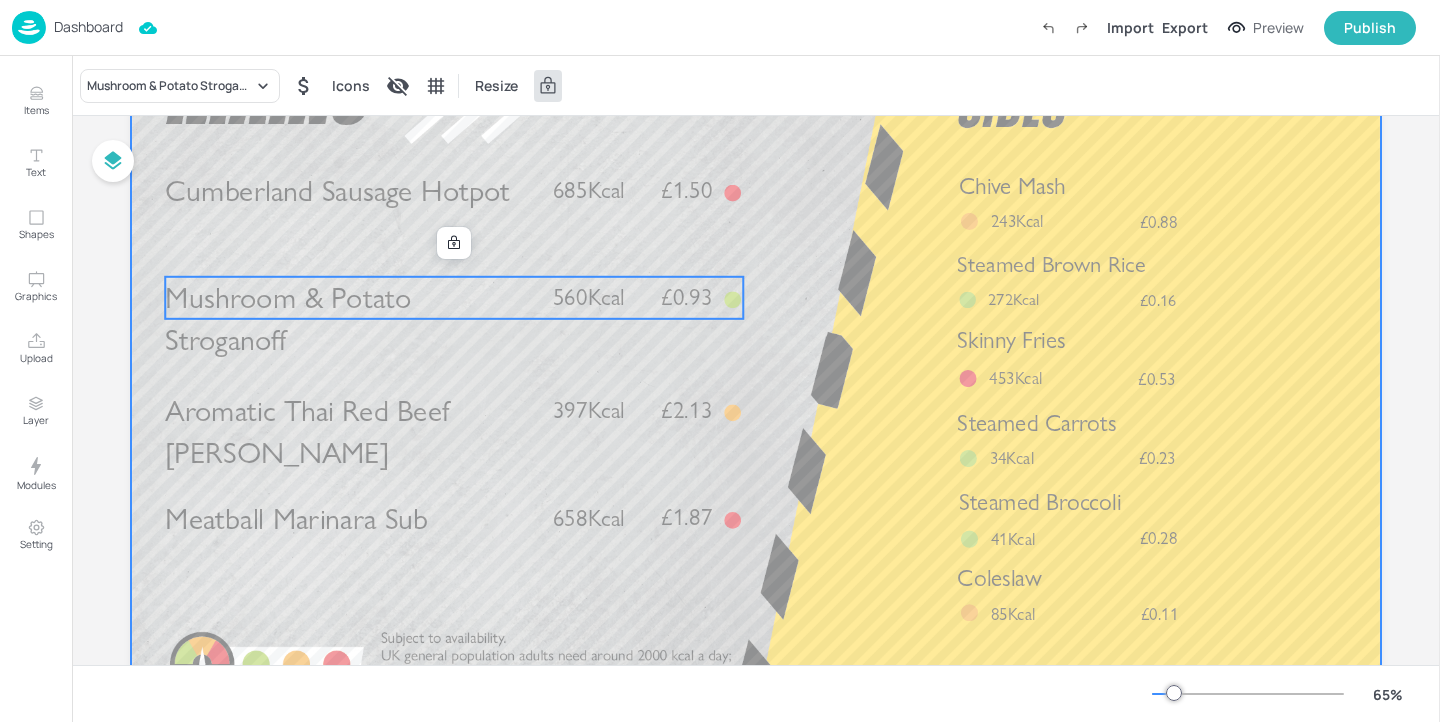 drag, startPoint x: 496, startPoint y: 291, endPoint x: 495, endPoint y: 274, distance: 17.029387 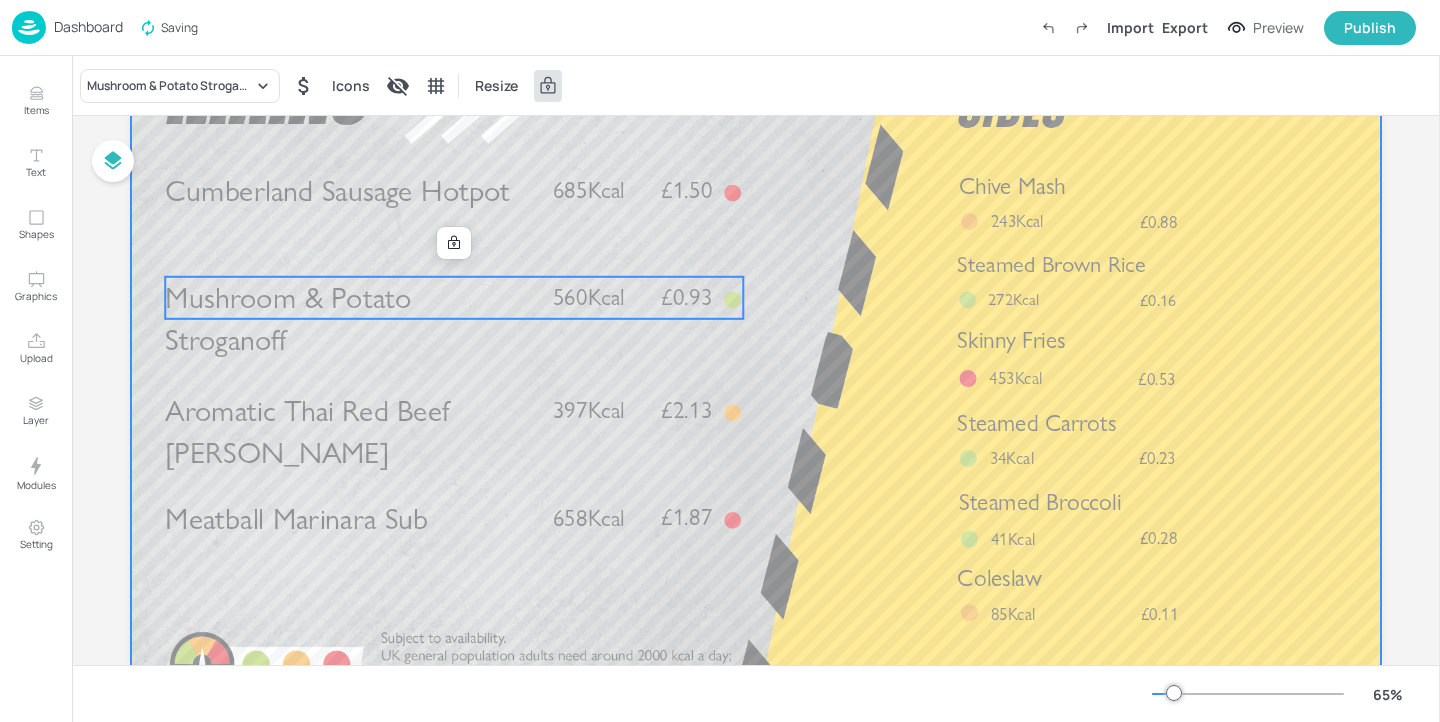 click at bounding box center (756, 372) 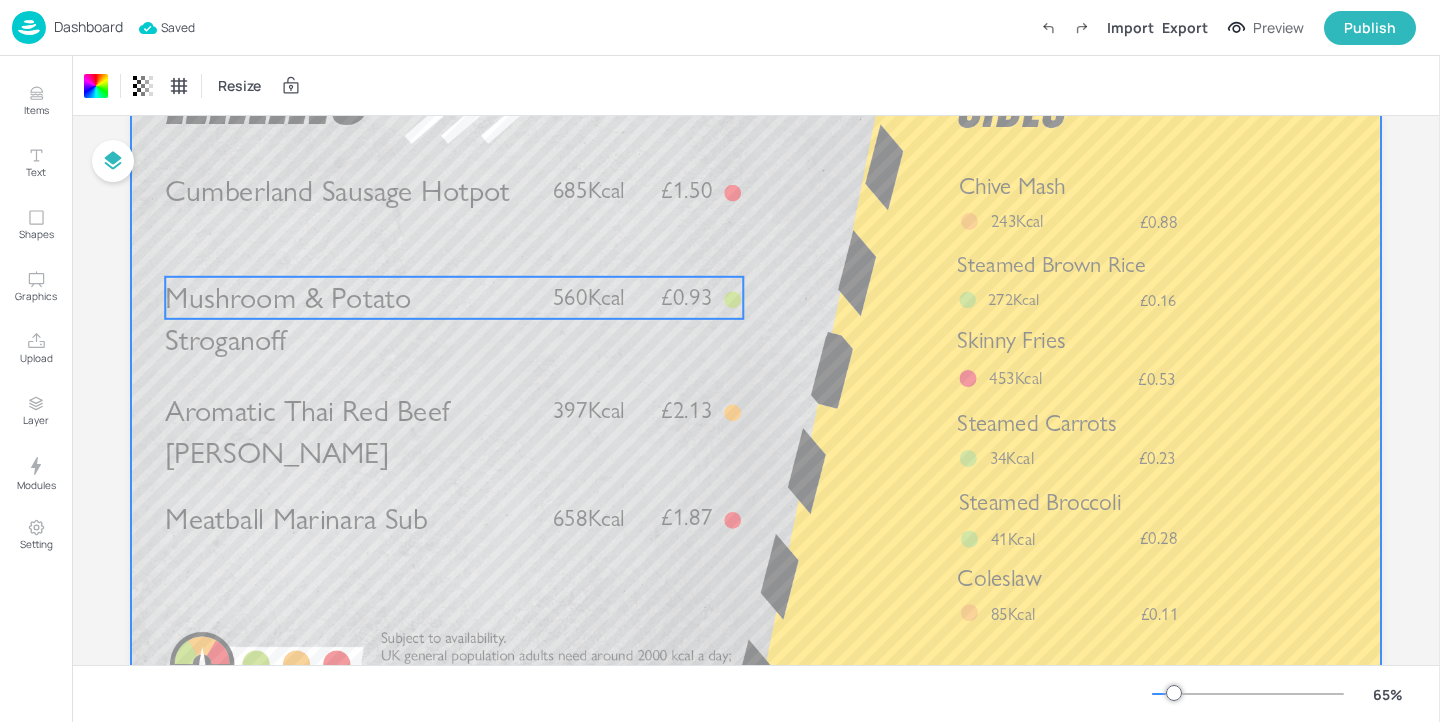 click on "Mushroom & Potato Stroganoff" at bounding box center (350, 319) 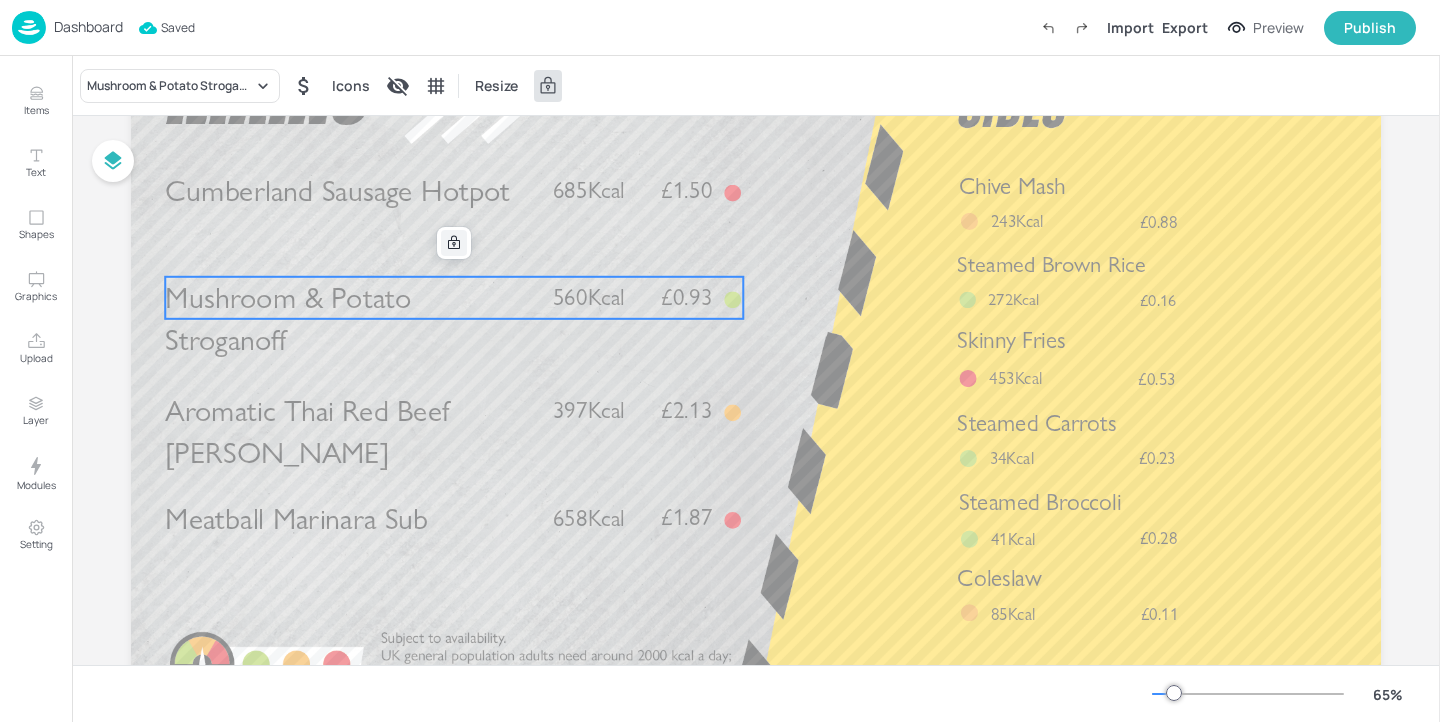 click 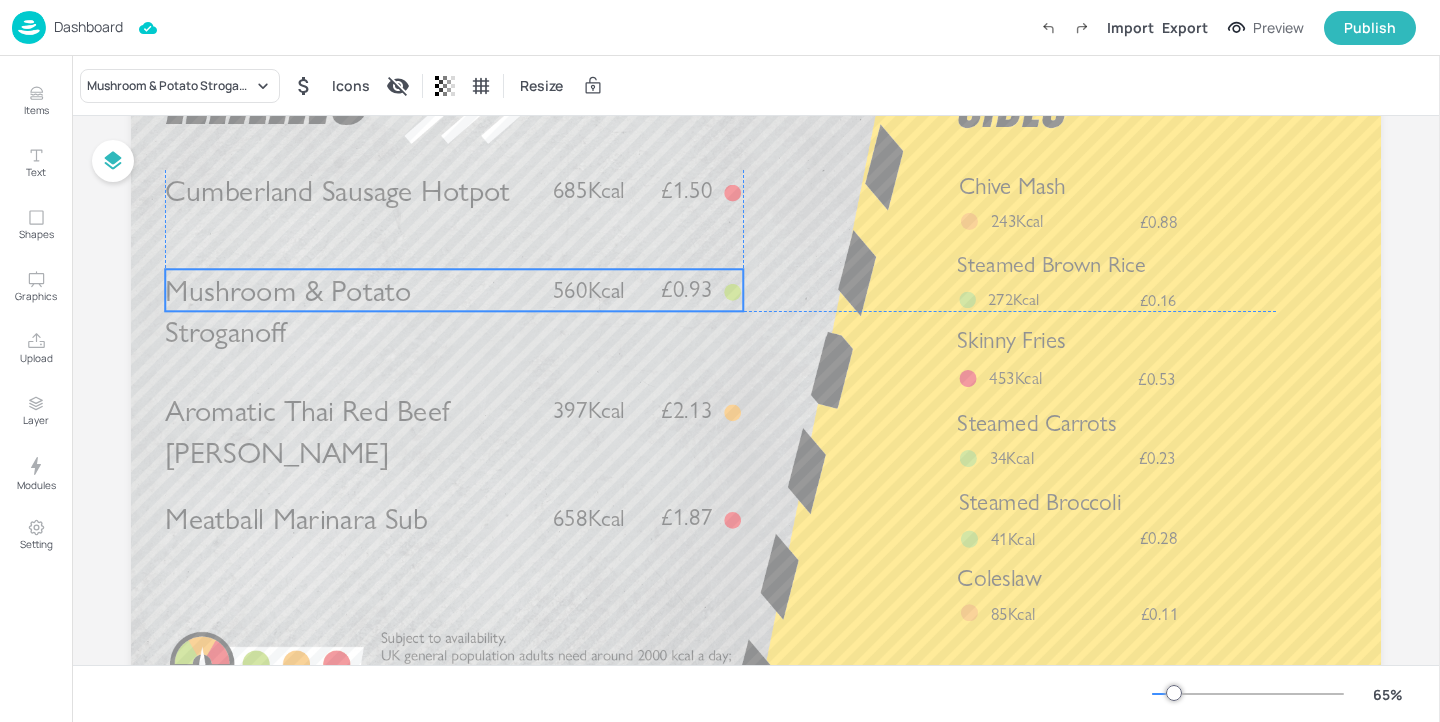 click on "Mushroom & Potato Stroganoff" at bounding box center [350, 311] 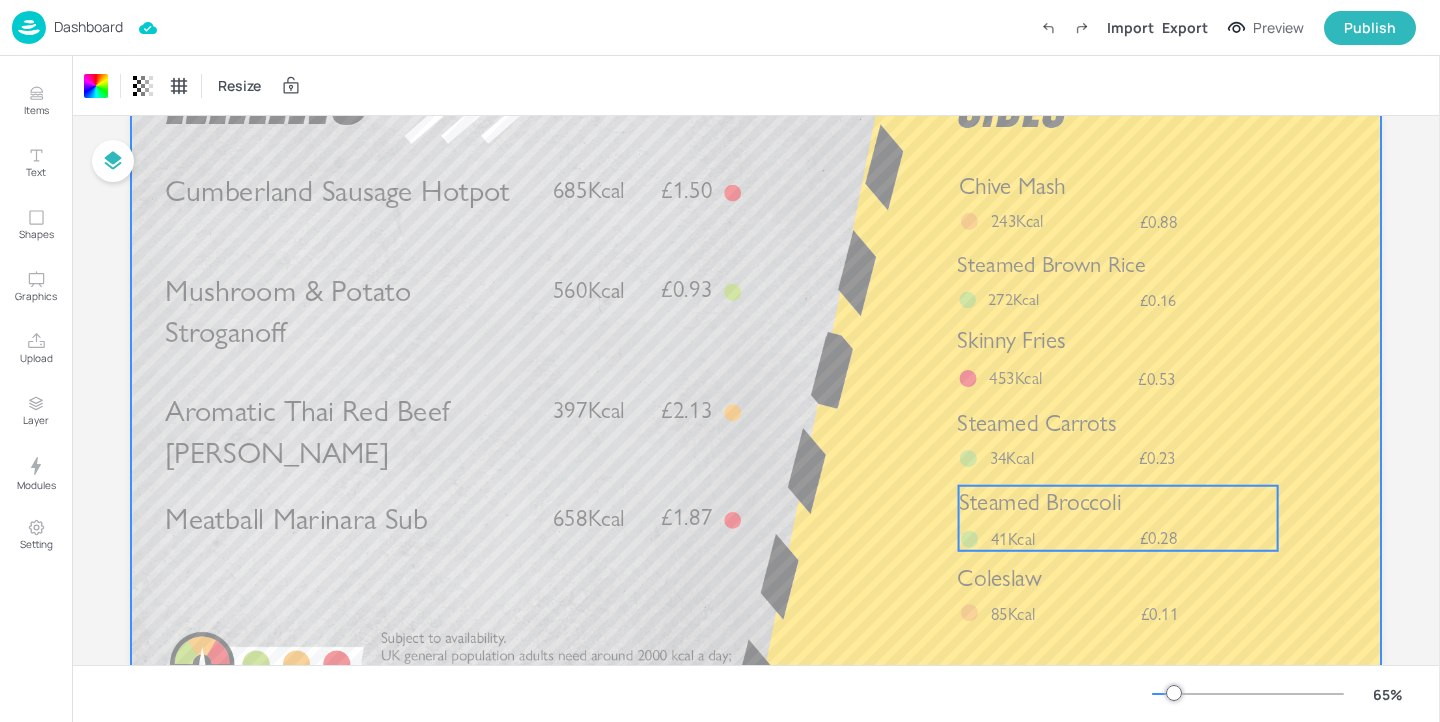 click on "41Kcal" at bounding box center (1024, 539) 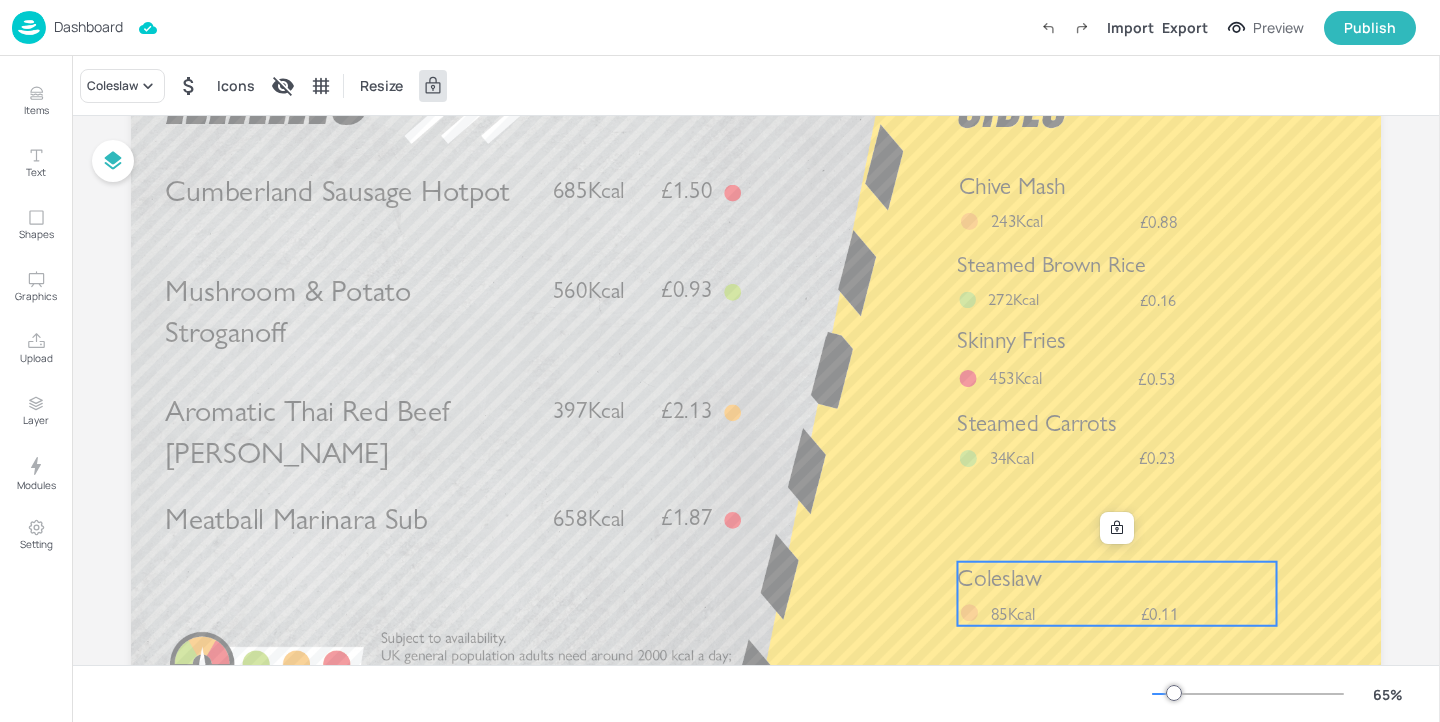click on "Coleslaw" at bounding box center [1116, 578] 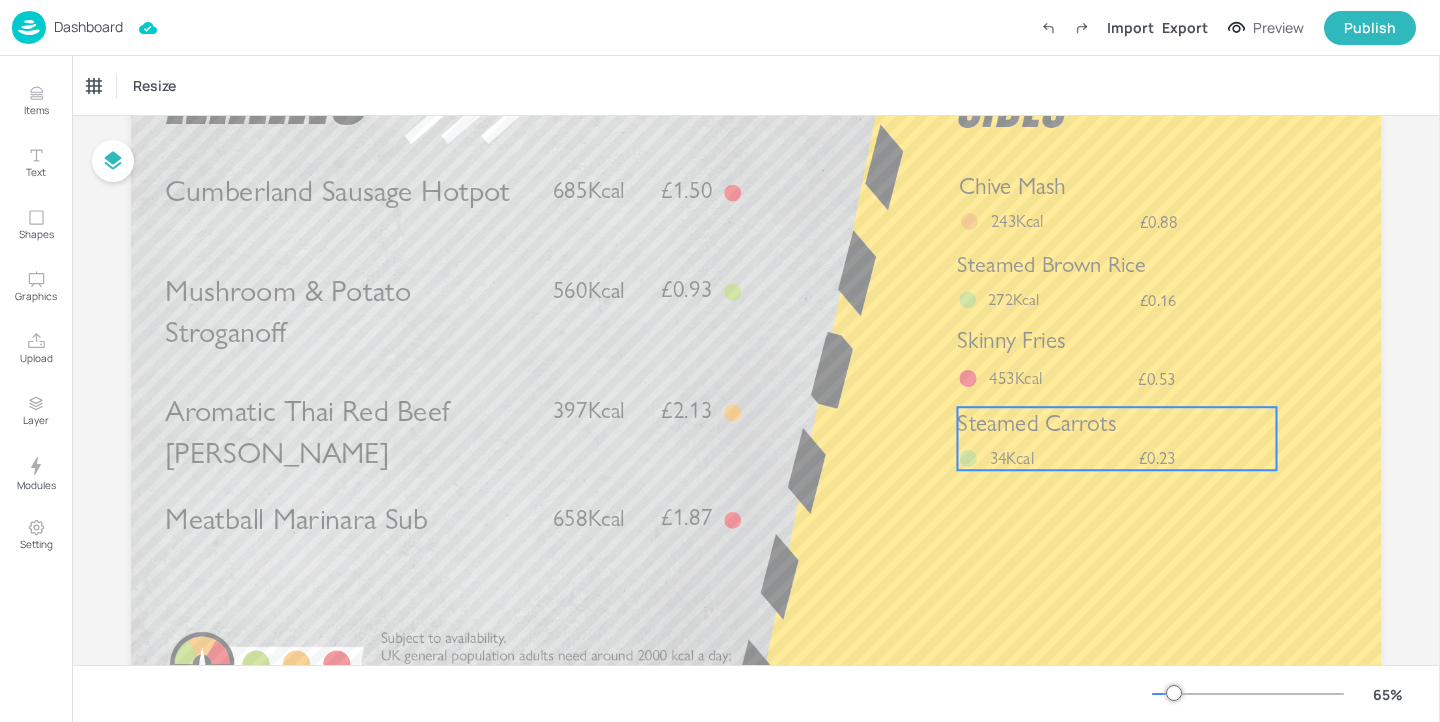 click on "34Kcal" at bounding box center [1012, 458] 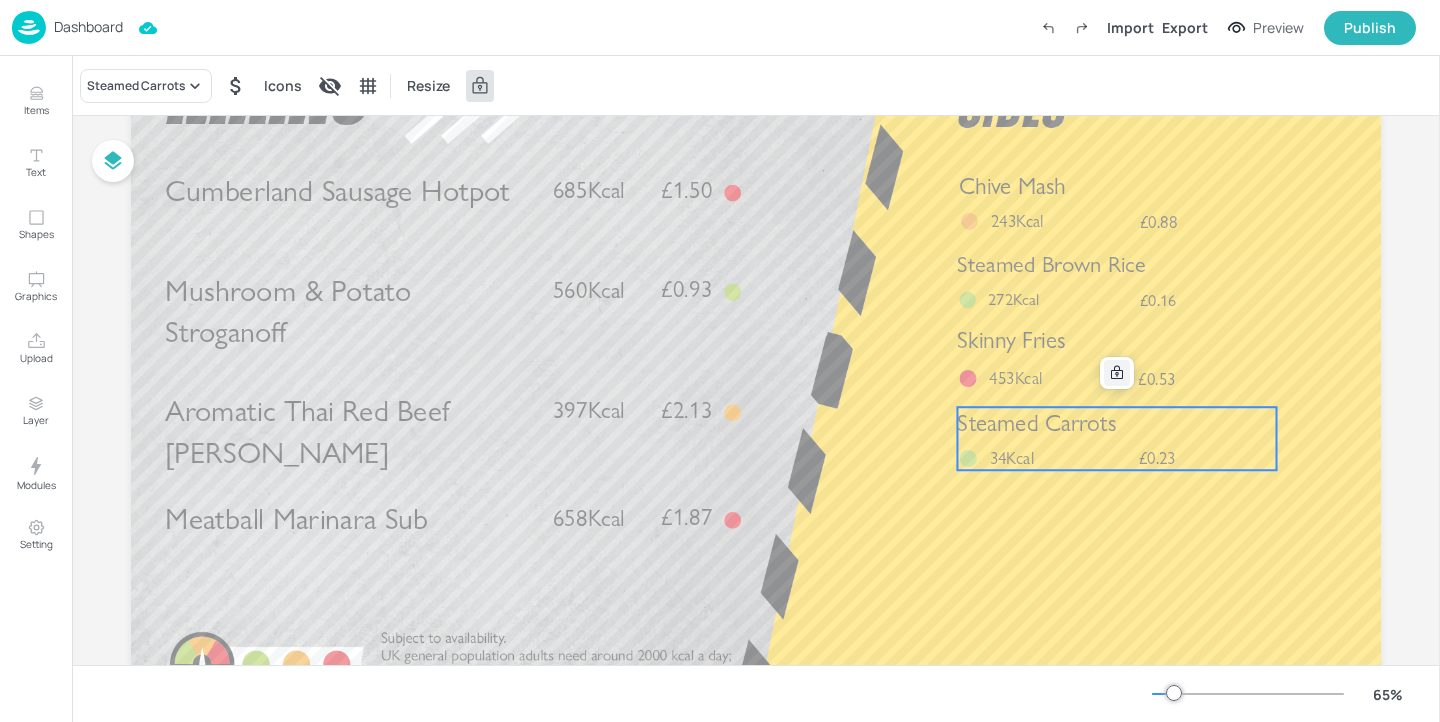 click 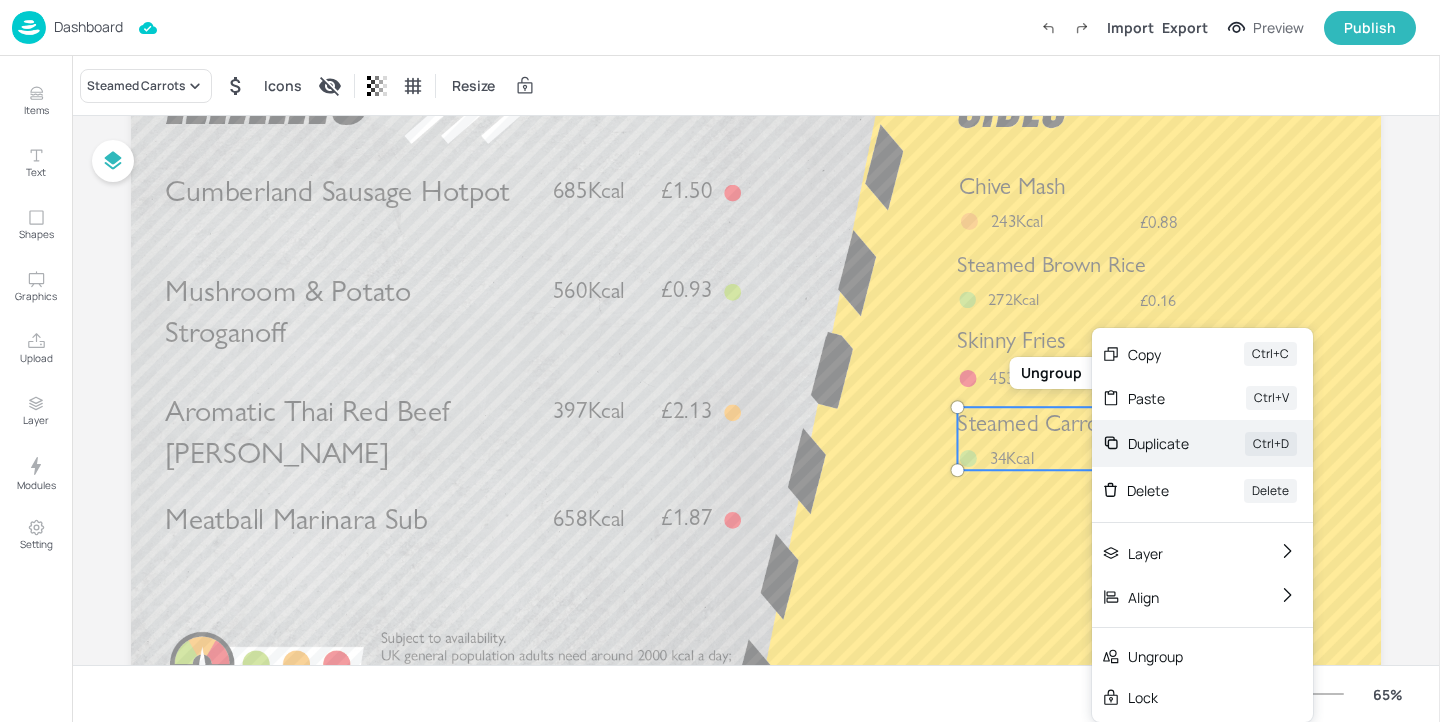 click on "Duplicate" at bounding box center [1158, 443] 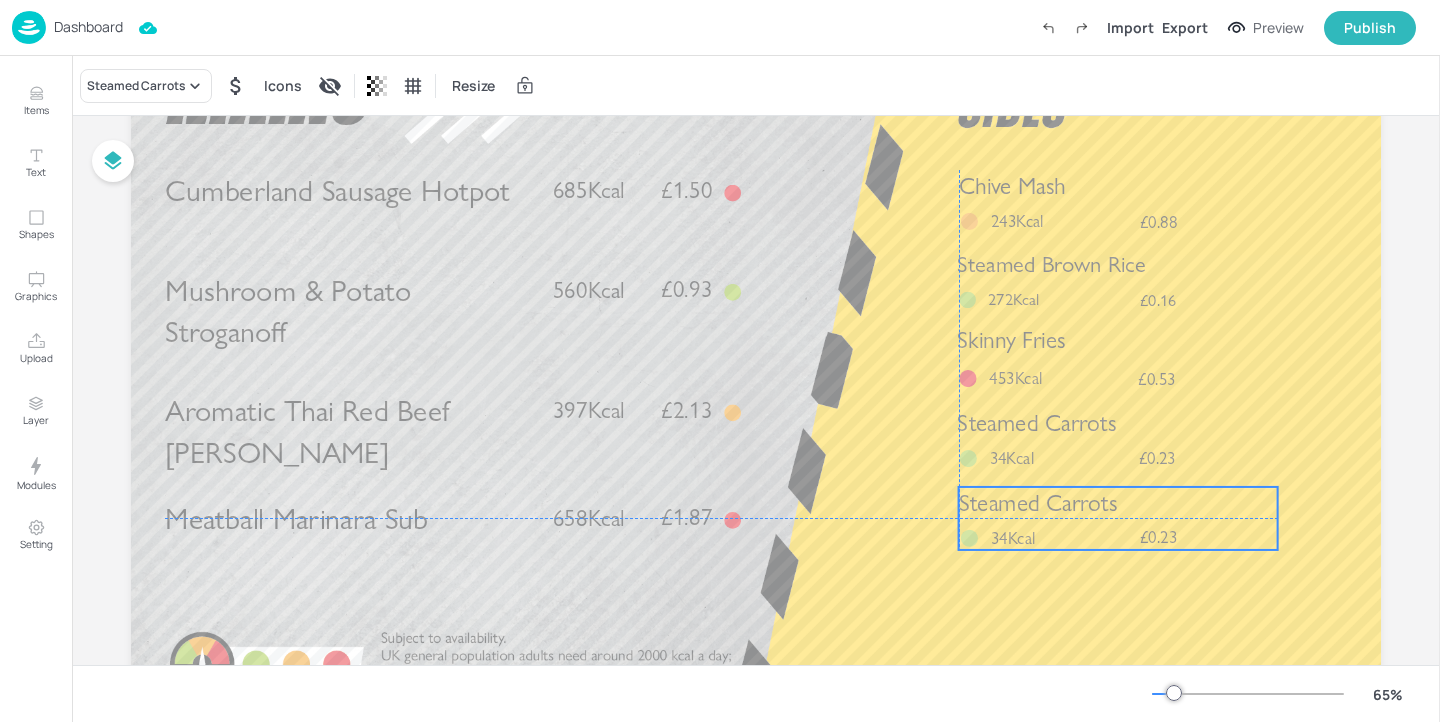 drag, startPoint x: 1061, startPoint y: 454, endPoint x: 1056, endPoint y: 525, distance: 71.17584 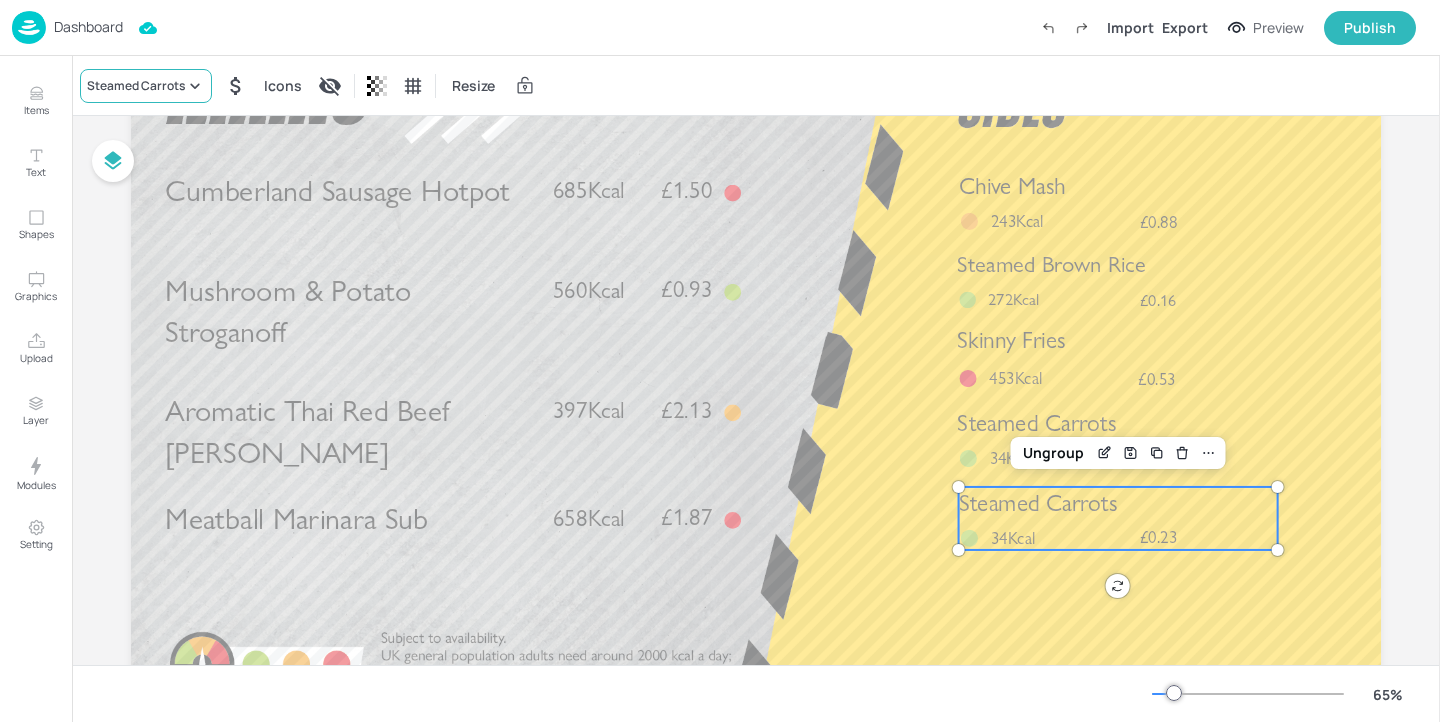 click on "Steamed Carrots" at bounding box center [136, 86] 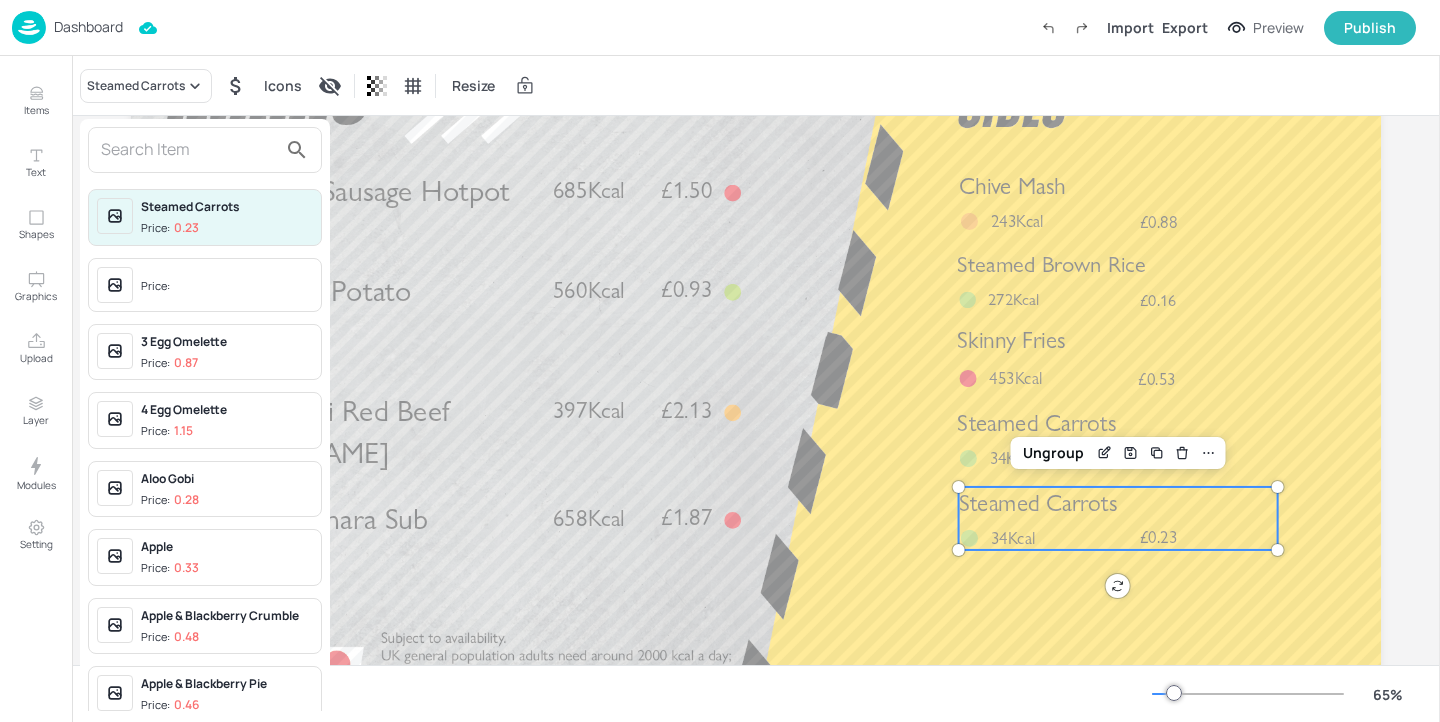 click at bounding box center [189, 150] 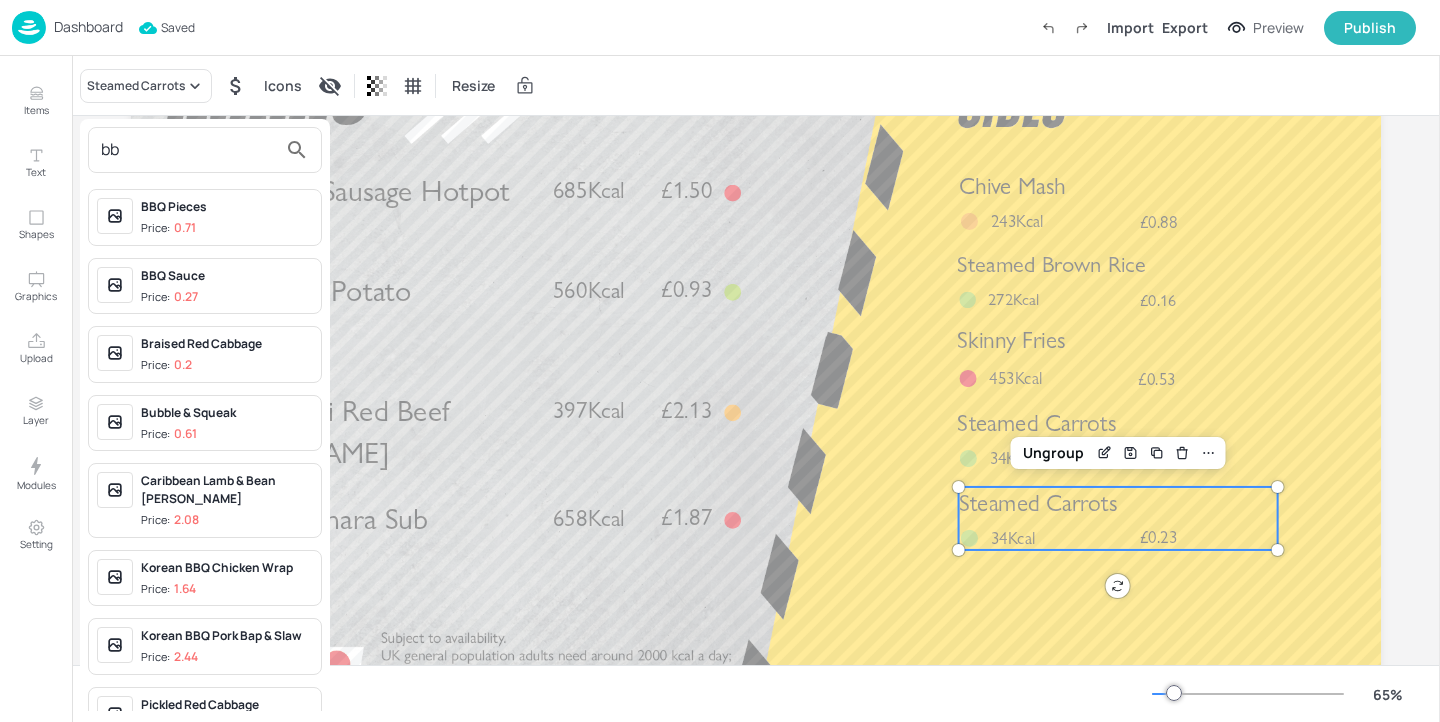 type on "b" 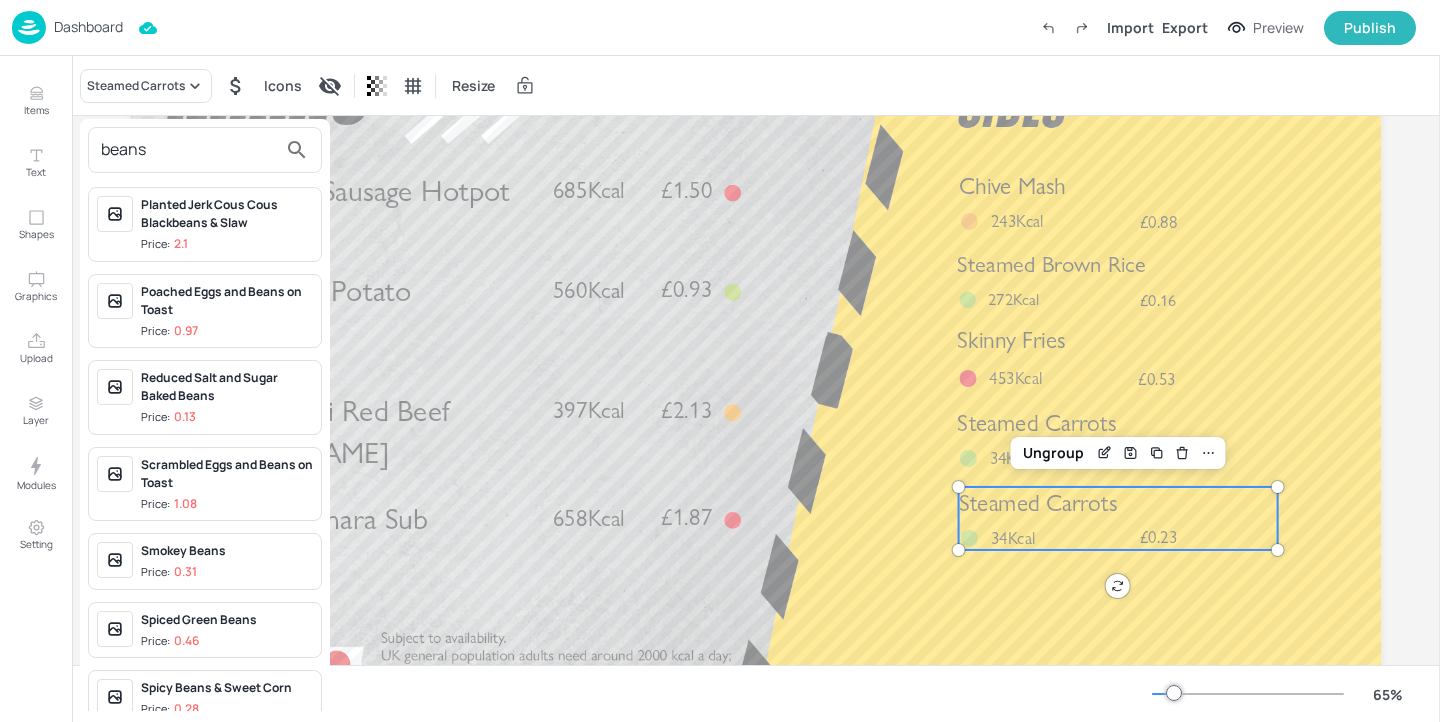 scroll, scrollTop: 609, scrollLeft: 0, axis: vertical 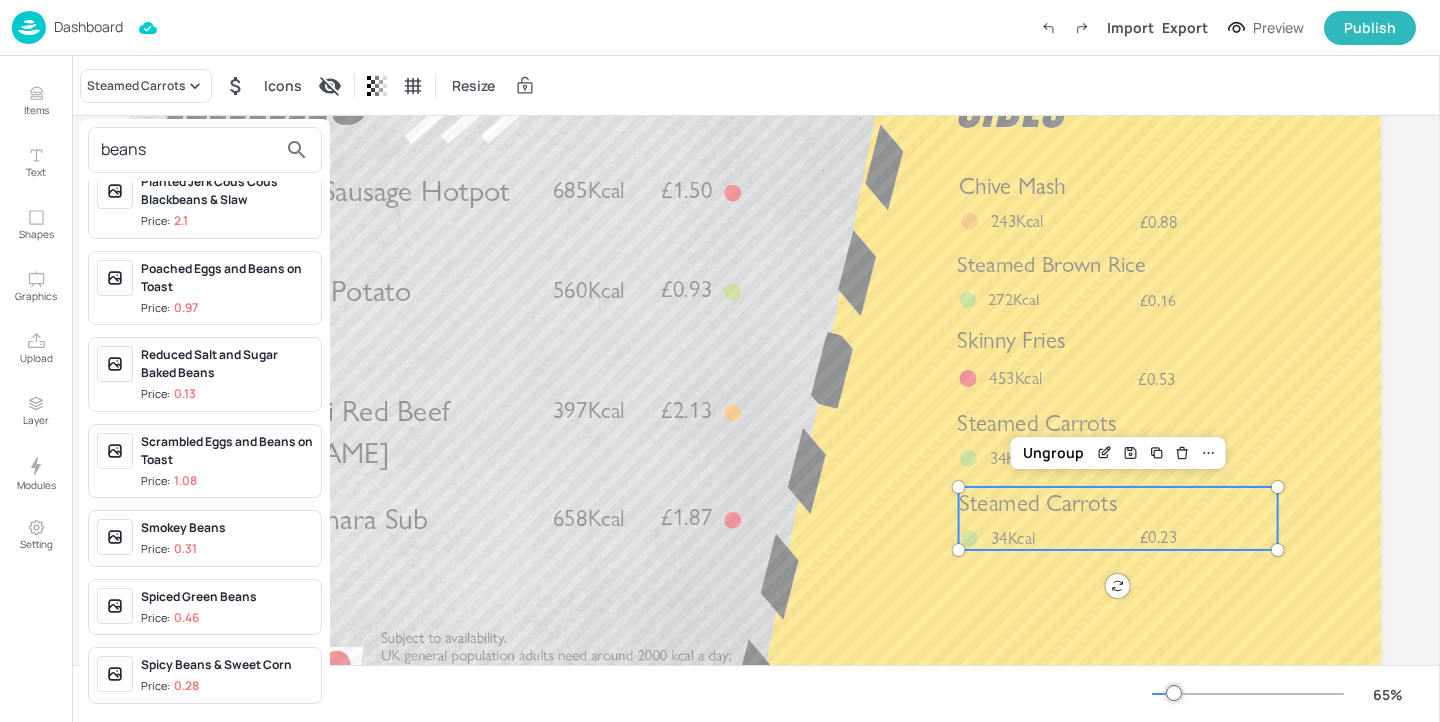 type on "beans" 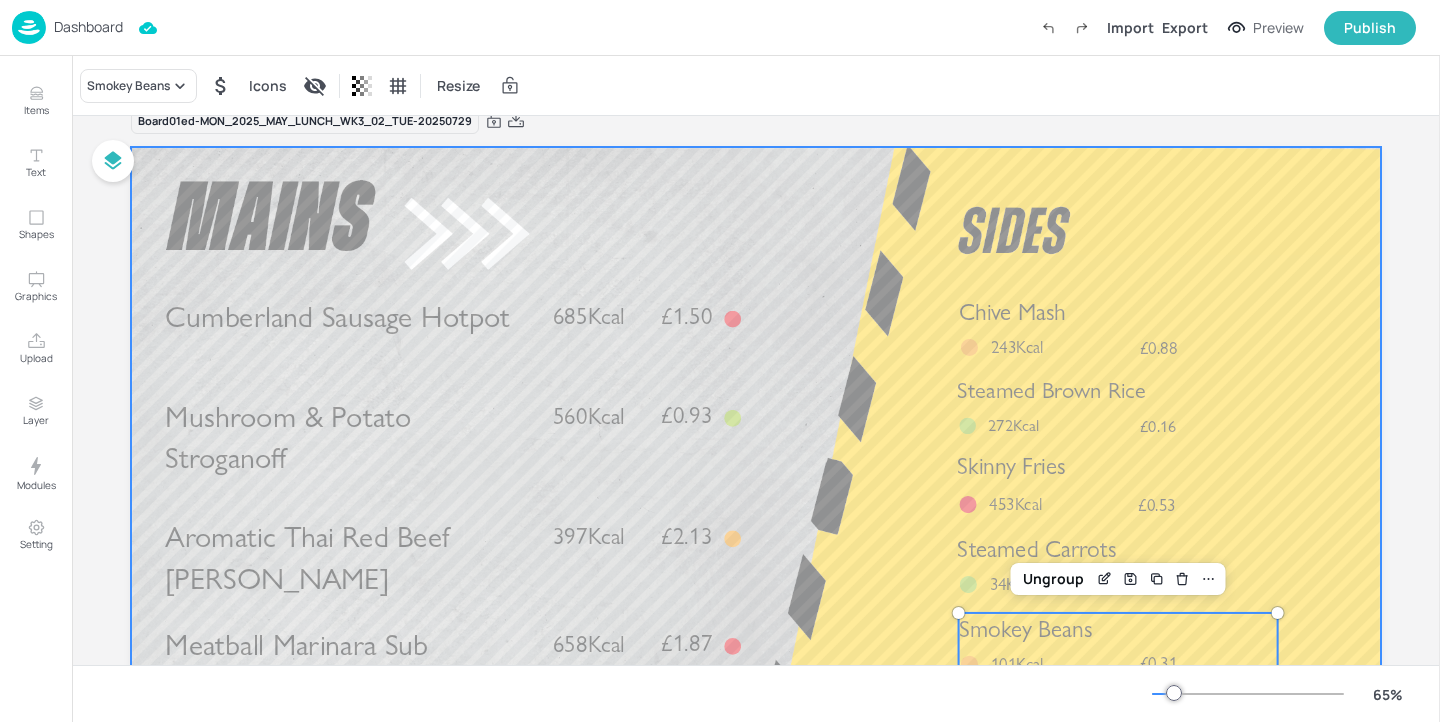 scroll, scrollTop: 23, scrollLeft: 0, axis: vertical 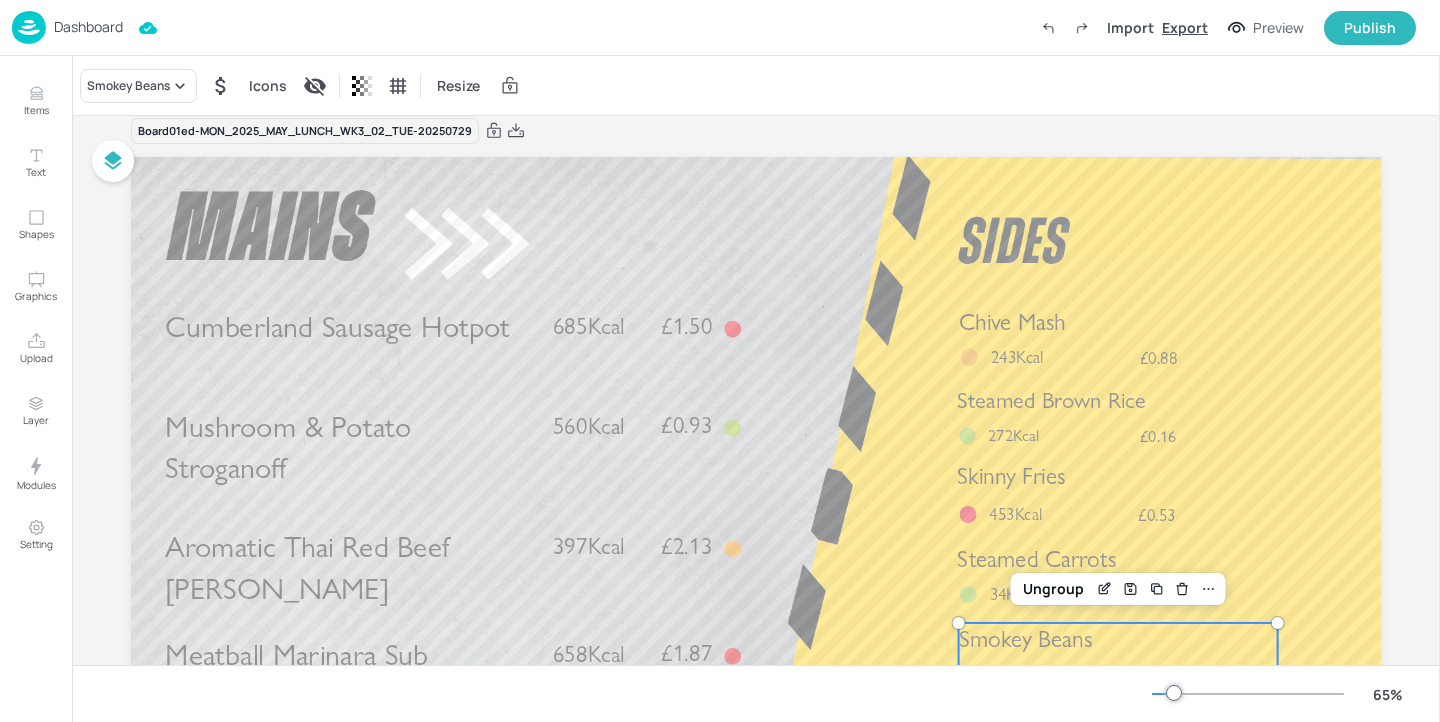 click on "Export" at bounding box center (1185, 27) 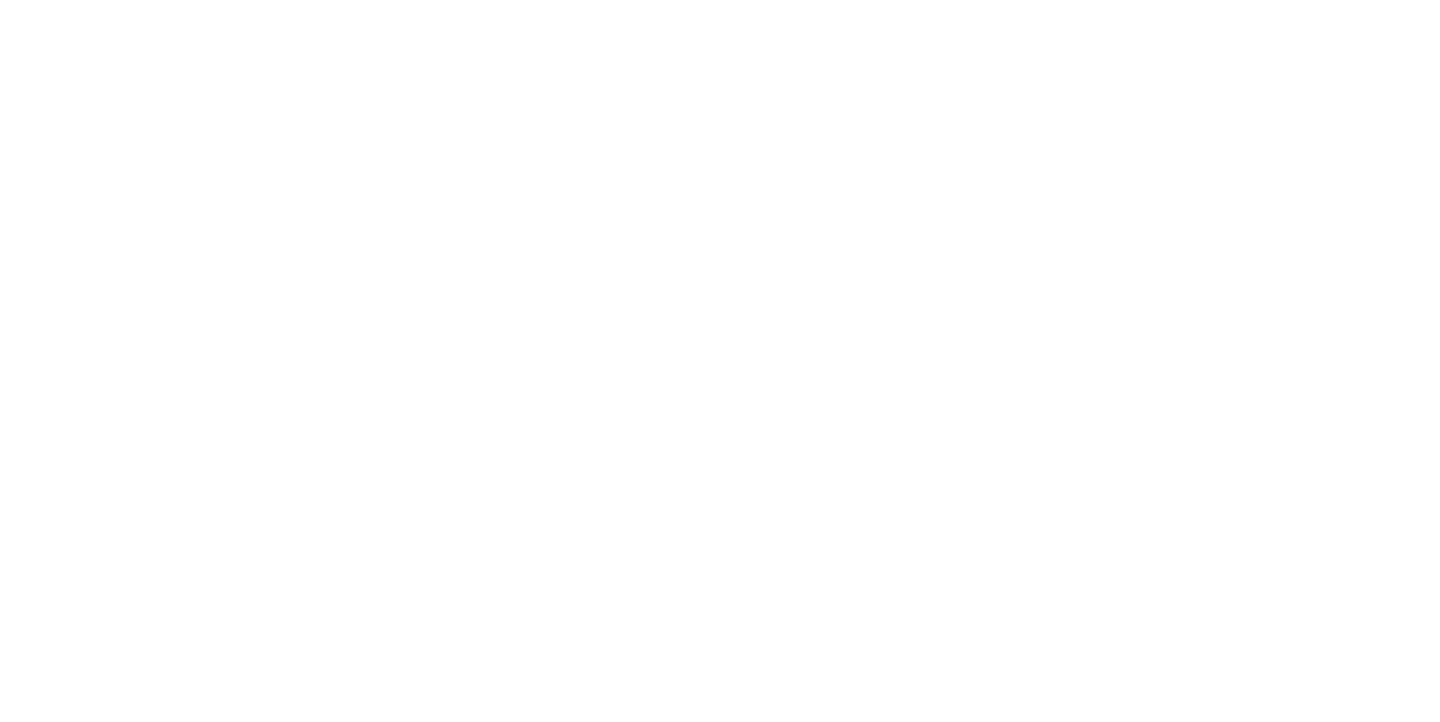 scroll, scrollTop: 0, scrollLeft: 0, axis: both 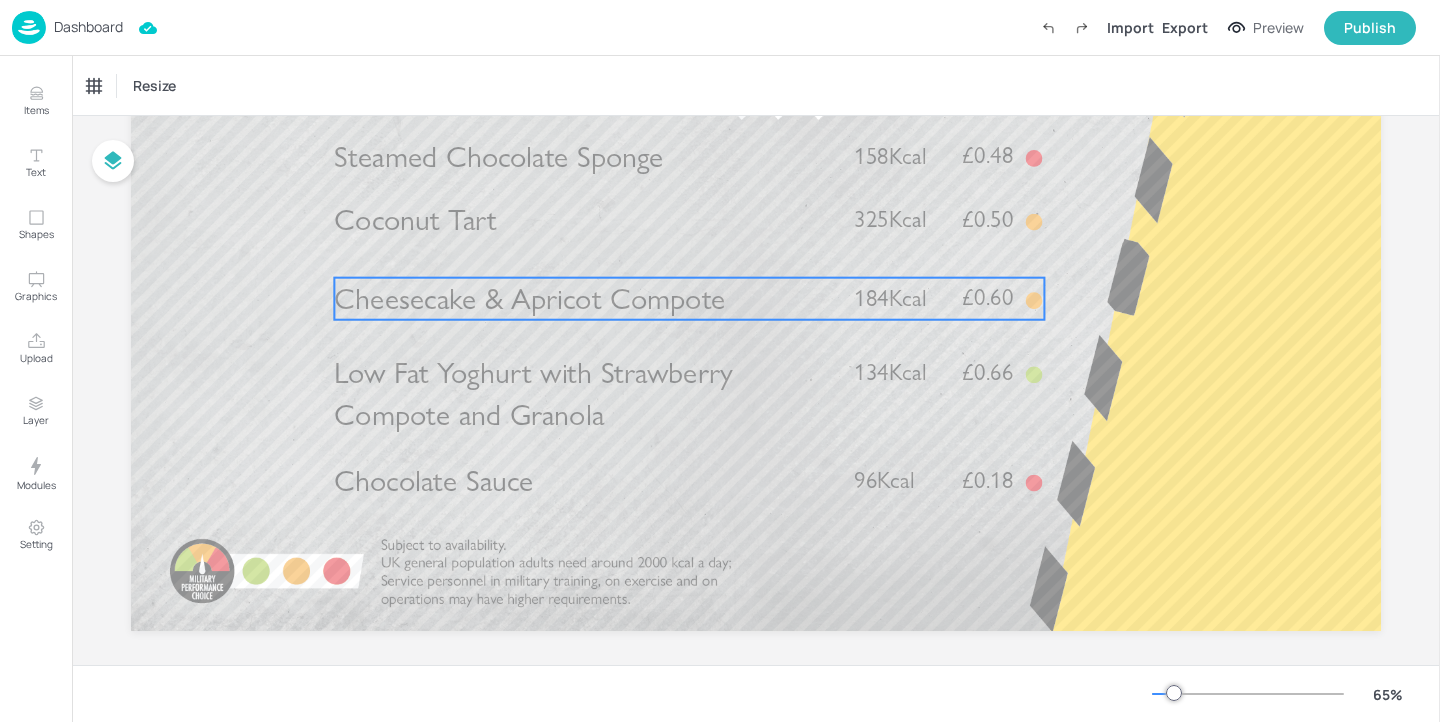 click on "Cheesecake & Apricot Compote" at bounding box center (529, 298) 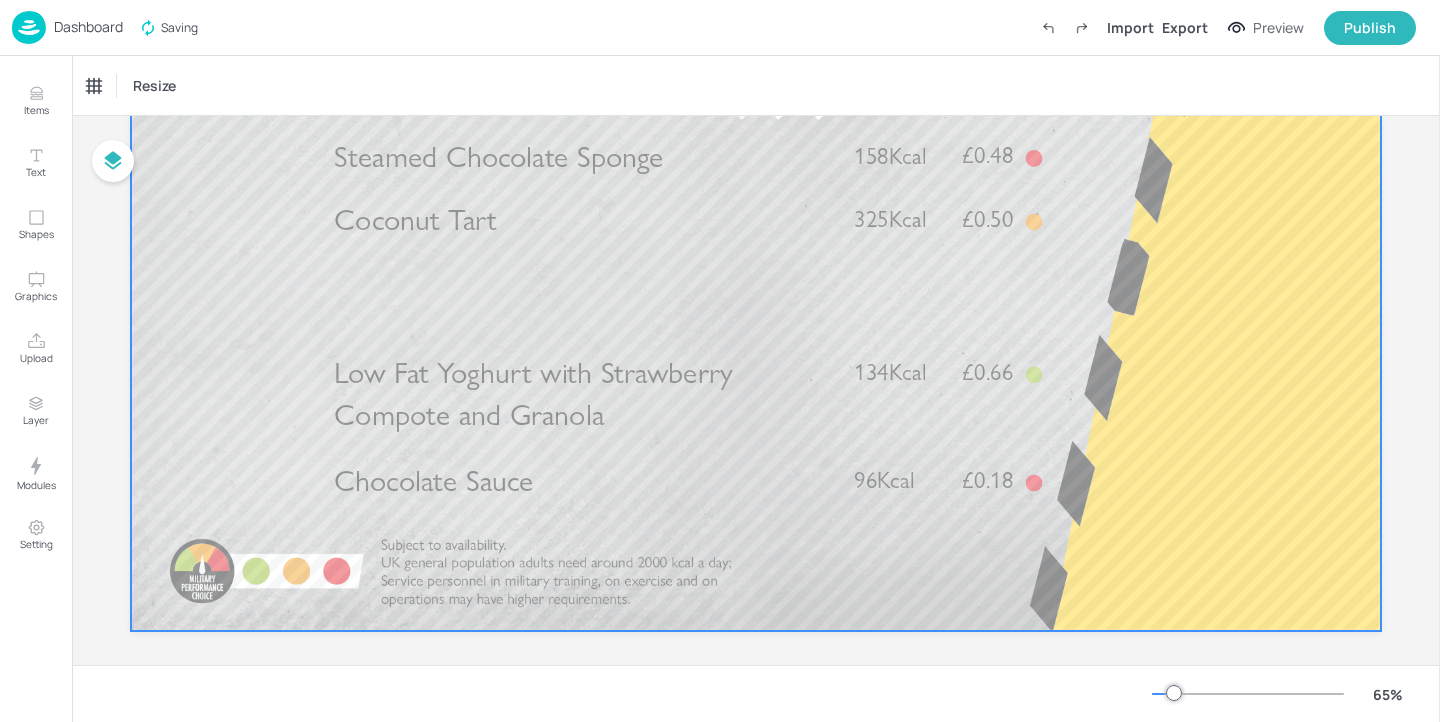 scroll, scrollTop: 224, scrollLeft: 0, axis: vertical 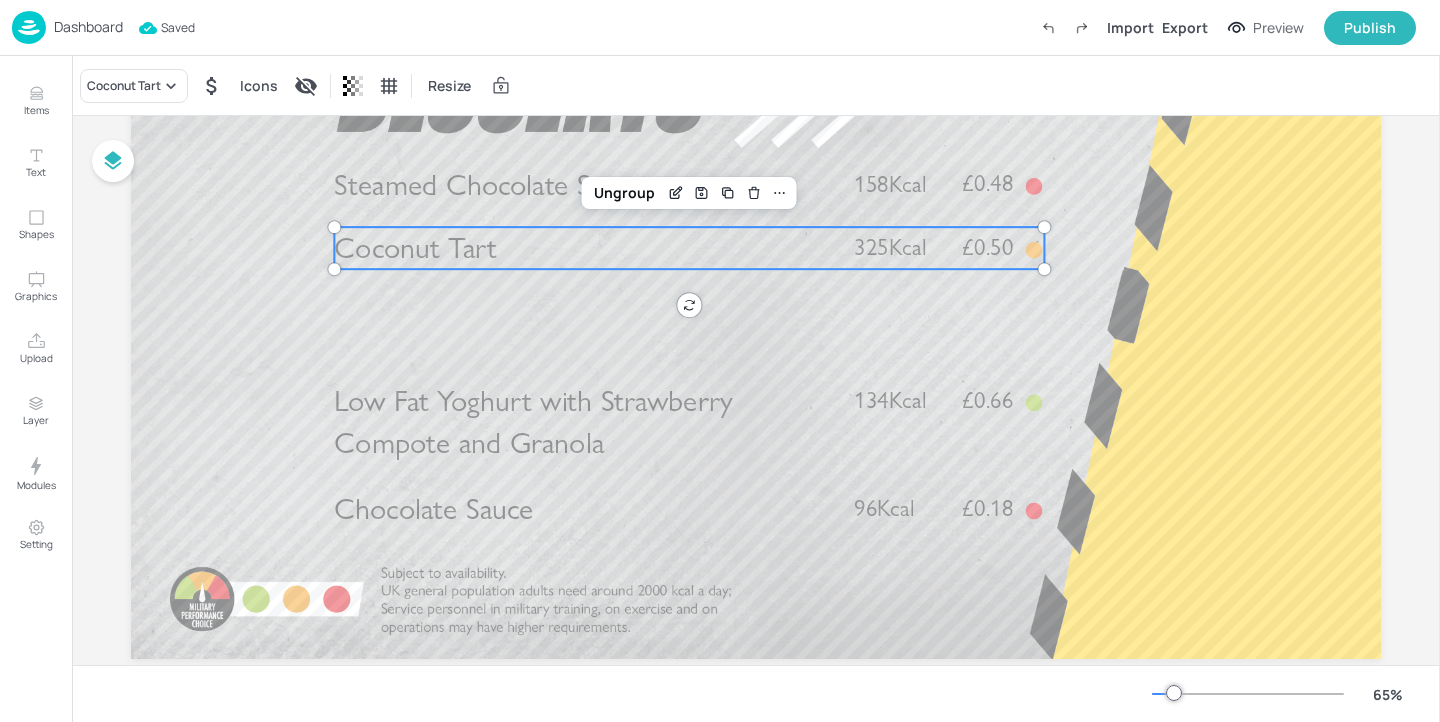 click on "Coconut Tart" at bounding box center [582, 248] 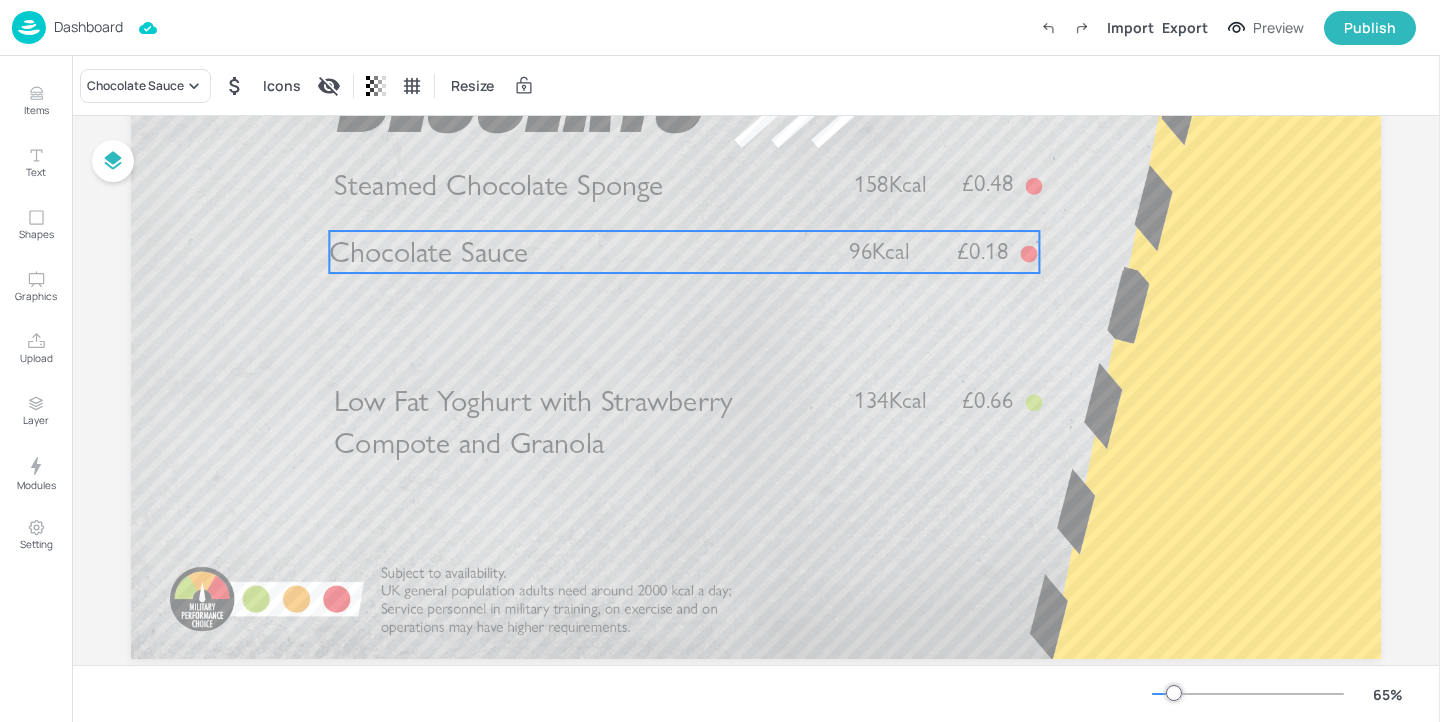 drag, startPoint x: 517, startPoint y: 524, endPoint x: 511, endPoint y: 267, distance: 257.07004 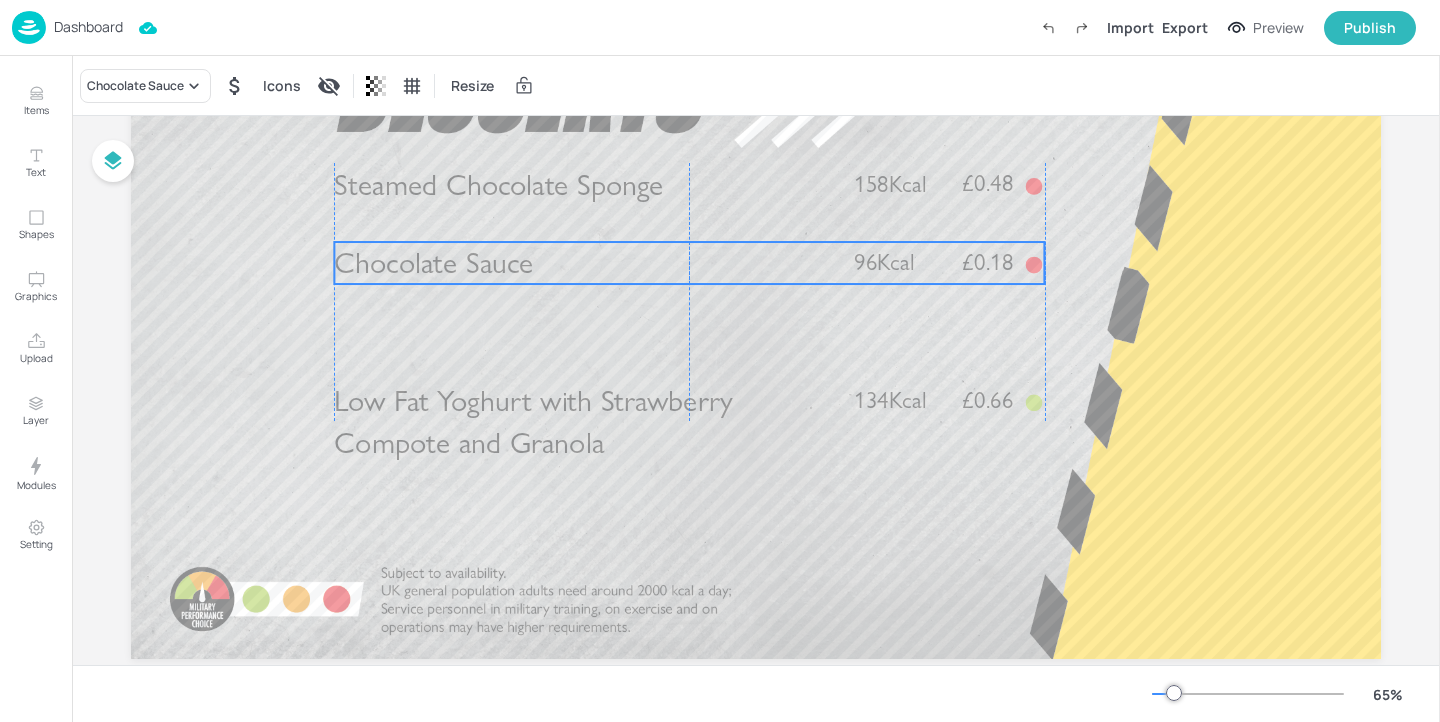 drag, startPoint x: 511, startPoint y: 267, endPoint x: 516, endPoint y: 278, distance: 12.083046 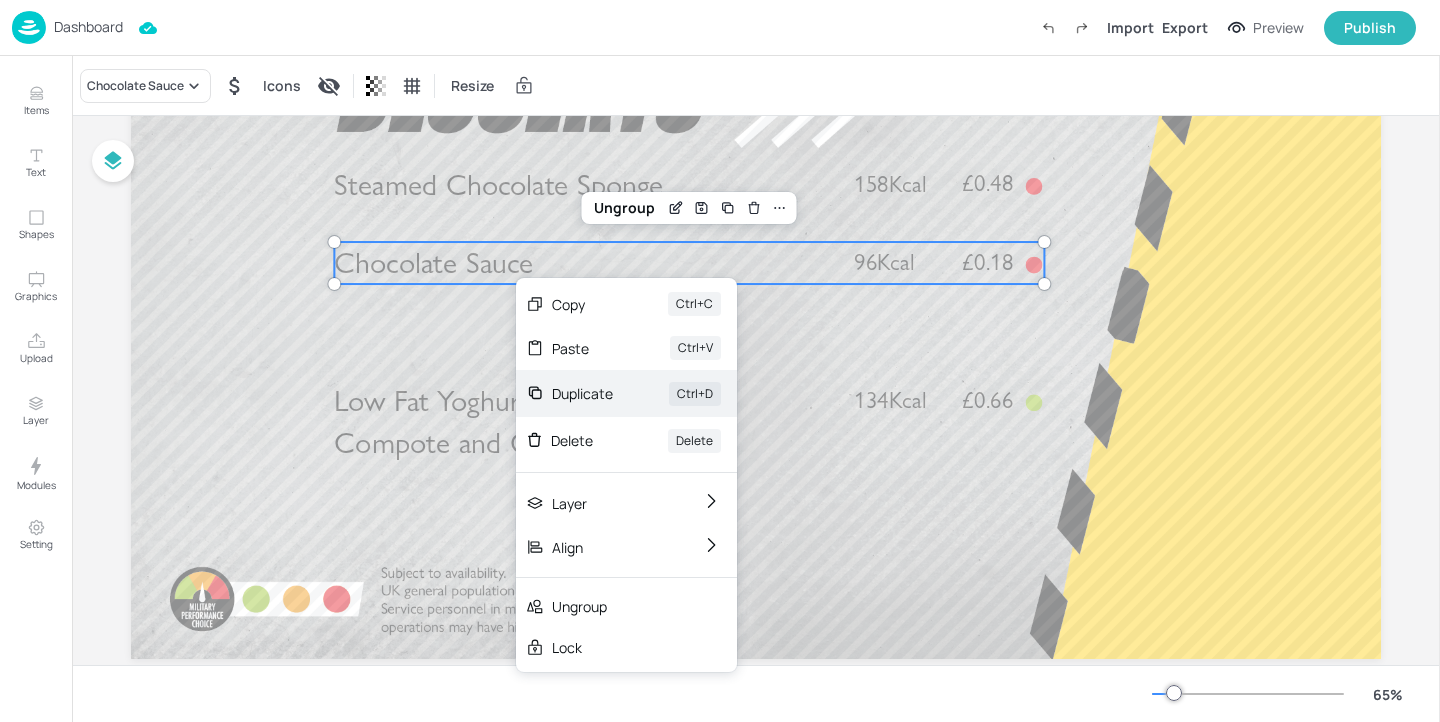 click on "Duplicate" at bounding box center (582, 393) 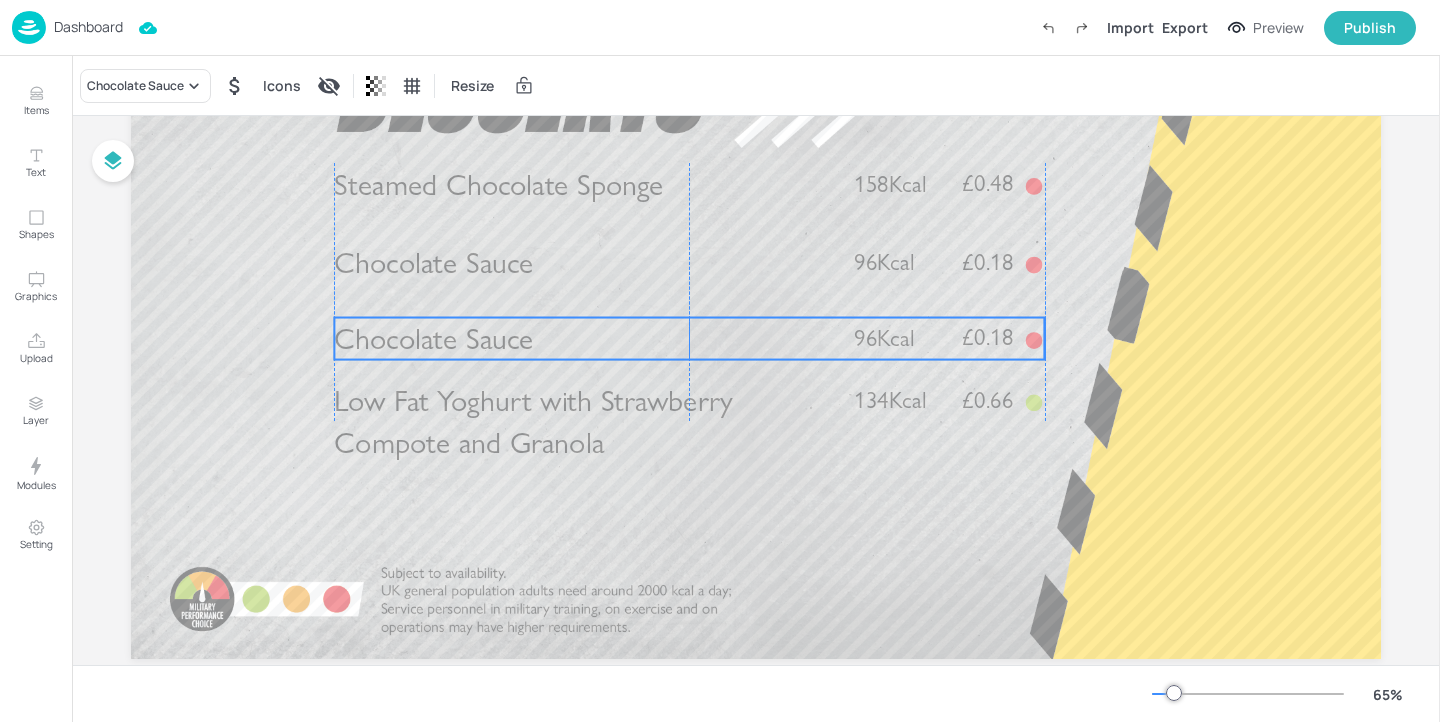 drag, startPoint x: 476, startPoint y: 288, endPoint x: 467, endPoint y: 331, distance: 43.931767 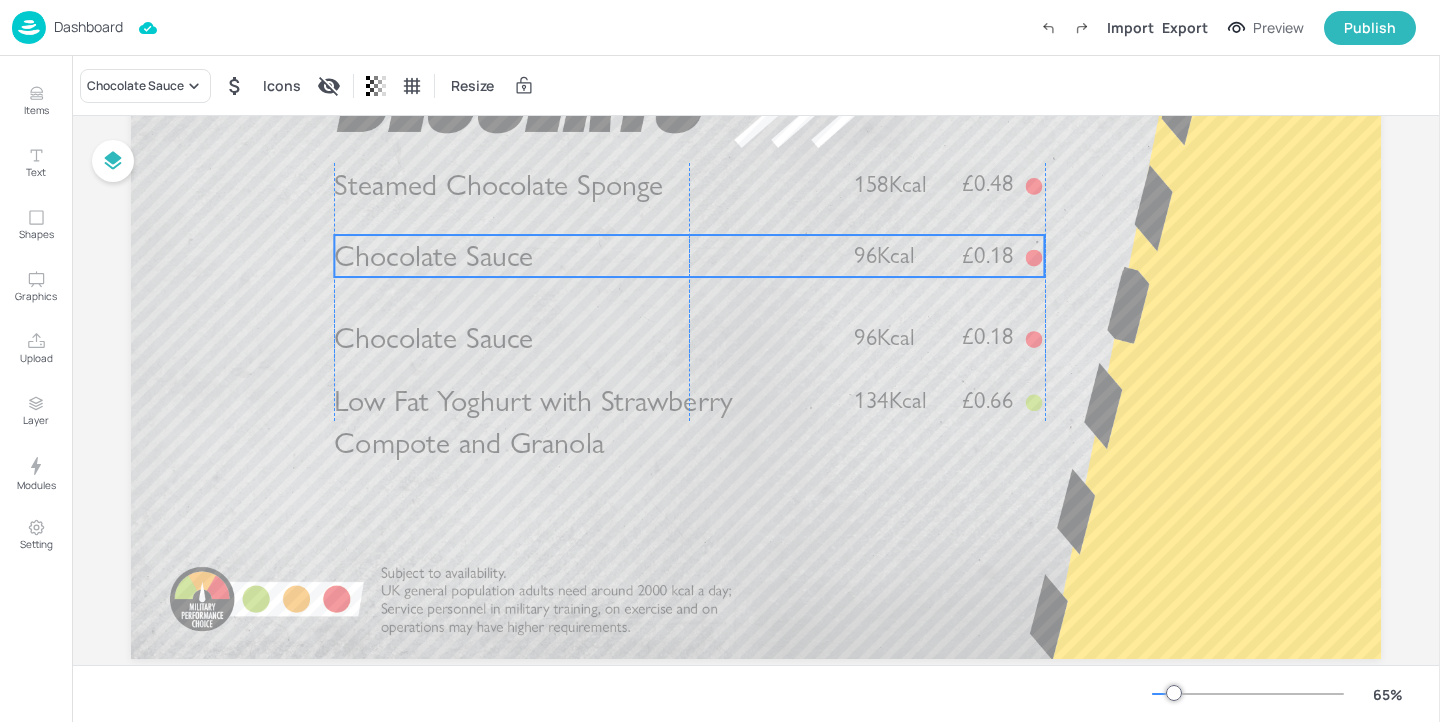 click on "Chocolate Sauce" at bounding box center (433, 256) 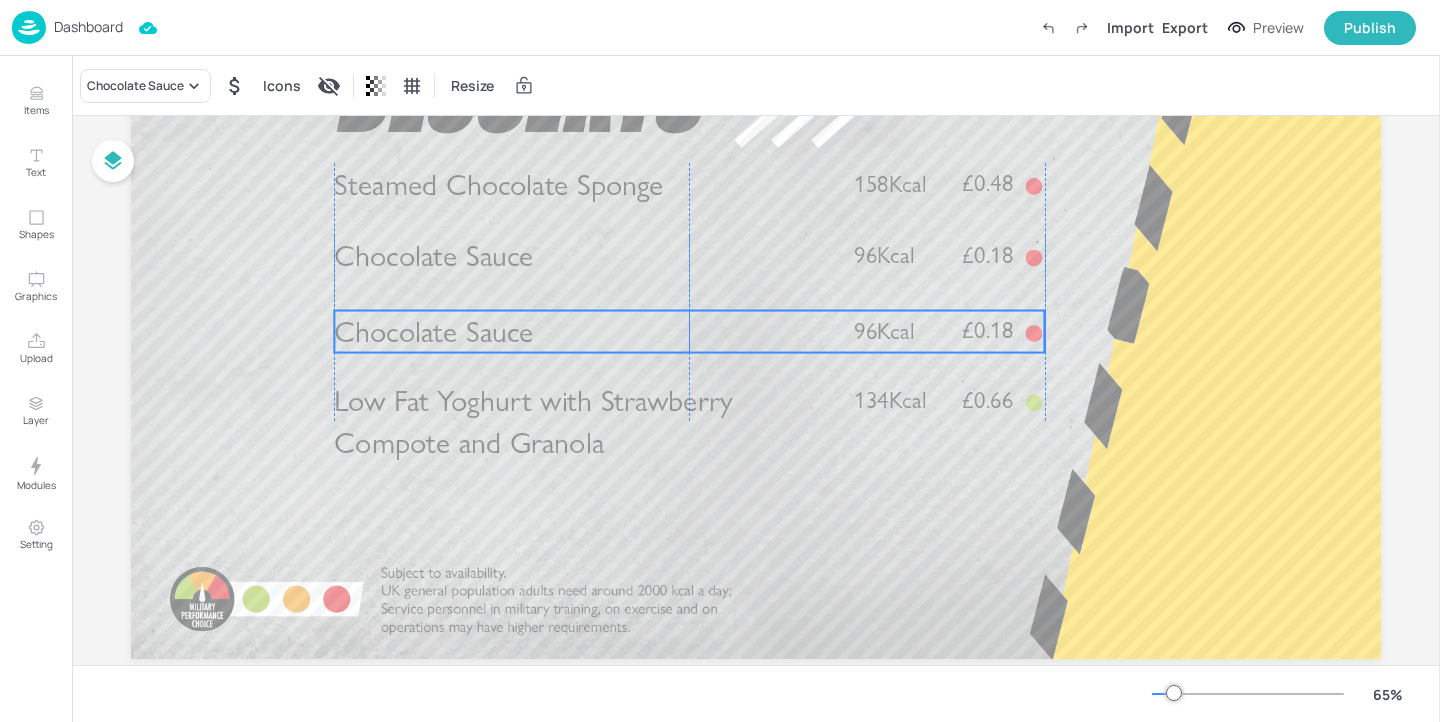 click on "Chocolate Sauce" at bounding box center [433, 331] 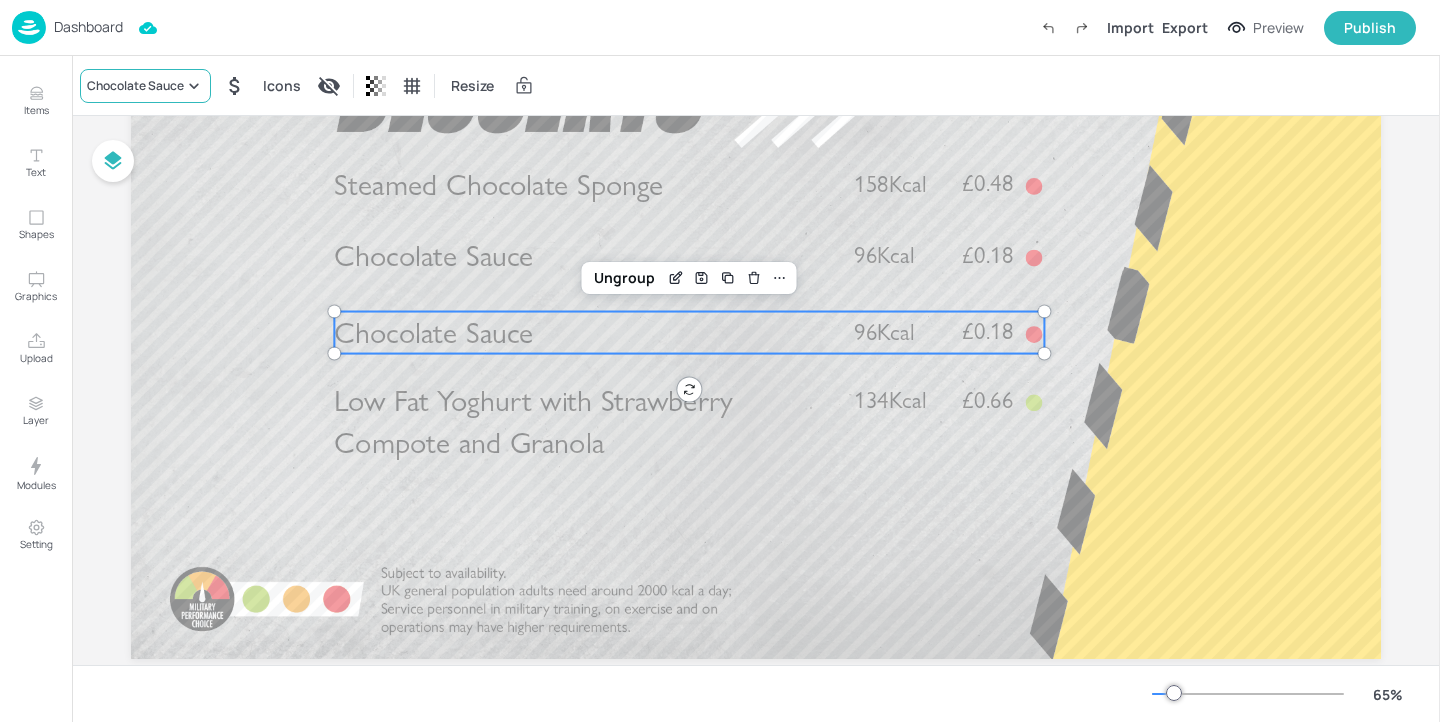 click on "Chocolate Sauce" at bounding box center (145, 86) 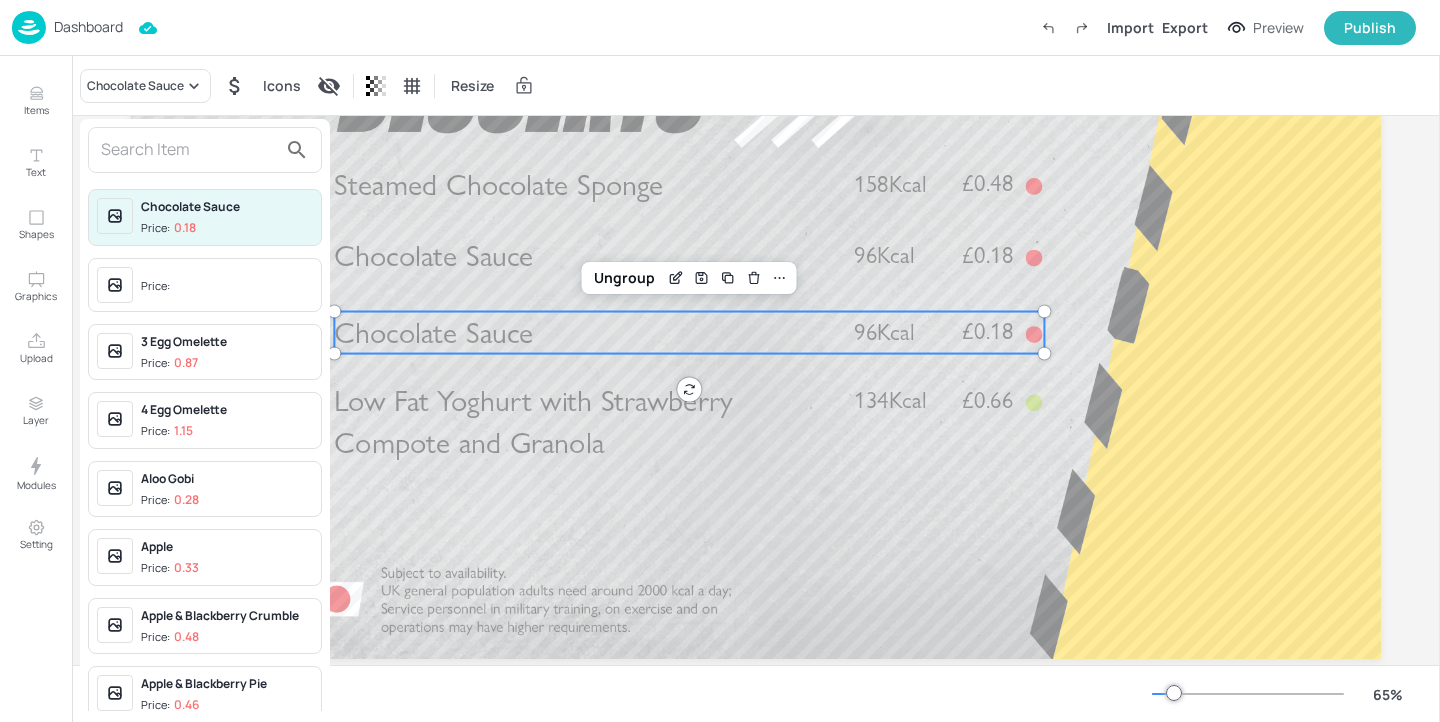 click at bounding box center [189, 150] 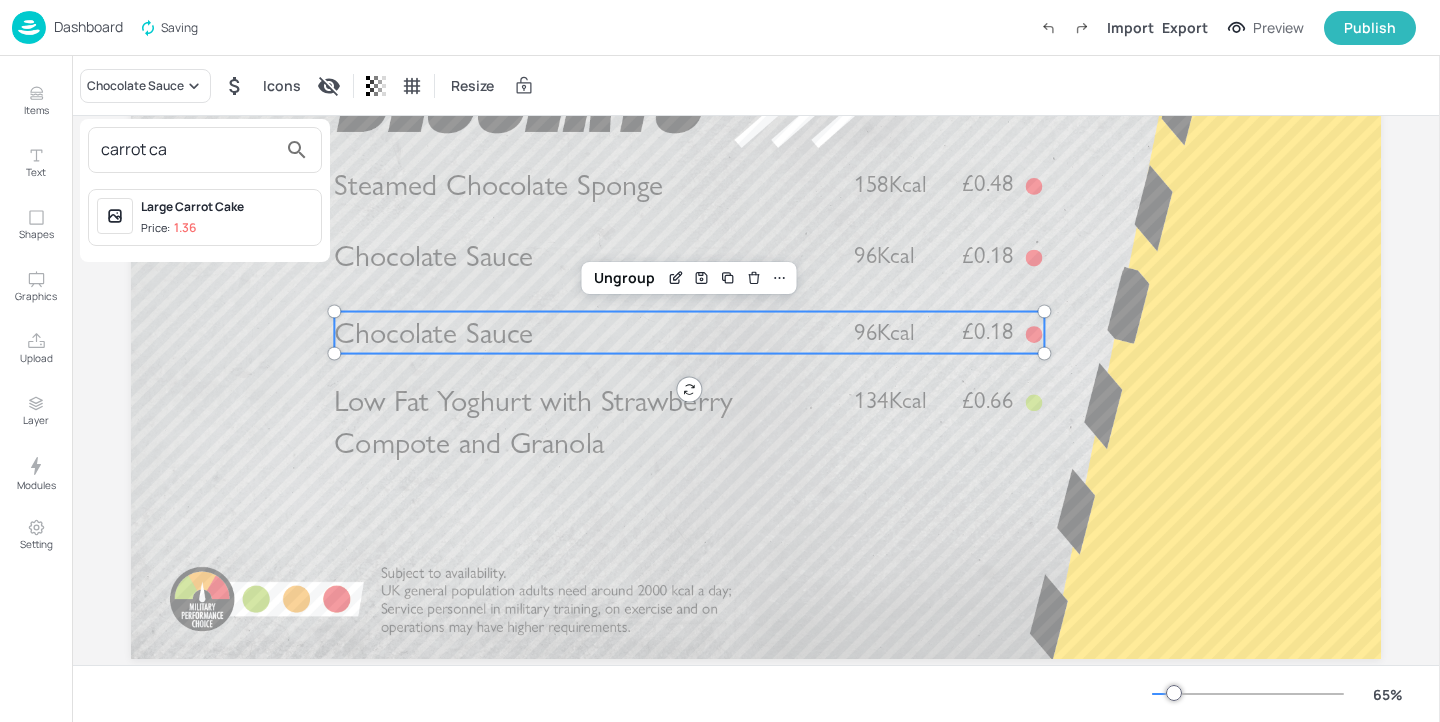 type on "carrot ca" 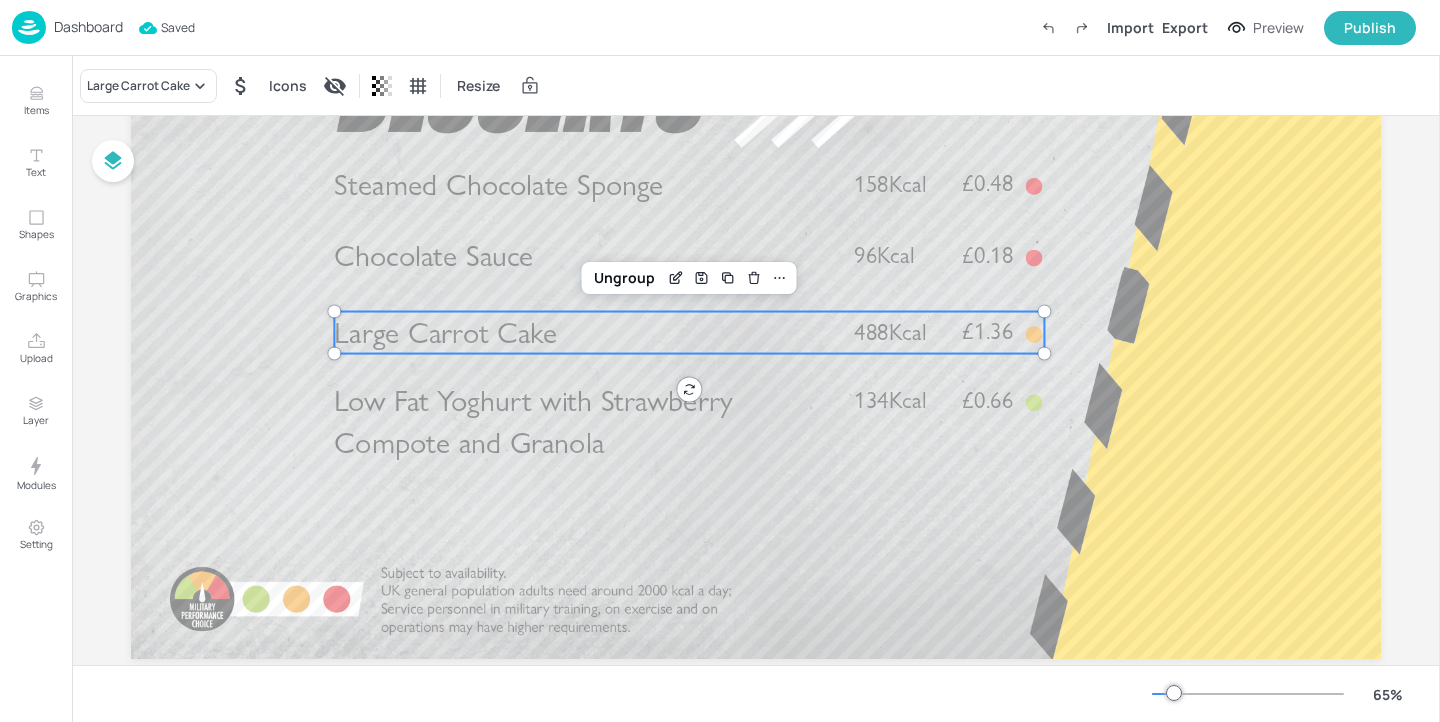 scroll, scrollTop: 0, scrollLeft: 0, axis: both 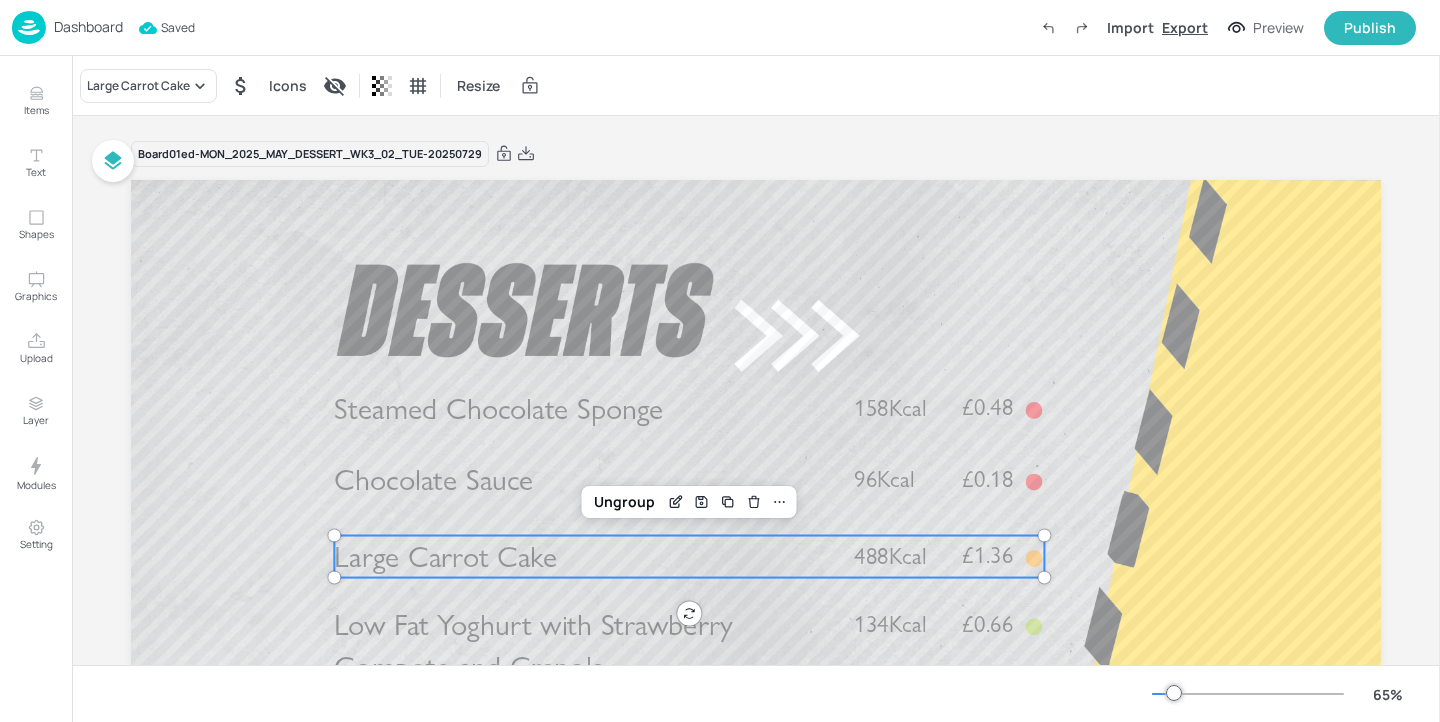 click on "Export" at bounding box center (1185, 27) 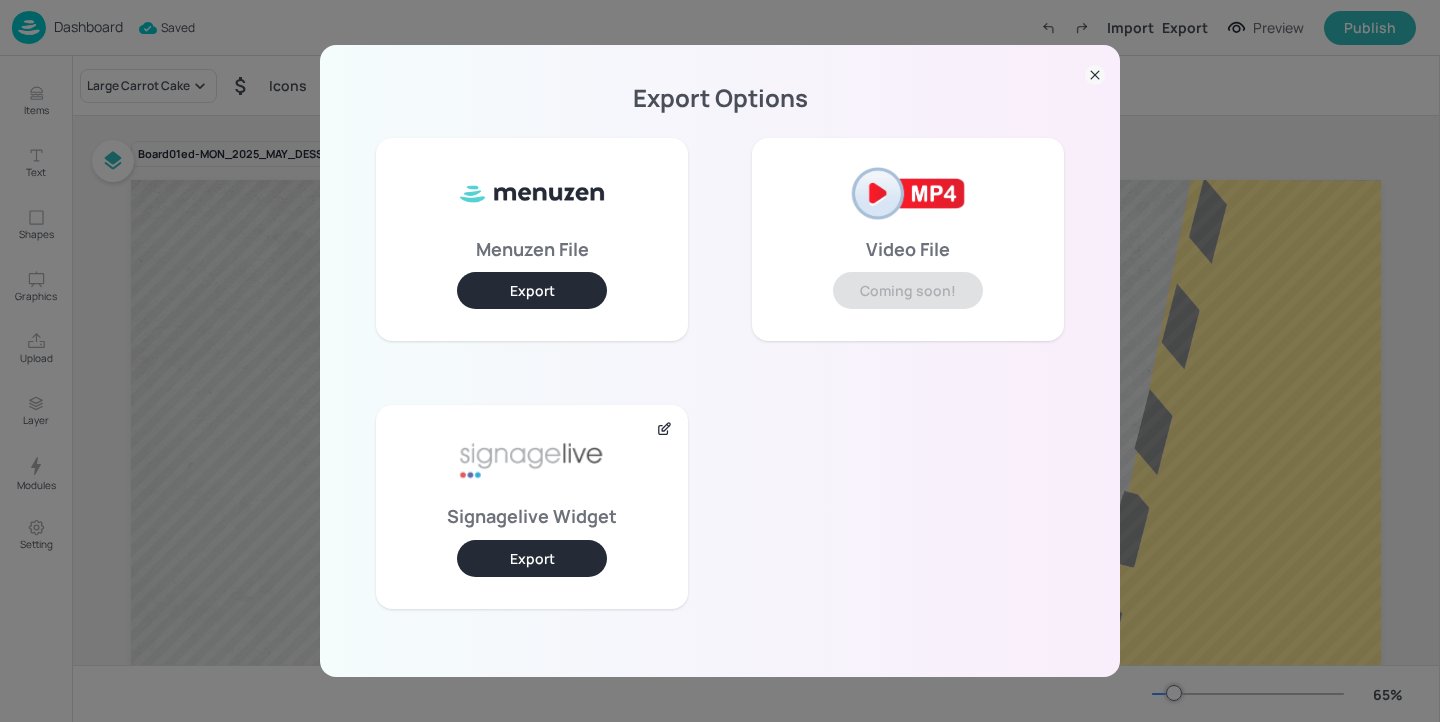 click on "Signagelive Widget Export" at bounding box center (532, 506) 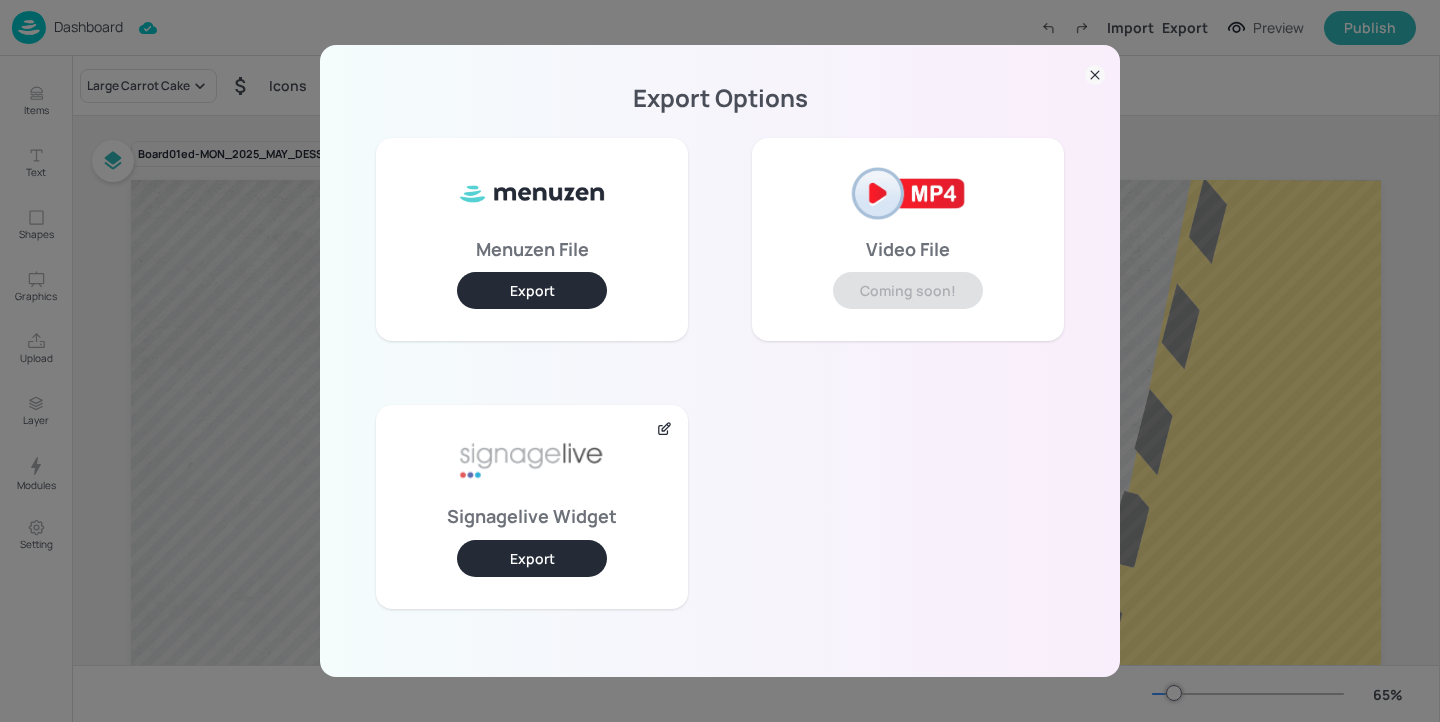 click on "Export" at bounding box center (532, 558) 